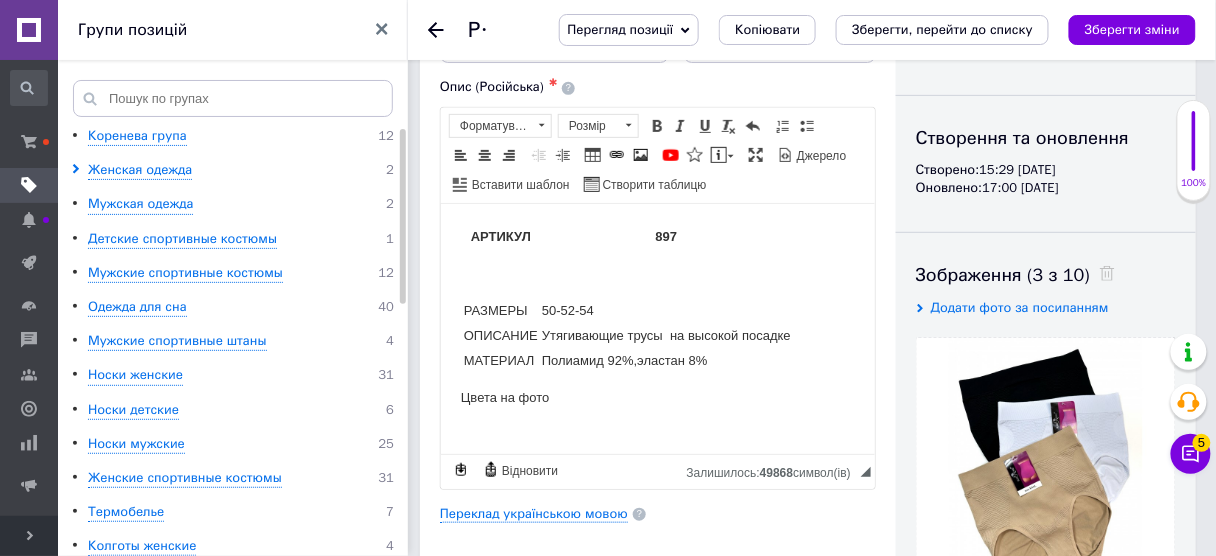 scroll, scrollTop: 0, scrollLeft: 0, axis: both 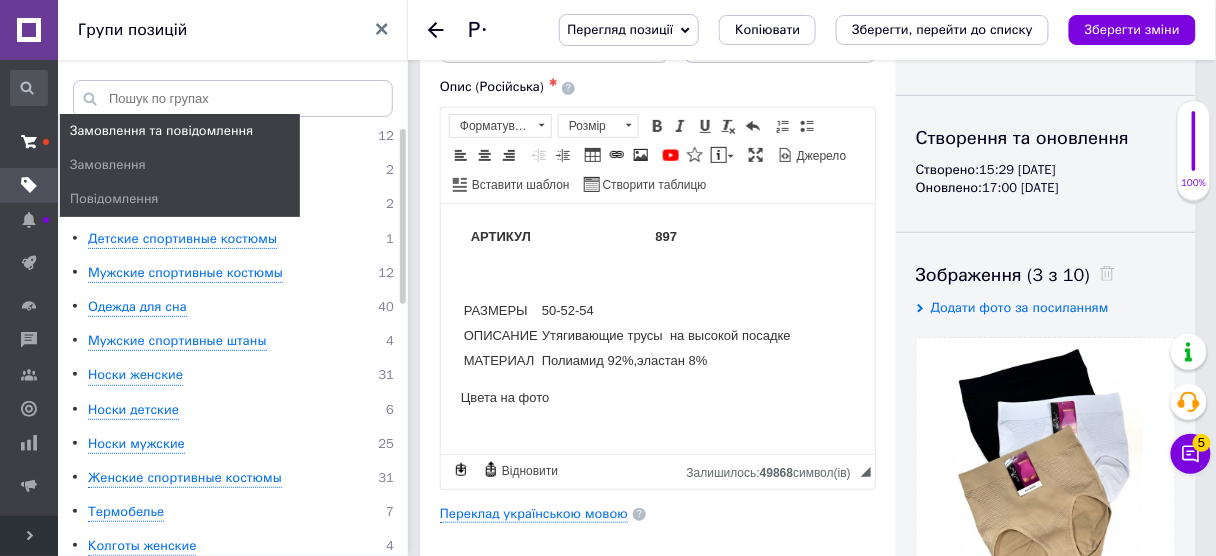 click 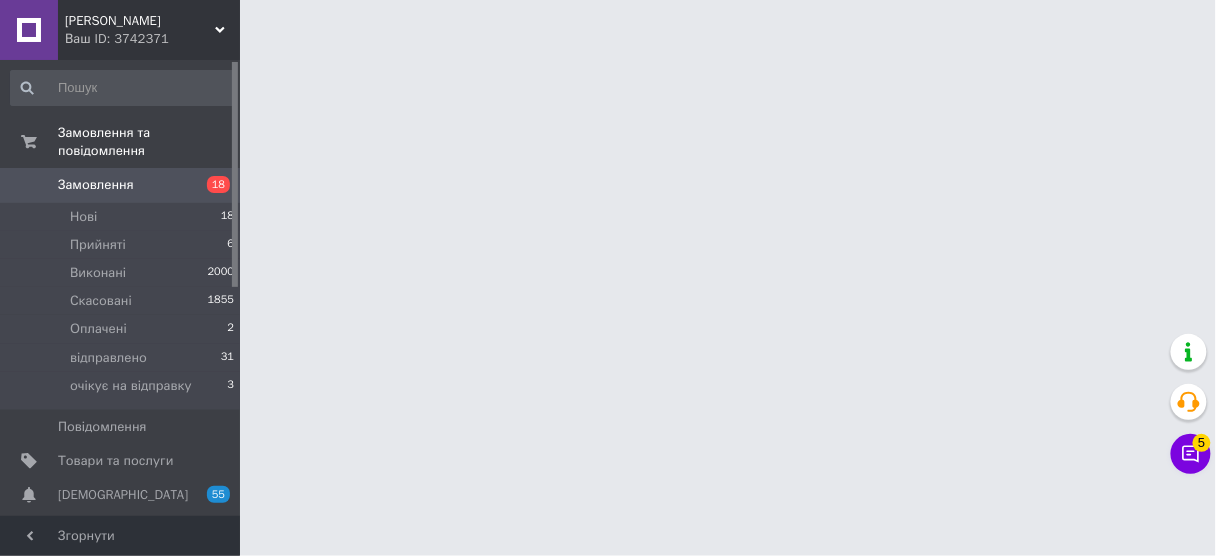 scroll, scrollTop: 0, scrollLeft: 0, axis: both 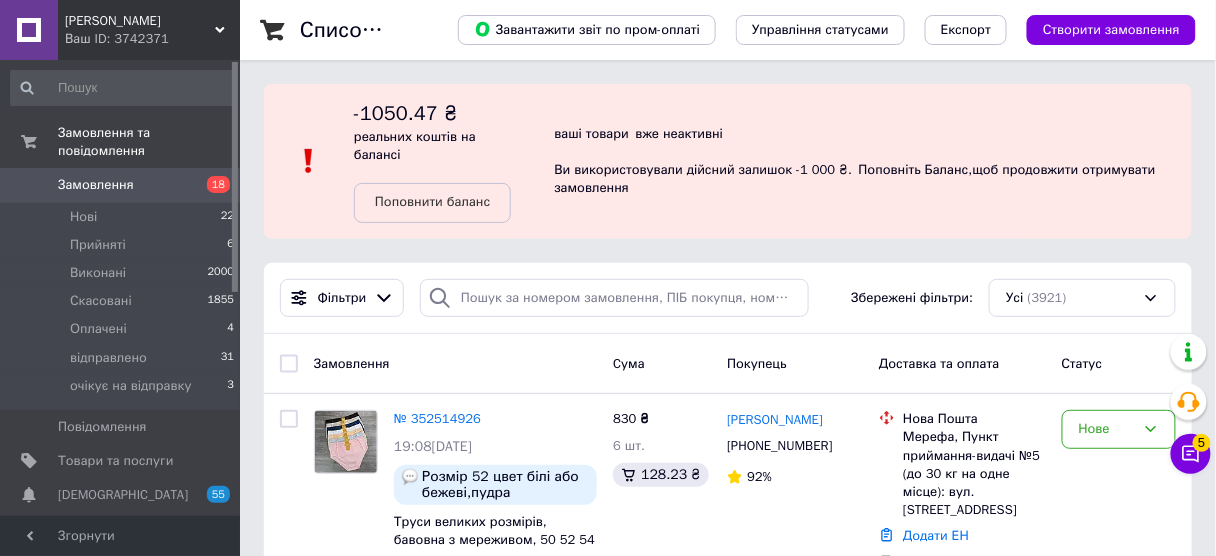 click on "ваші товари   вже неактивні Ви використовували дійсний залишок -1 000 ₴.   Поповніть Баланс ,  щоб продовжити отримувати замовлення" at bounding box center (873, 161) 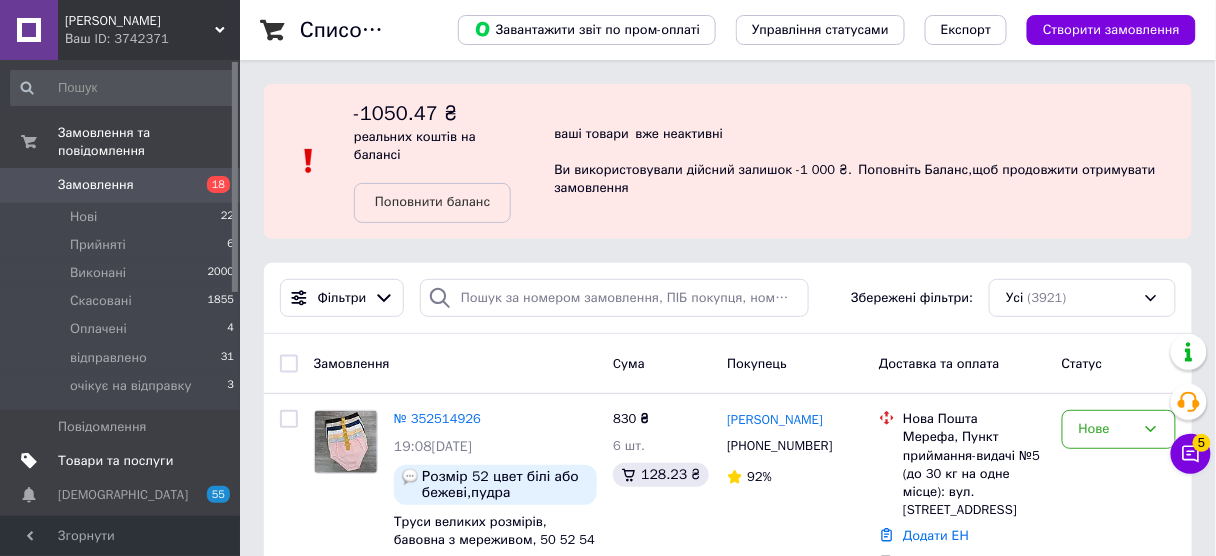 click on "Товари та послуги" at bounding box center (115, 461) 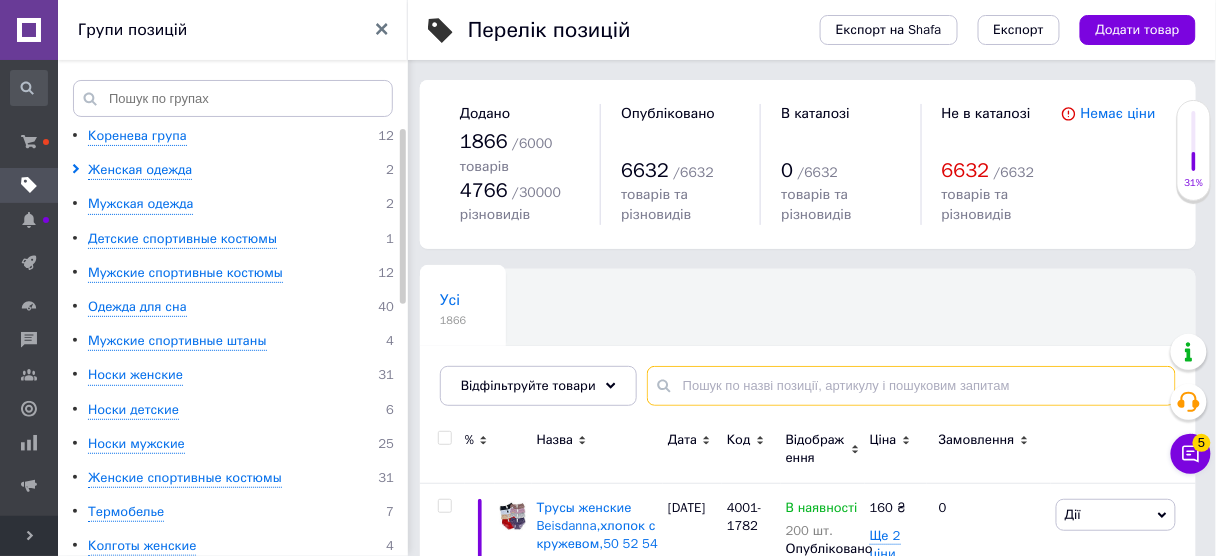 drag, startPoint x: 731, startPoint y: 394, endPoint x: 670, endPoint y: 378, distance: 63.06346 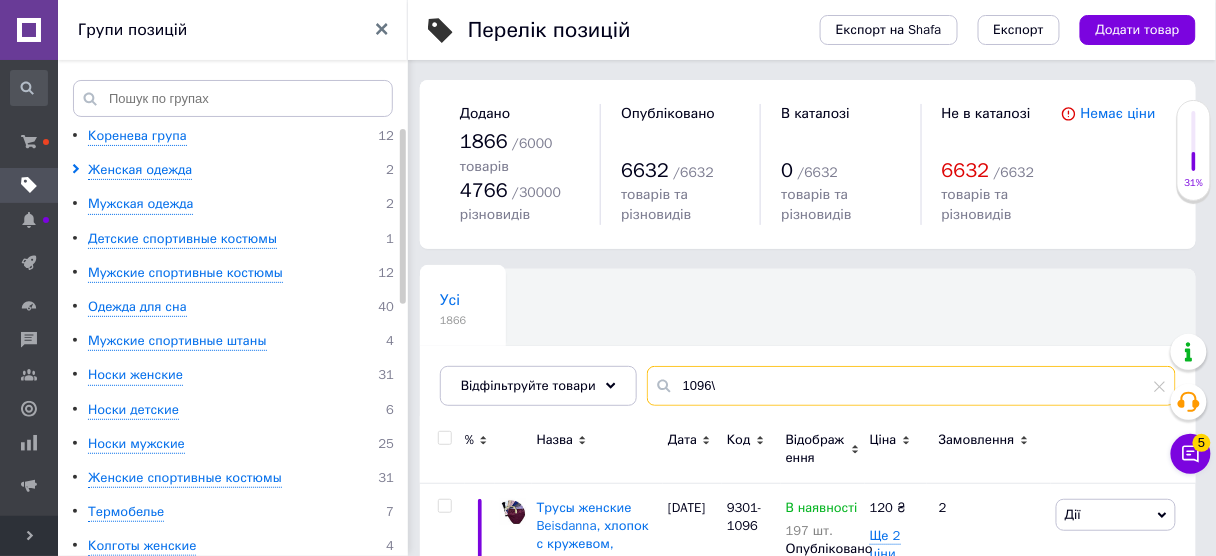 scroll, scrollTop: 160, scrollLeft: 0, axis: vertical 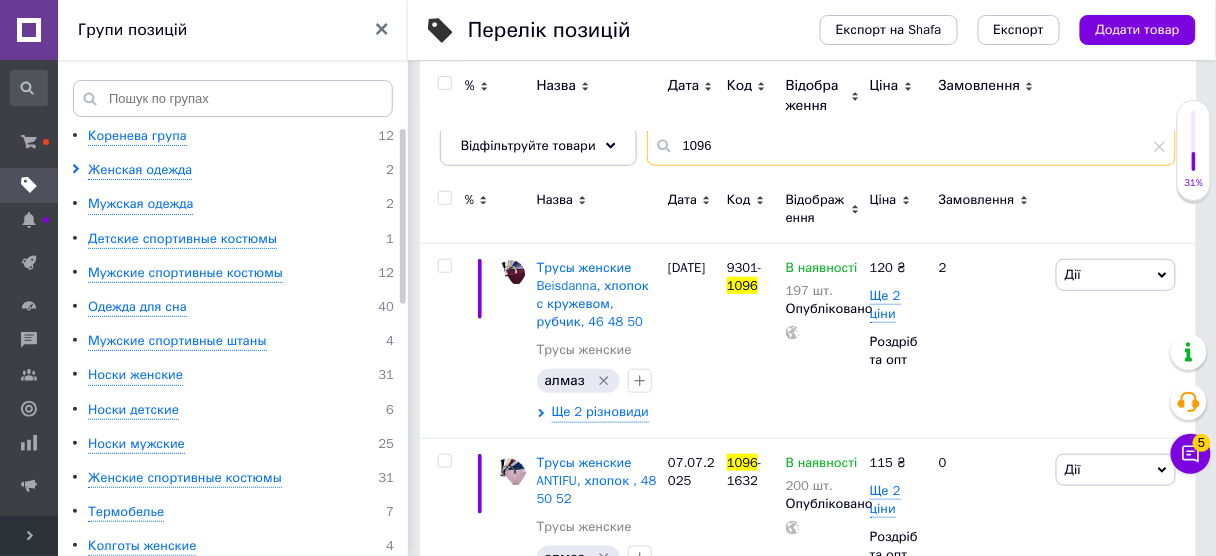 drag, startPoint x: 703, startPoint y: 132, endPoint x: 667, endPoint y: 138, distance: 36.496574 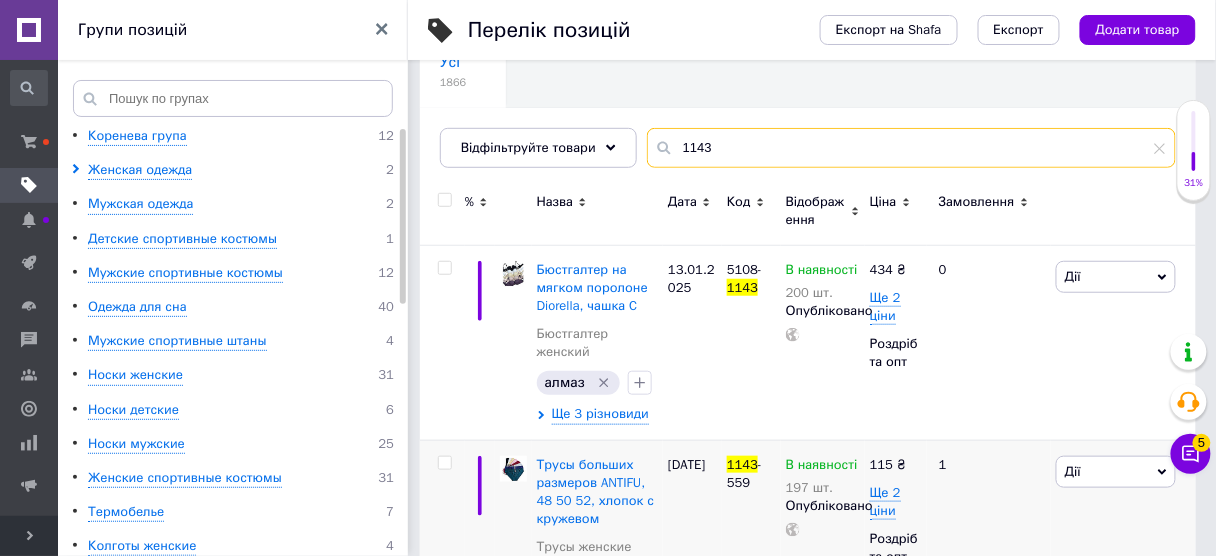 scroll, scrollTop: 240, scrollLeft: 0, axis: vertical 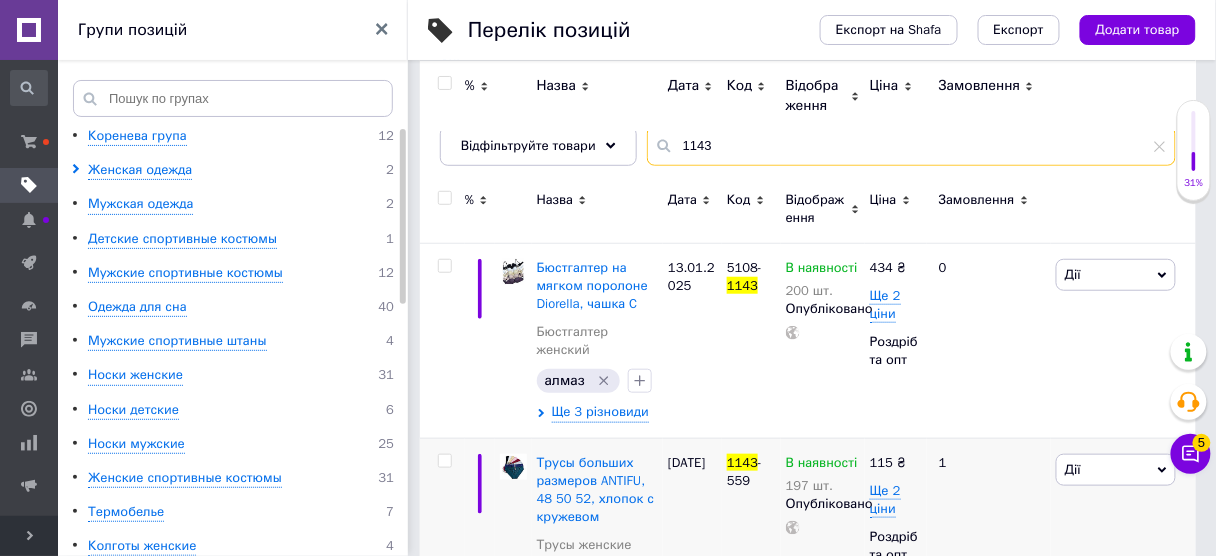 type on "1143" 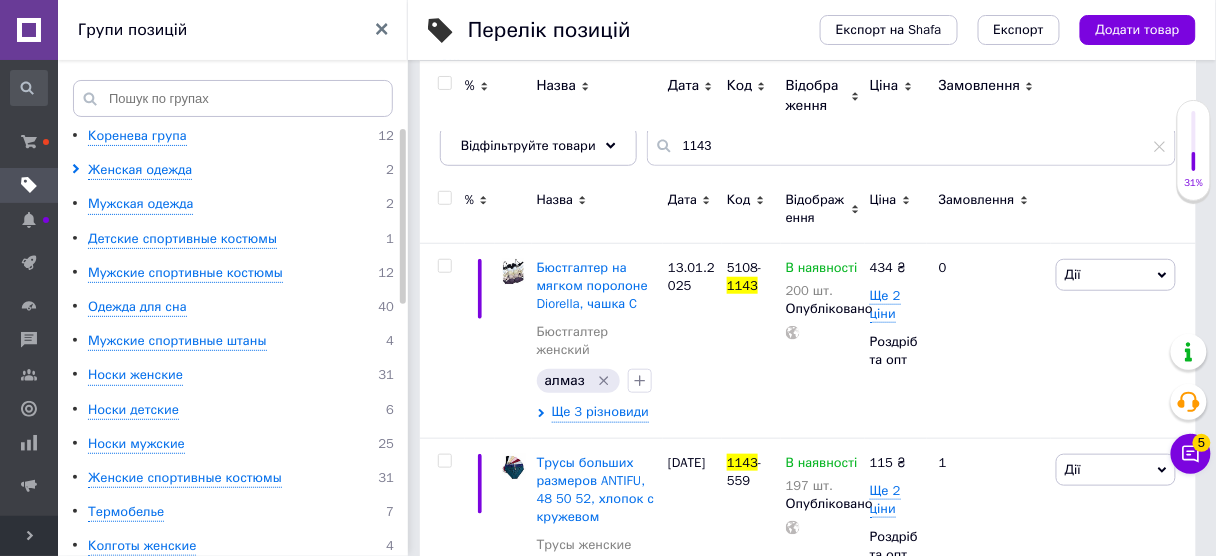 click on "Перелік позицій Експорт на Shafa Експорт Додати товар Додано 1866   / 6000   товарів 4766   / 30000   різновидів Опубліковано 6632   / 6632 товарів та різновидів В каталозі 0   / 6632 товарів та різновидів Не в каталозі 6632   / 6632 товарів та різновидів Немає ціни Усі 1866 Ok Відфільтровано...  Зберегти Нічого не знайдено Можливо, помилка у слові  або немає відповідностей за вашим запитом. Усі 1866 Відфільтруйте товари 1143 % Назва Дата Код Відображення Ціна Замовлення Бюстгалтер на мягком поролоне Diorella, чашка C Бюстгалтер женский алмаз   Ще 3 різновиди 13.01.2025 5108- 1143 В наявності 200 шт. 434   ₴ 0 Дії" at bounding box center (808, 304) 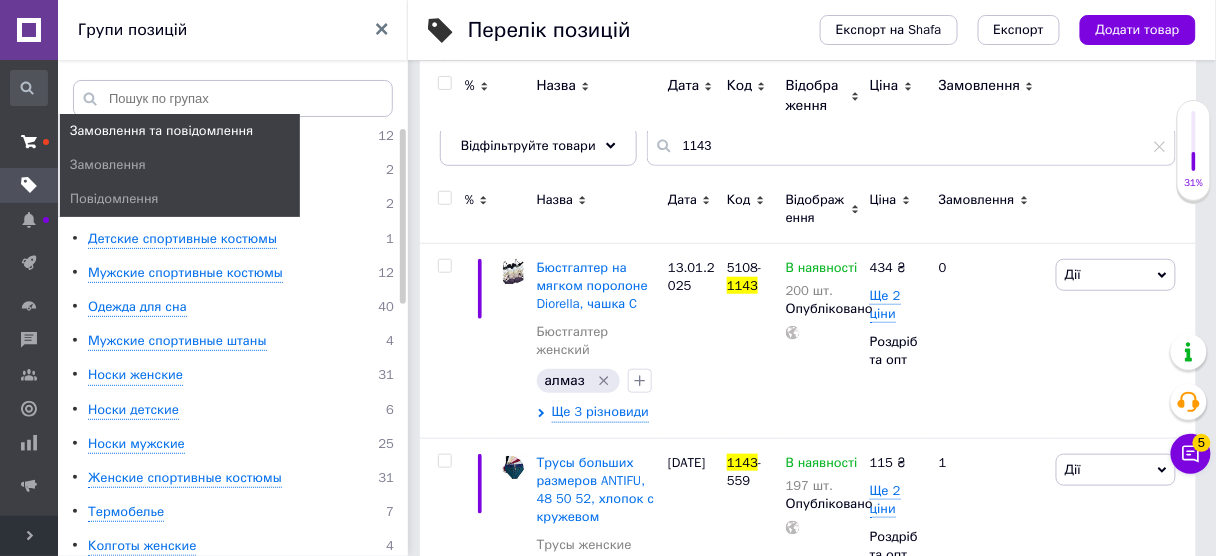 click at bounding box center (46, 142) 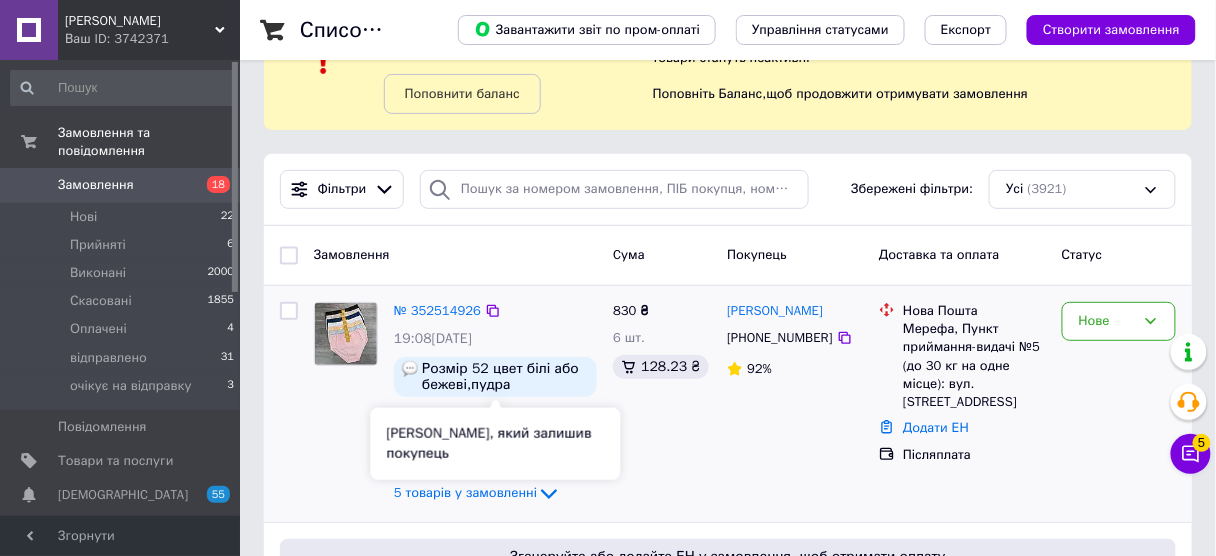 scroll, scrollTop: 160, scrollLeft: 0, axis: vertical 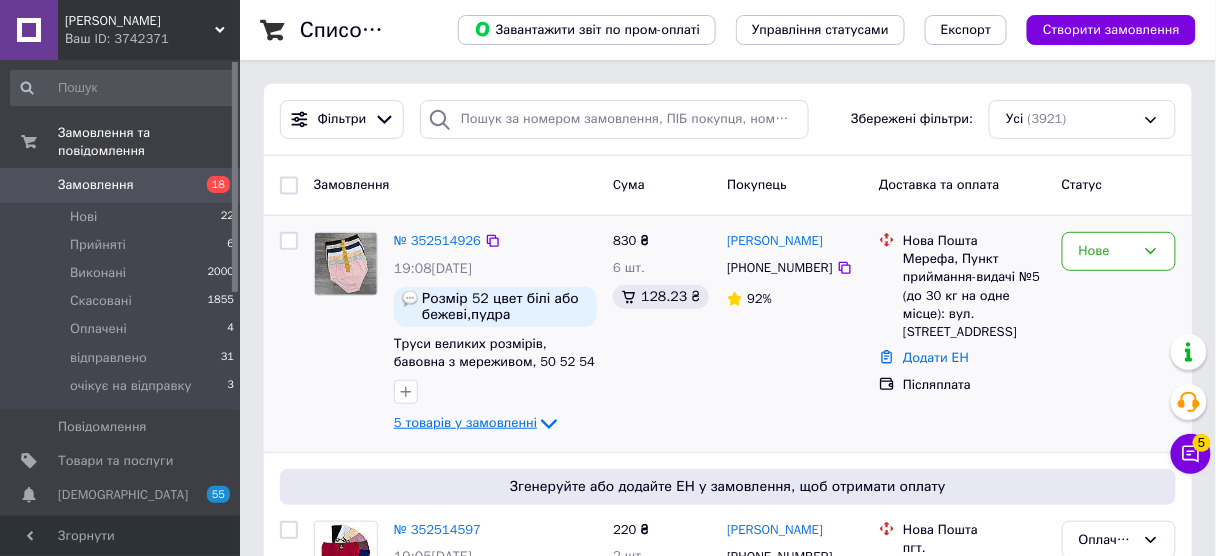 click on "5 товарів у замовленні" at bounding box center (465, 422) 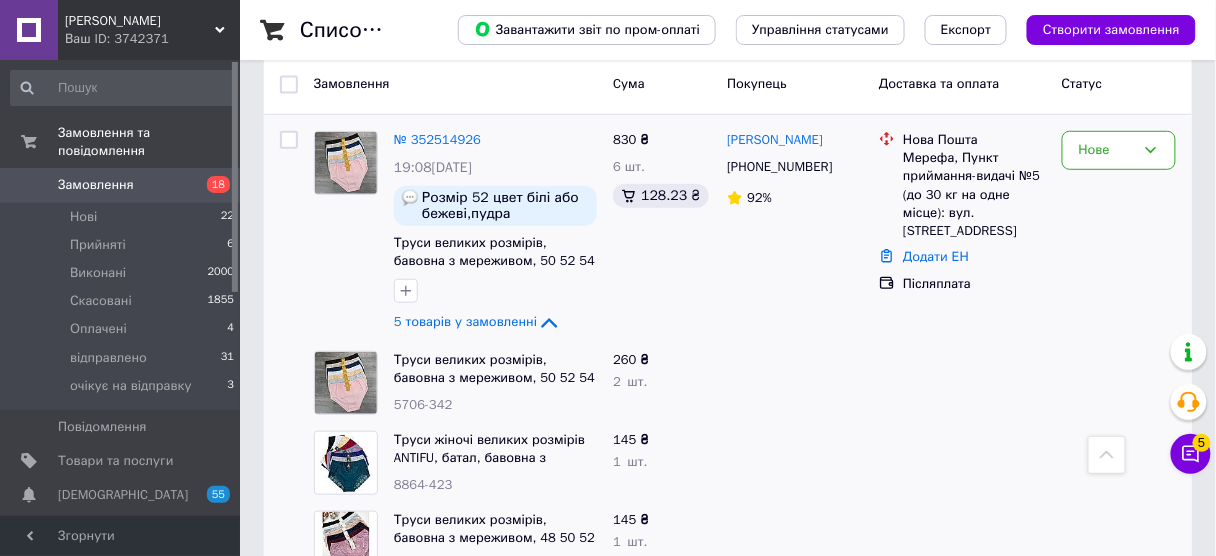 scroll, scrollTop: 160, scrollLeft: 0, axis: vertical 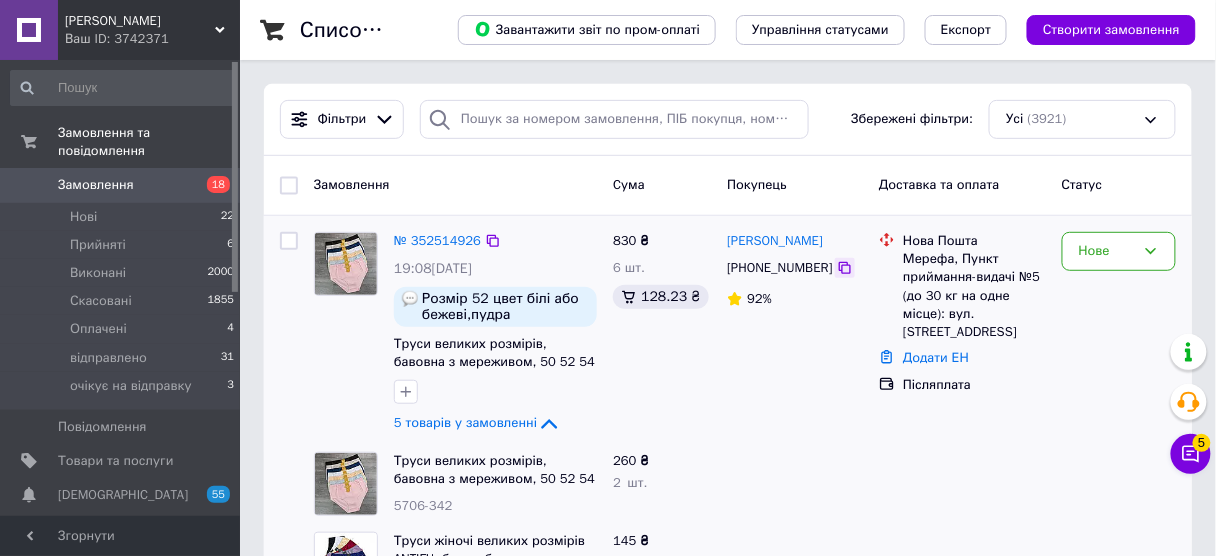 click 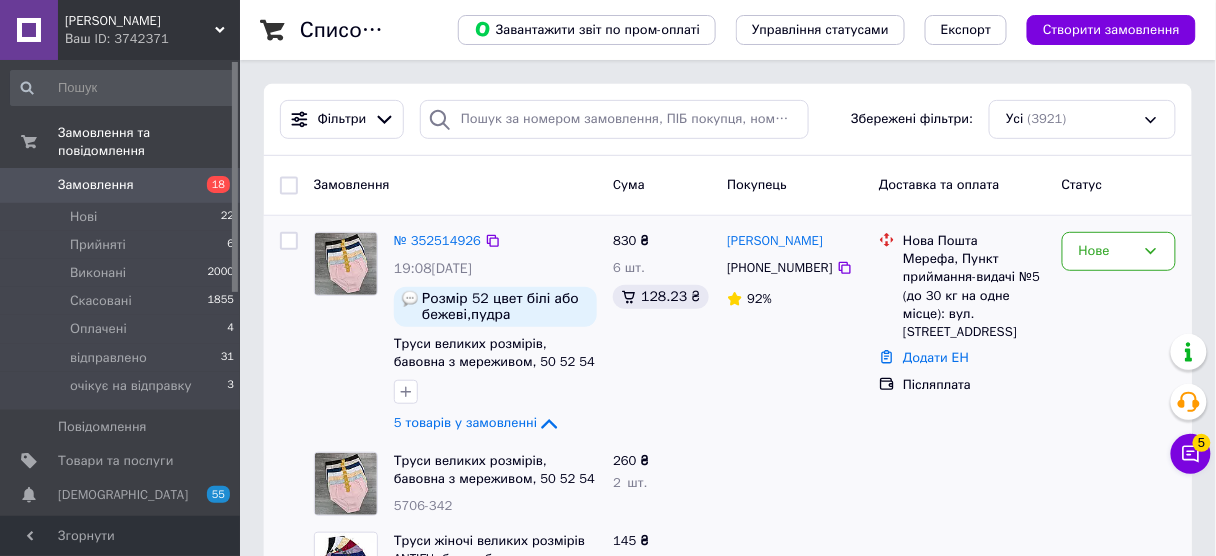 click on "Нова Пошта Мерефа, Пункт приймання-видачі №5 (до 30 кг на одне місце): вул. Дніпровська, 266а Додати ЕН Післяплата" at bounding box center (962, 334) 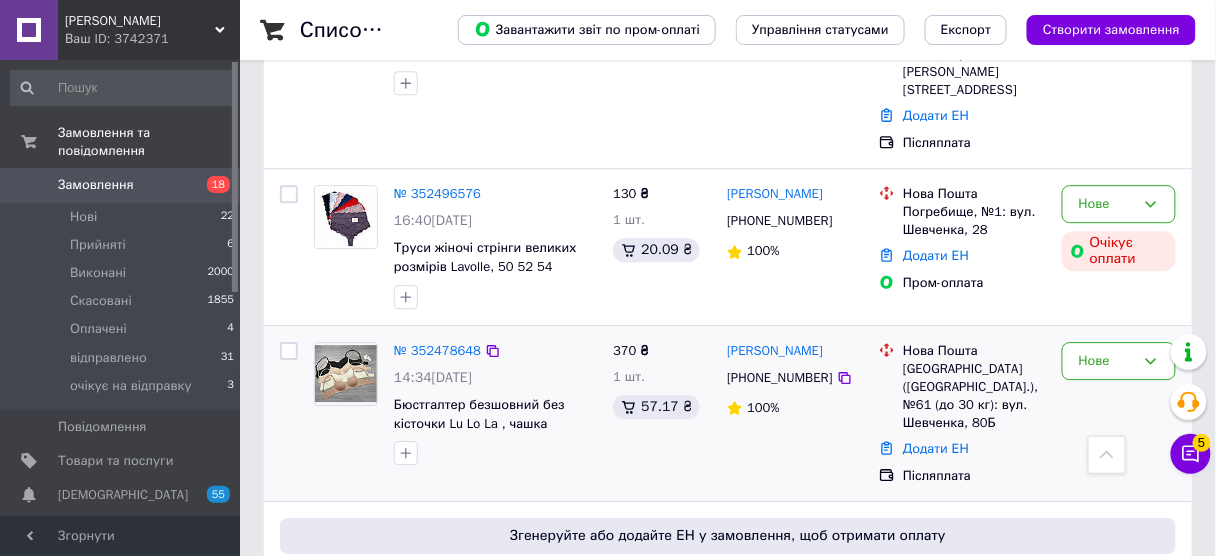scroll, scrollTop: 1360, scrollLeft: 0, axis: vertical 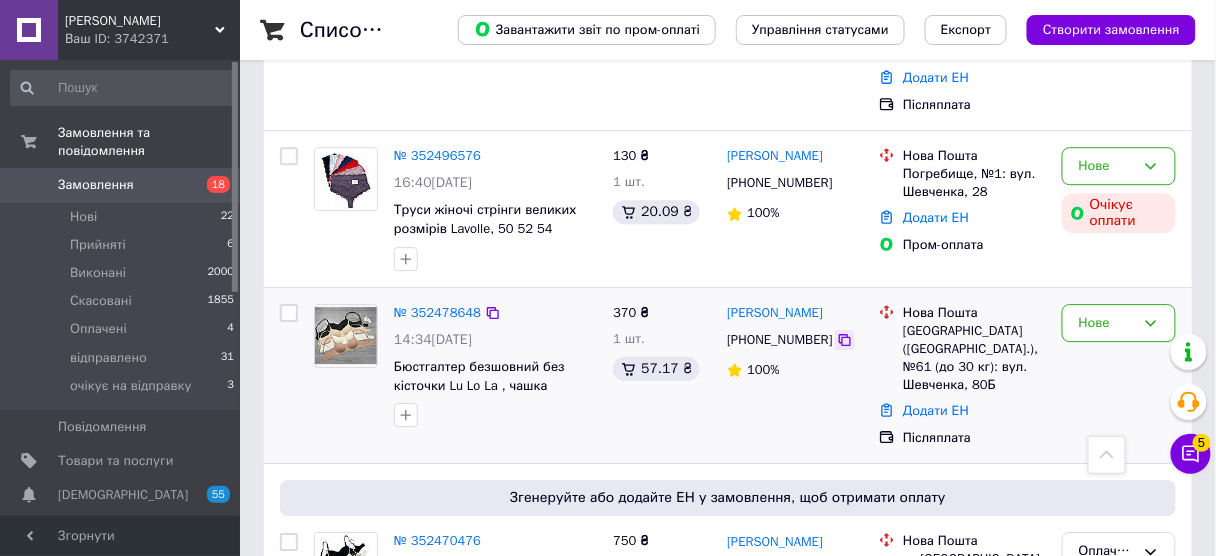 click 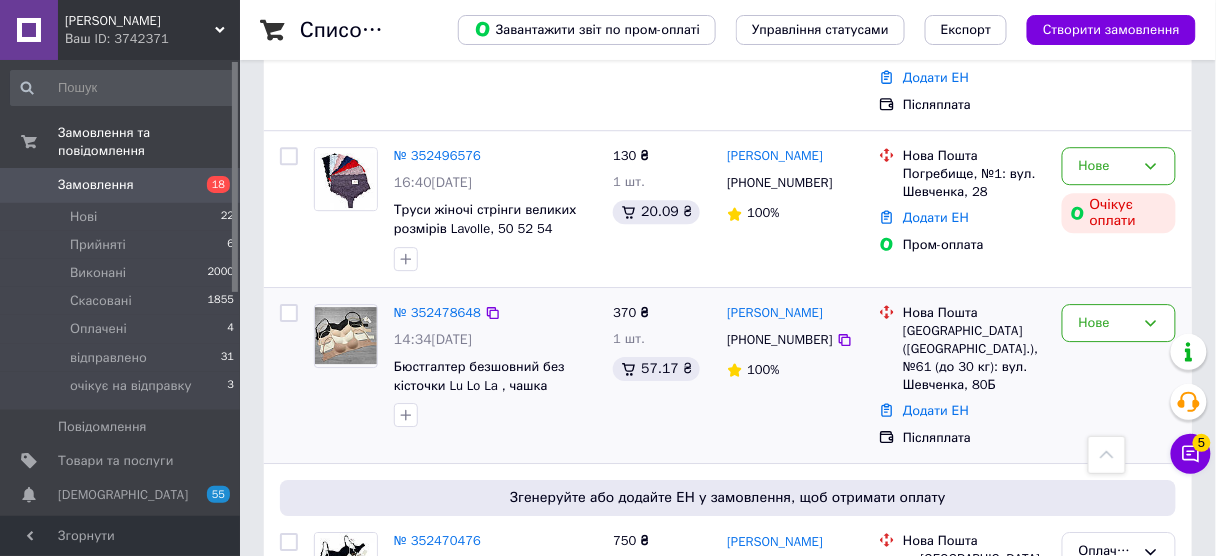 drag, startPoint x: 1085, startPoint y: 387, endPoint x: 978, endPoint y: 387, distance: 107 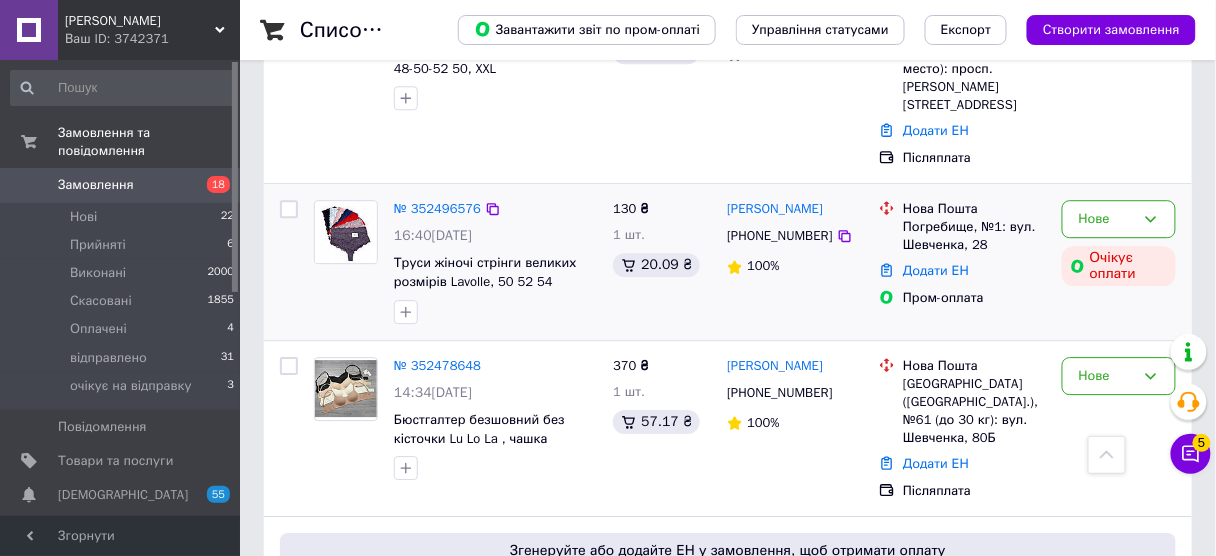 scroll, scrollTop: 1280, scrollLeft: 0, axis: vertical 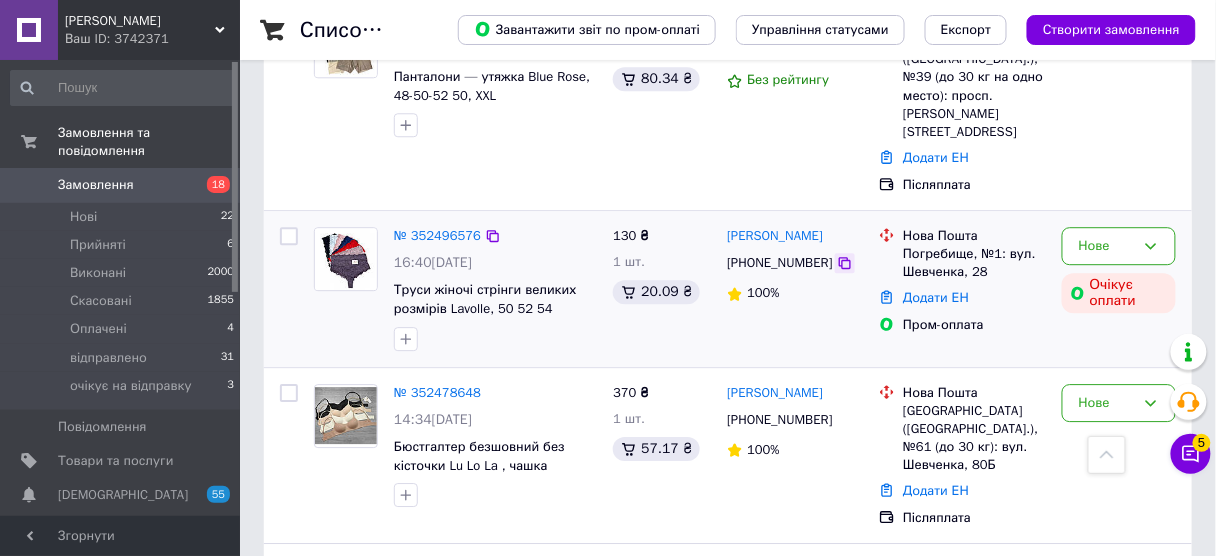 click 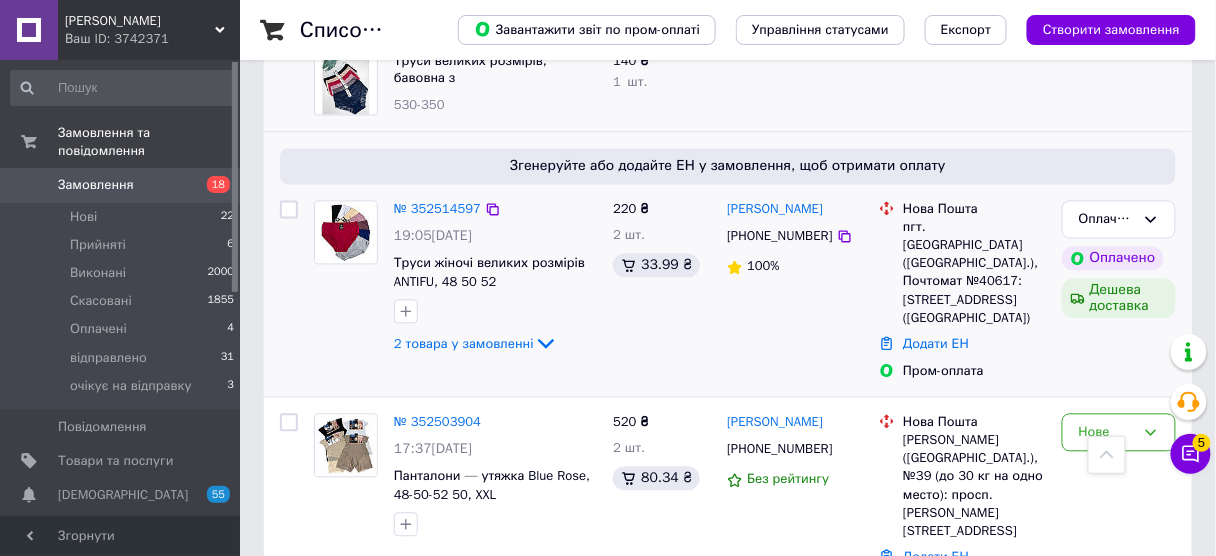 scroll, scrollTop: 880, scrollLeft: 0, axis: vertical 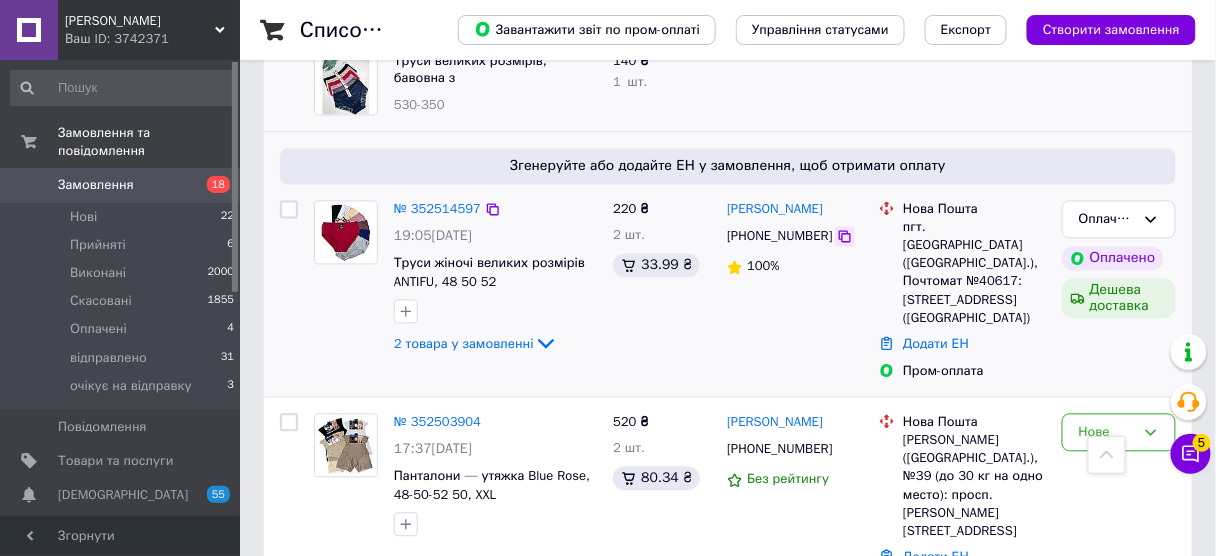 click 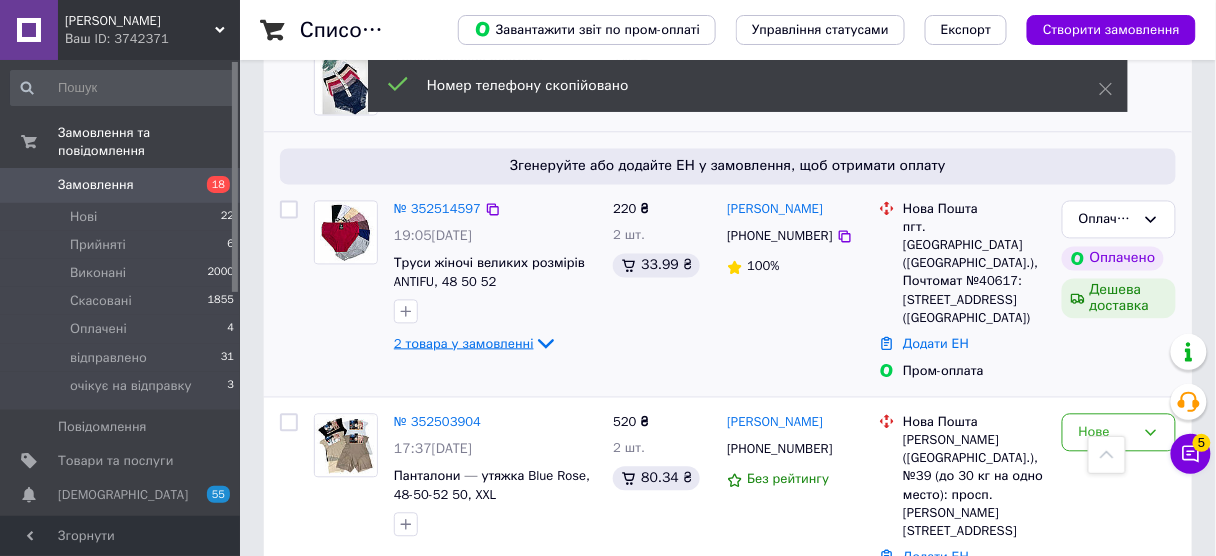 click on "2 товара у замовленні" at bounding box center (464, 343) 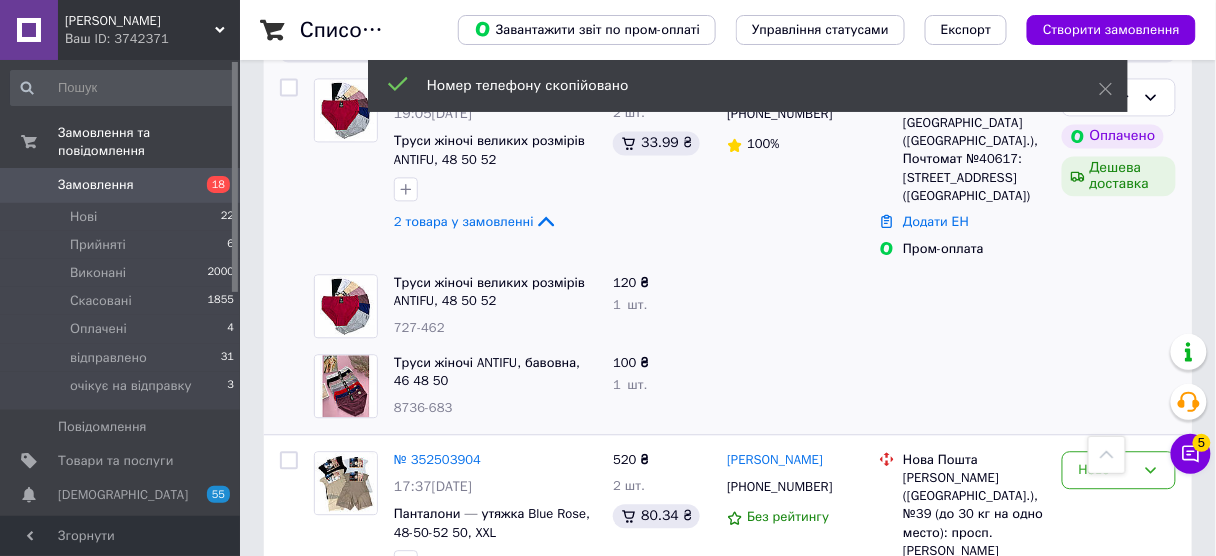 scroll, scrollTop: 1040, scrollLeft: 0, axis: vertical 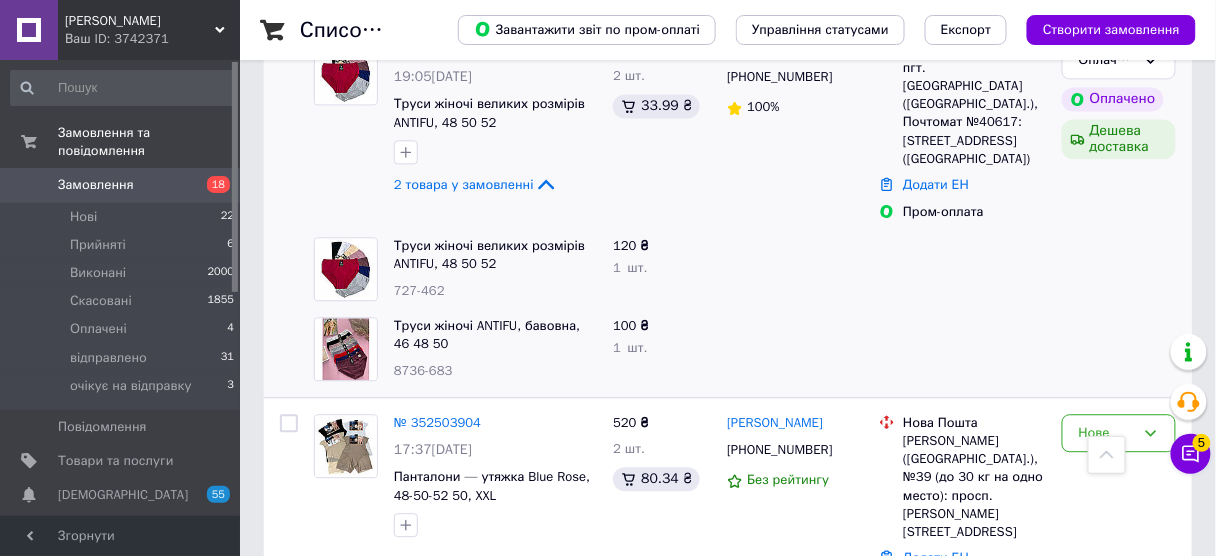 click on "Список замовлень   Завантажити звіт по пром-оплаті Управління статусами Експорт Створити замовлення -50.47 ₴ реальних коштів на балансі Поповнити баланс Через 4 дні товари стануть неактивні Поповніть Баланс ,  щоб продовжити отримувати замовлення Фільтри Збережені фільтри: Усі (3921) Замовлення Cума Покупець Доставка та оплата Статус № 352514926 19:08, 13.07.2025 Розмір 52 цвет білі або бежеві,пудра  Труси великих розмірів, бавовна з мереживом, 50 52 54 52 5 товарів у замовленні 830 ₴ 6 шт. 128.23 ₴ Тетяна Бойко +380938784799 92% Нова Пошта Додати ЕН Післяплата Нове 5706-342 260 ₴ 2   шт. 8864-423 1 1" at bounding box center [728, 1655] 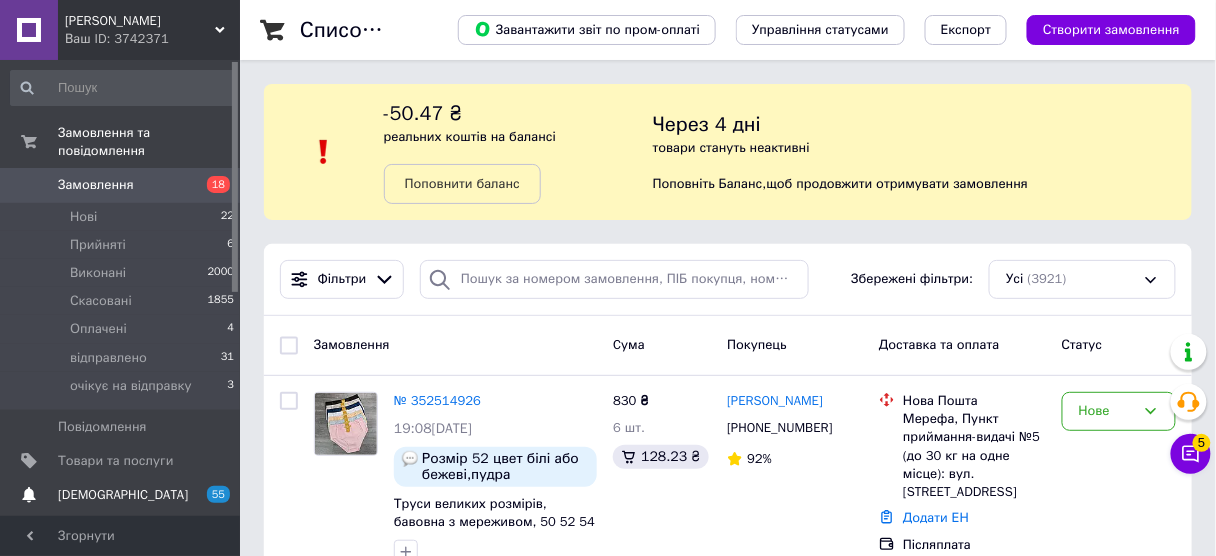 click on "[DEMOGRAPHIC_DATA]" at bounding box center [121, 495] 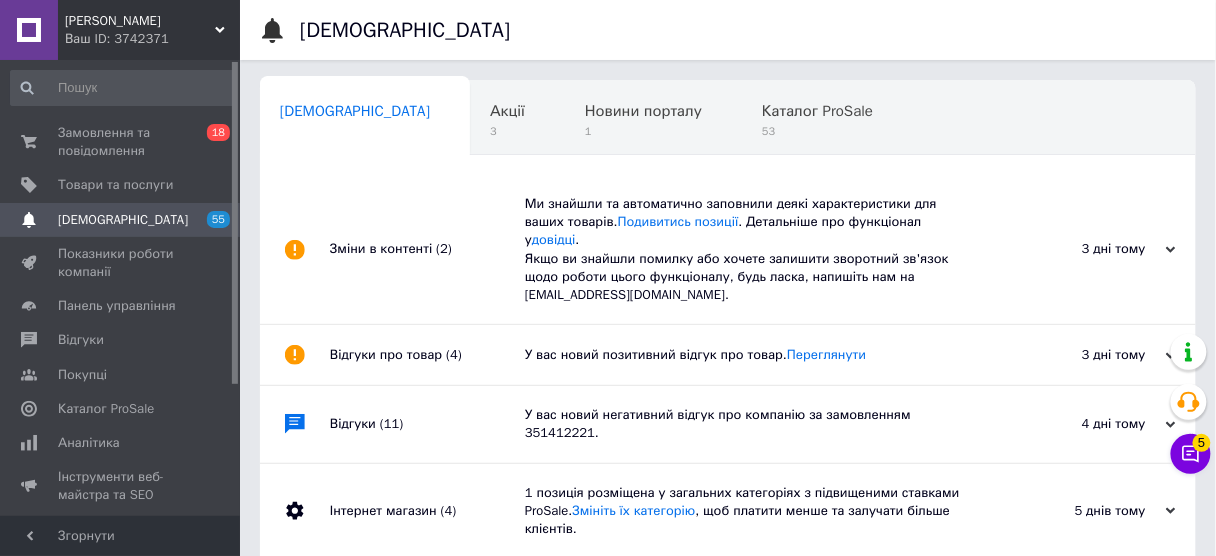 scroll, scrollTop: 0, scrollLeft: 10, axis: horizontal 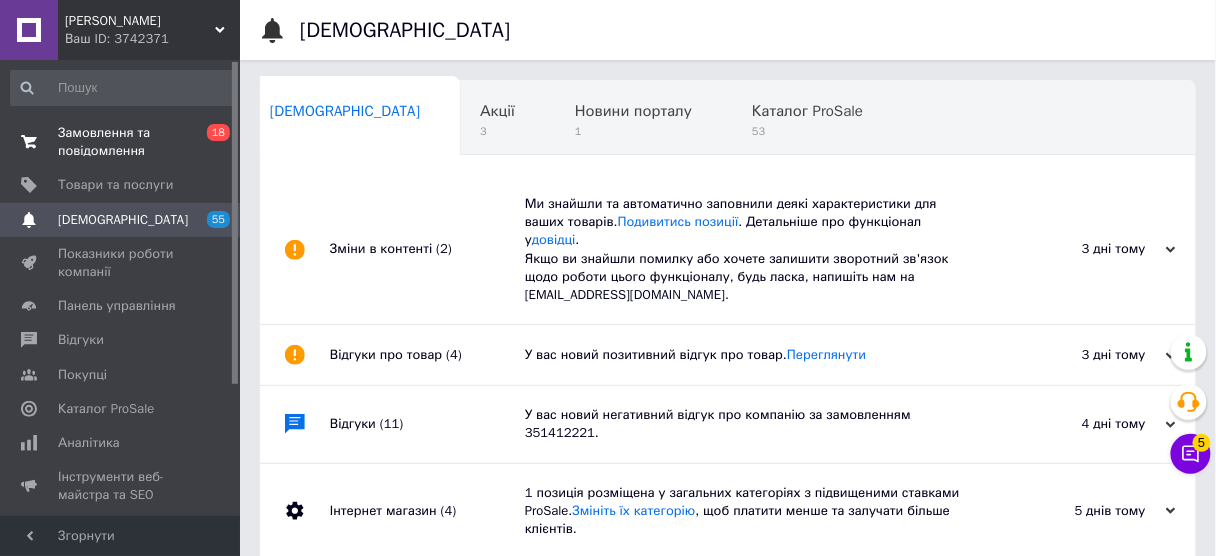click on "Замовлення та повідомлення" at bounding box center (121, 142) 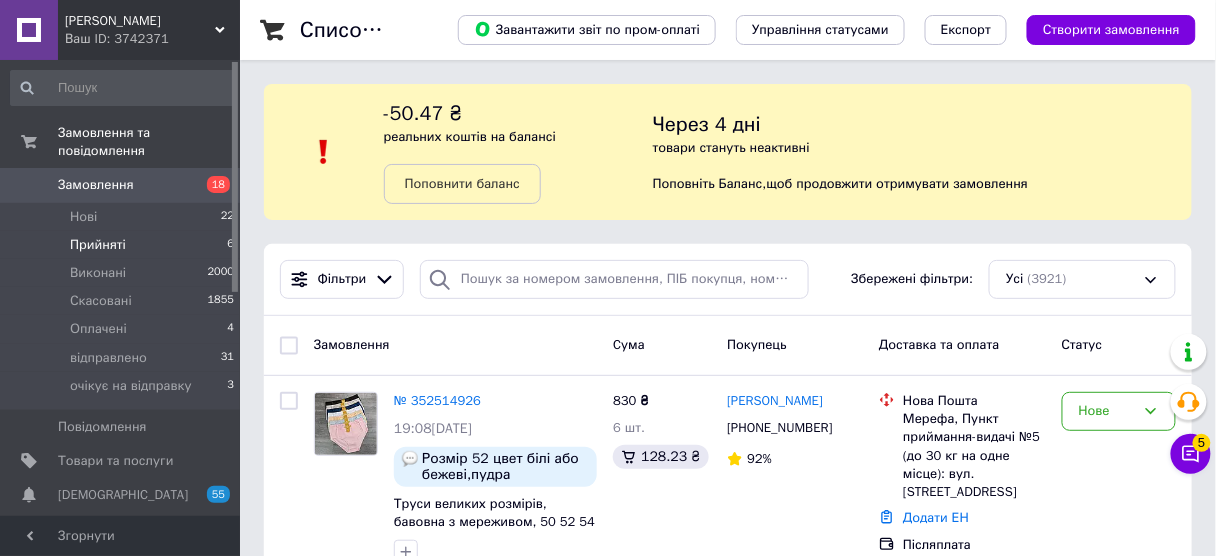 click on "Прийняті 6" at bounding box center (123, 245) 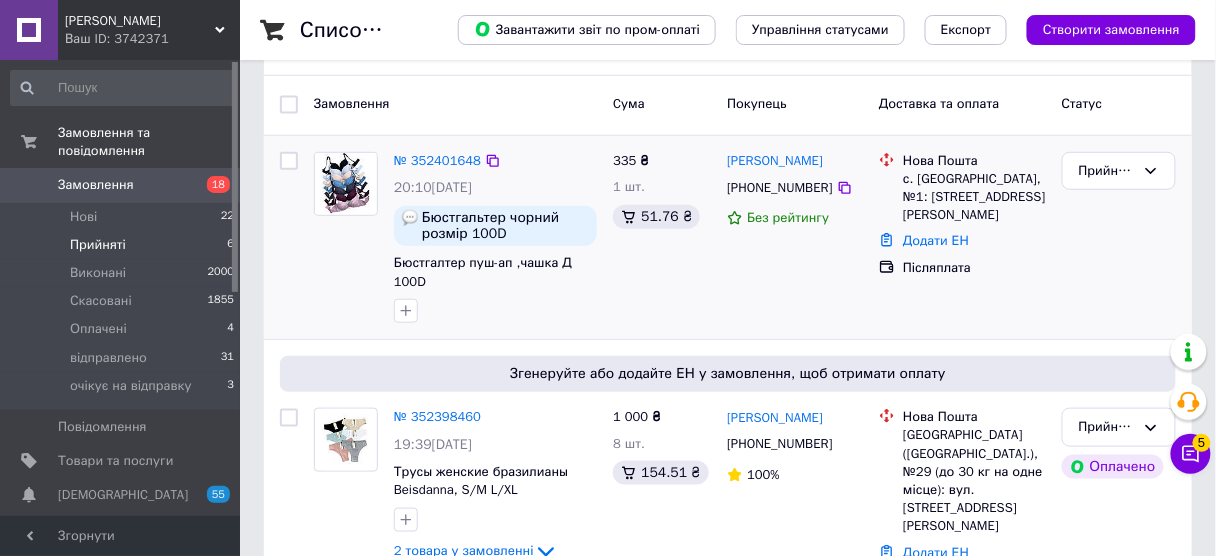 scroll, scrollTop: 320, scrollLeft: 0, axis: vertical 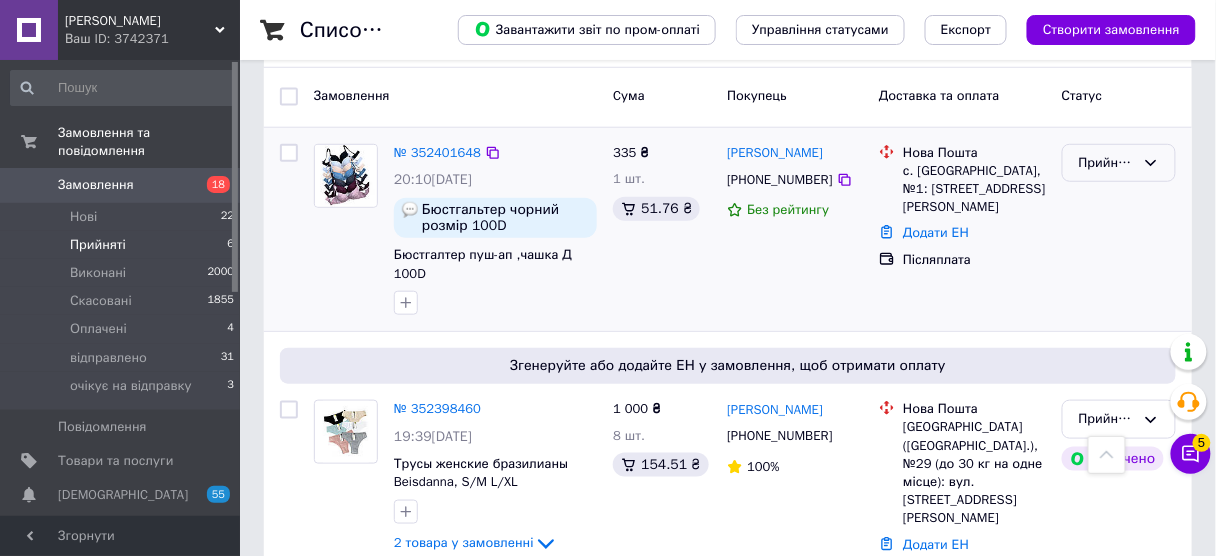 click on "Прийнято" at bounding box center (1107, 163) 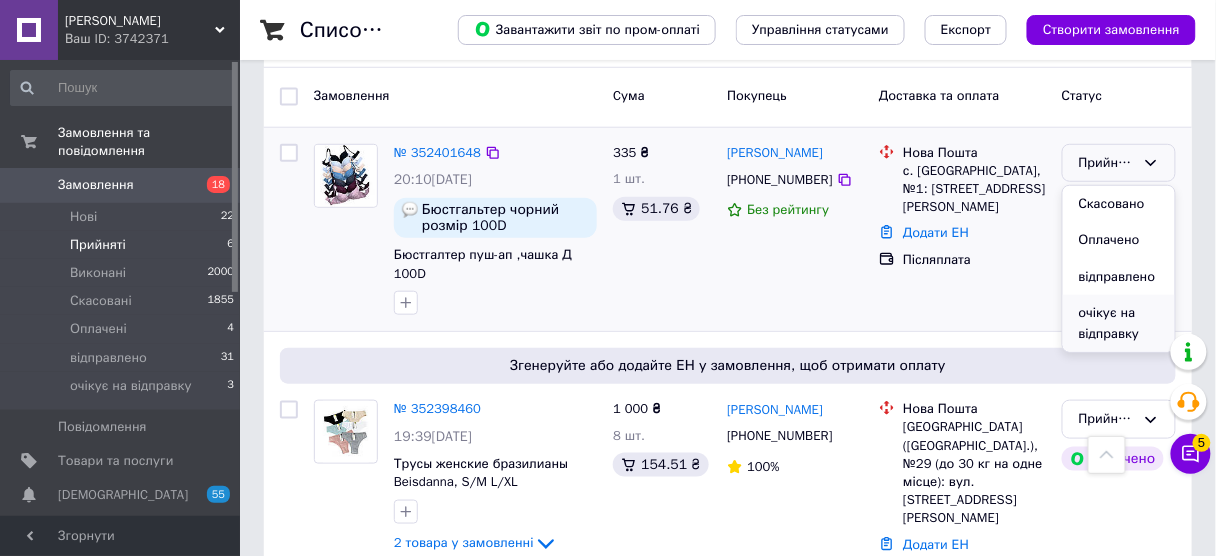 scroll, scrollTop: 37, scrollLeft: 0, axis: vertical 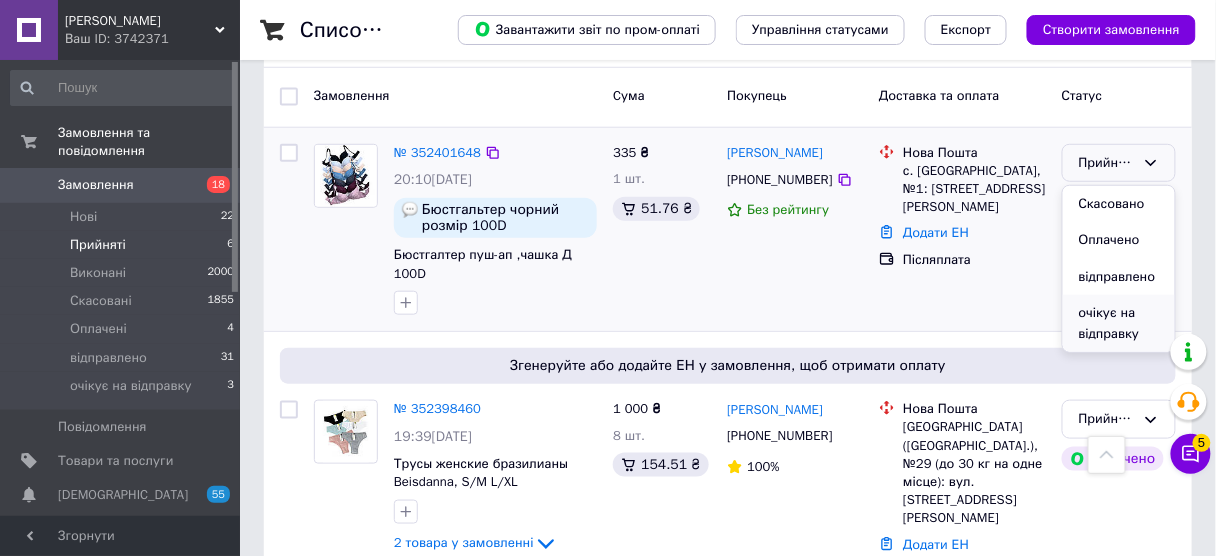 click on "очікує на відправку" at bounding box center (1119, 323) 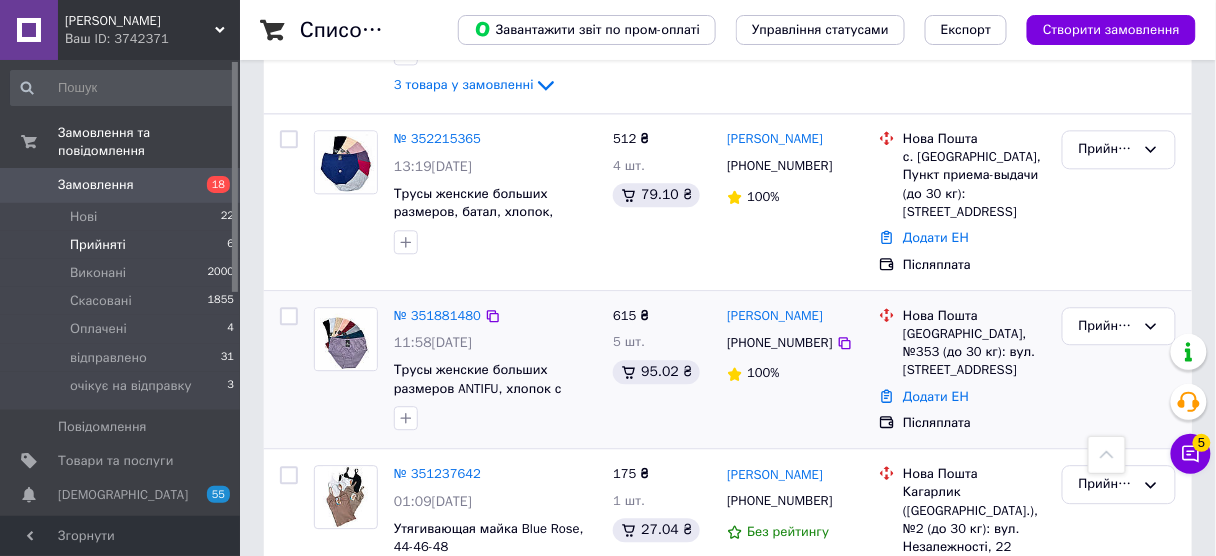 scroll, scrollTop: 1120, scrollLeft: 0, axis: vertical 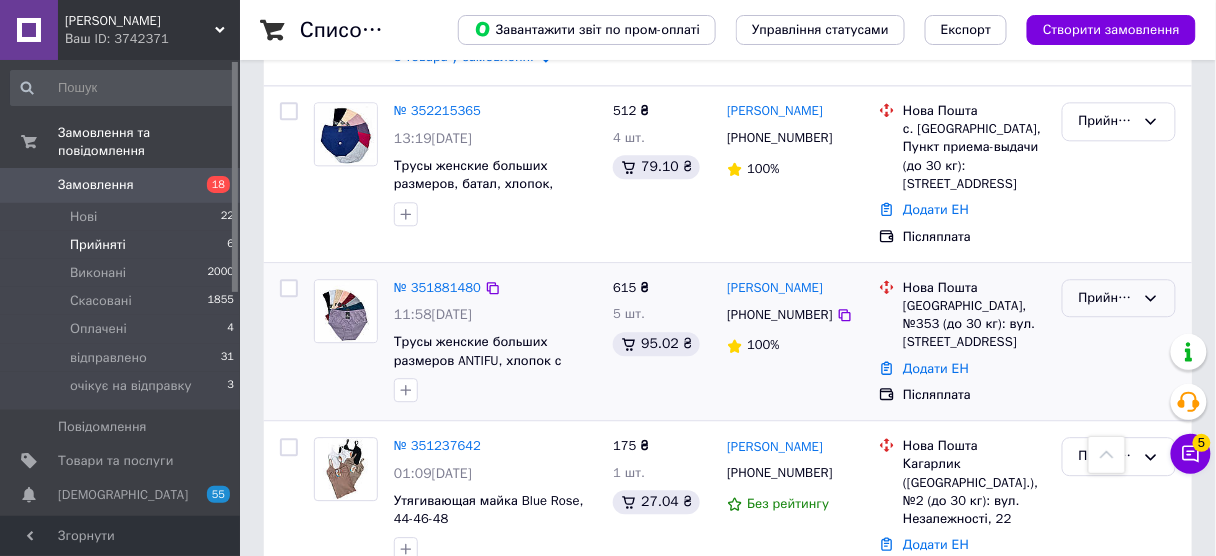 click on "Прийнято" at bounding box center [1119, 298] 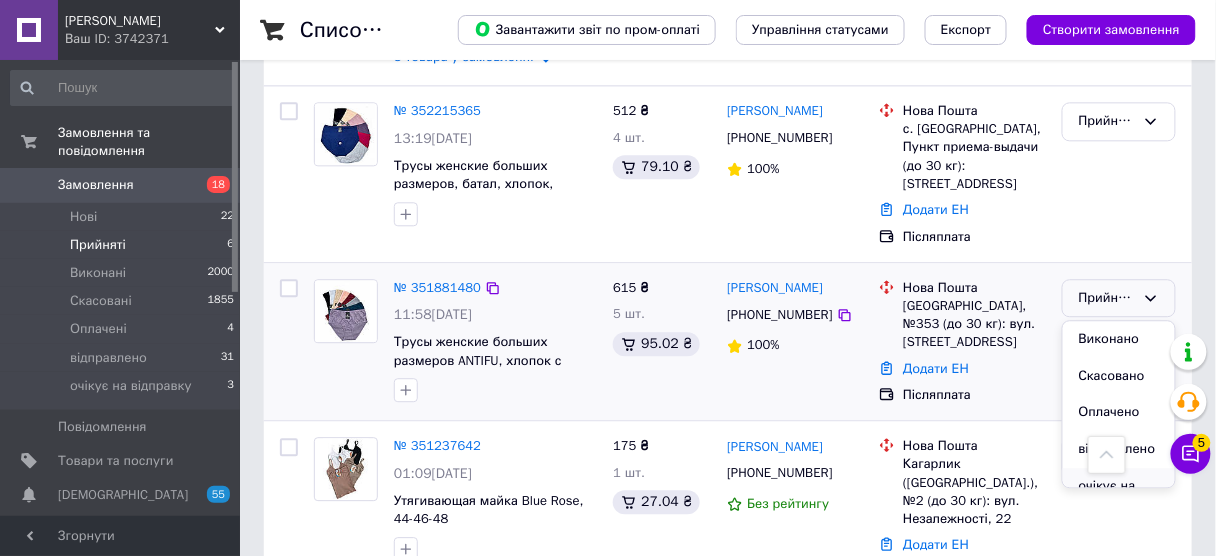 click on "очікує на відправку" at bounding box center (1119, 496) 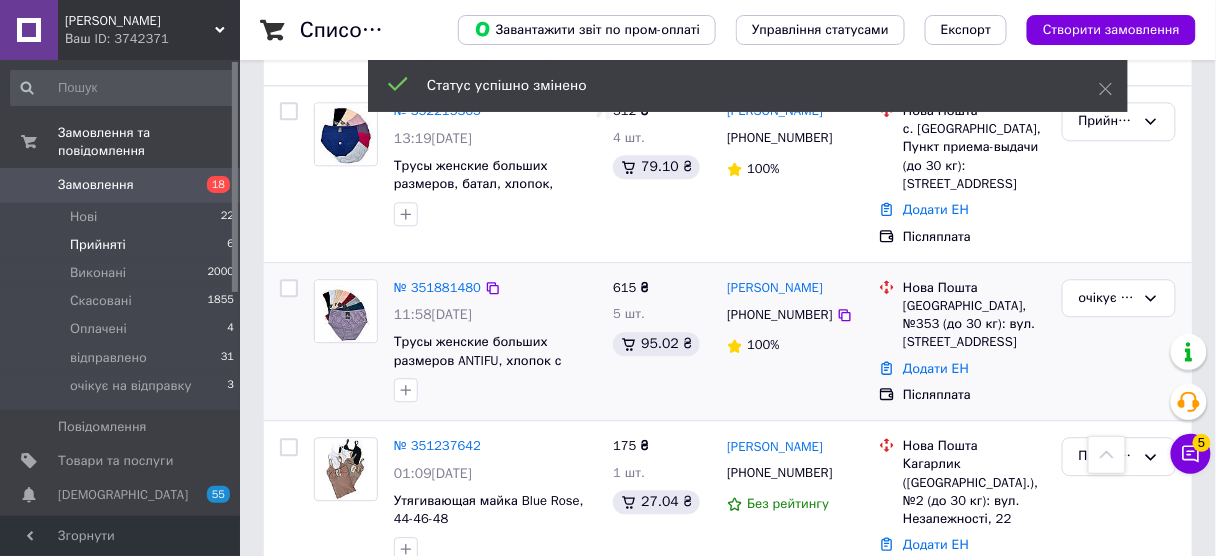click on "Замовлення 18" at bounding box center [123, 185] 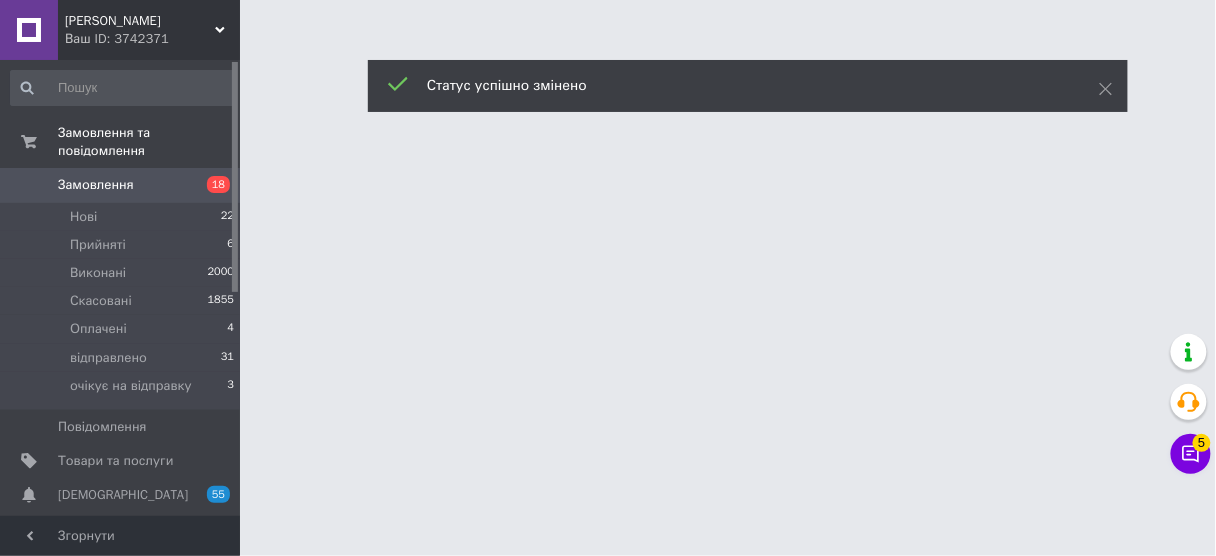 scroll, scrollTop: 0, scrollLeft: 0, axis: both 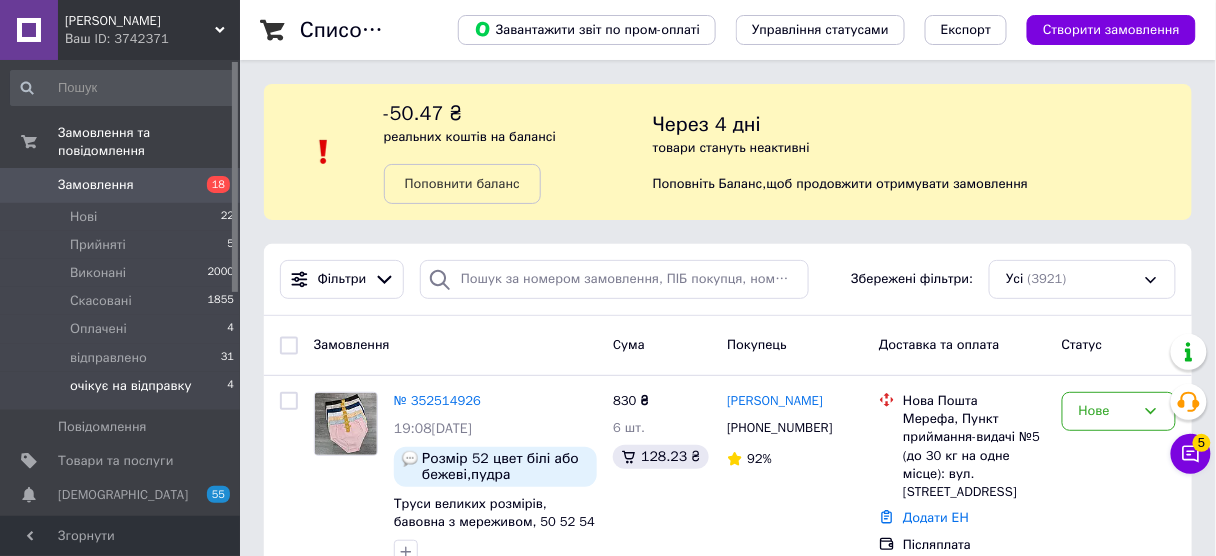click on "очікує на відправку" at bounding box center [131, 386] 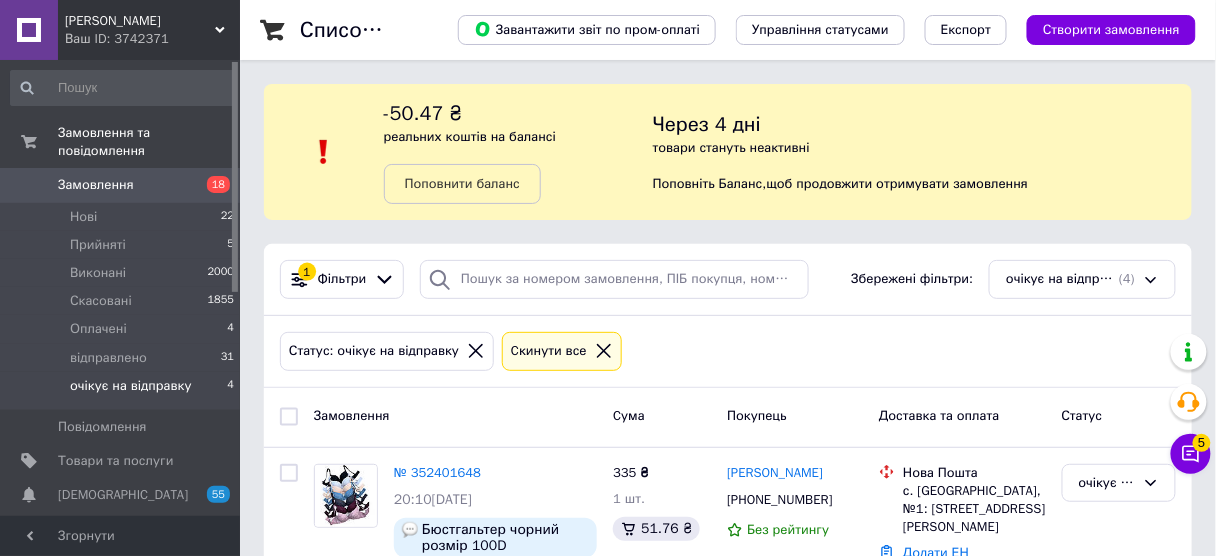 click on "Замовлення" at bounding box center [96, 185] 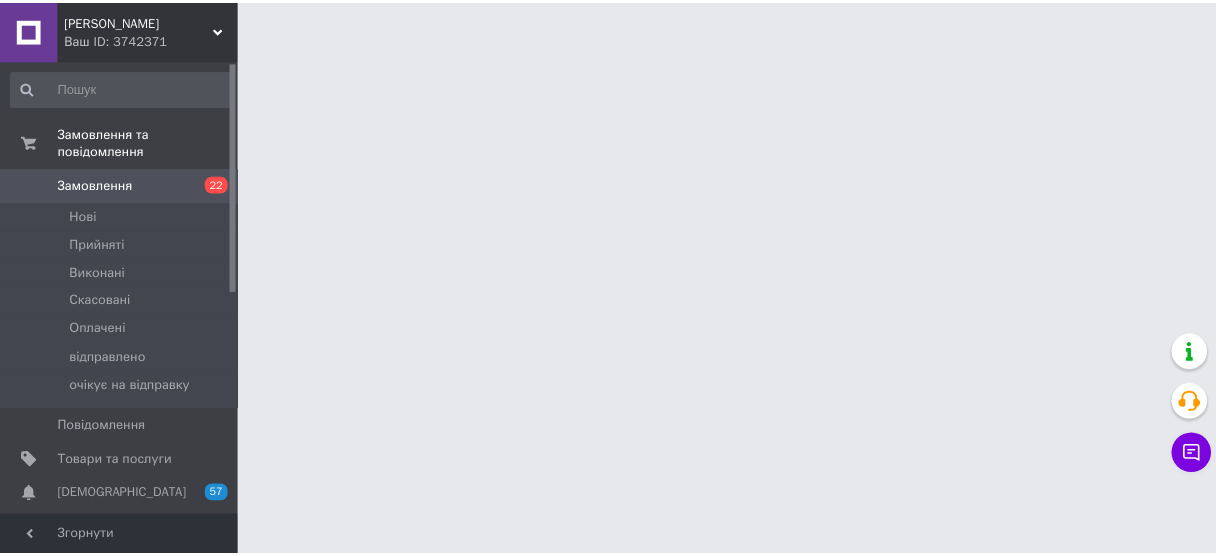 scroll, scrollTop: 0, scrollLeft: 0, axis: both 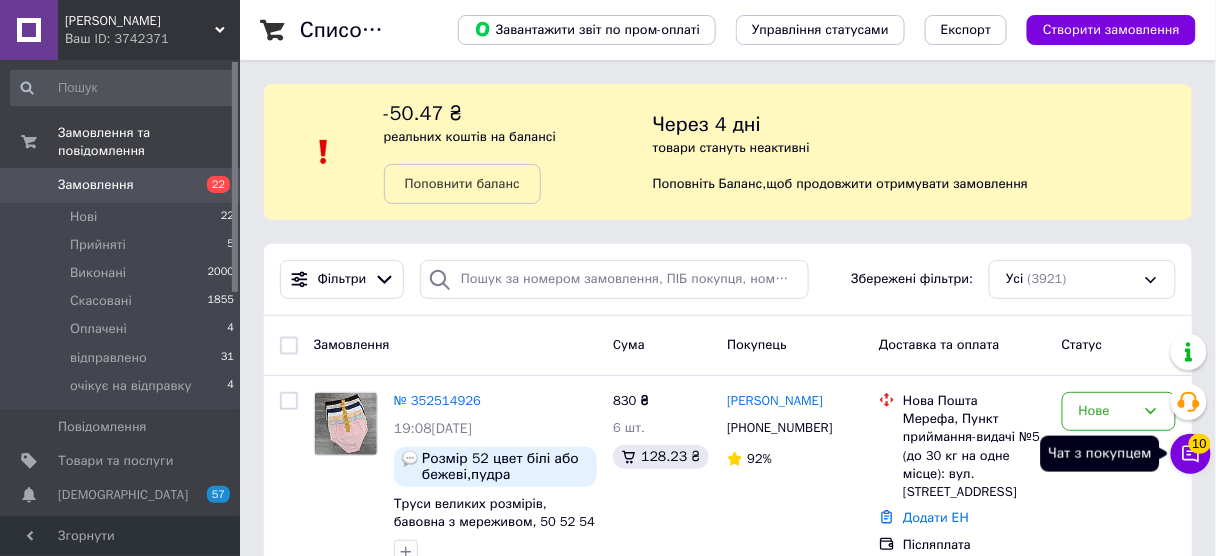 click 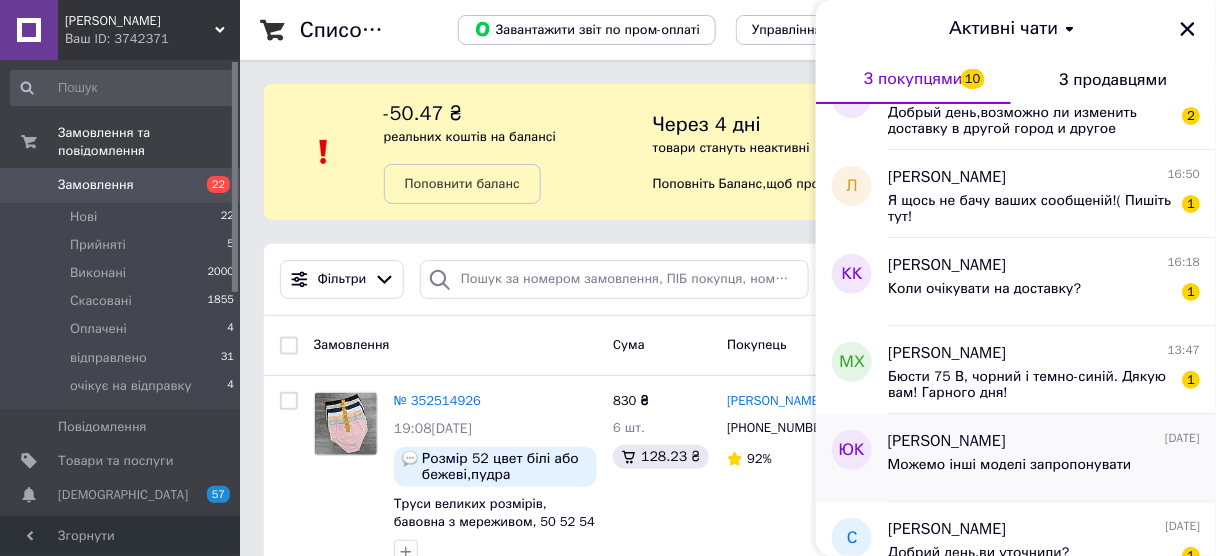 scroll, scrollTop: 80, scrollLeft: 0, axis: vertical 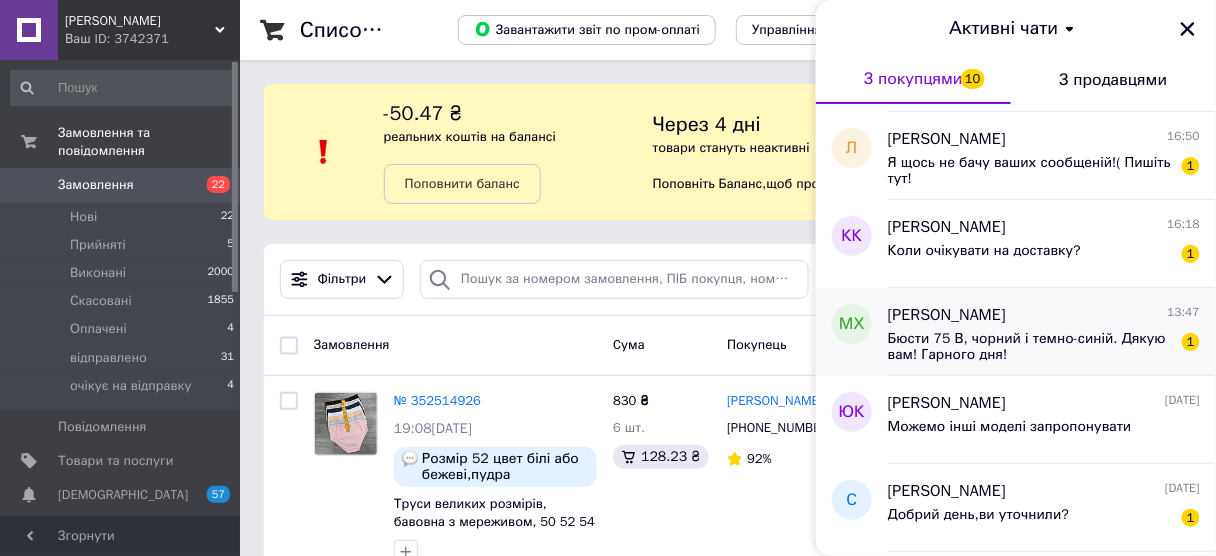 click on "Бюсти 75 В, чорний і темно-синій. Дякую вам! Гарного дня!" at bounding box center (1030, 347) 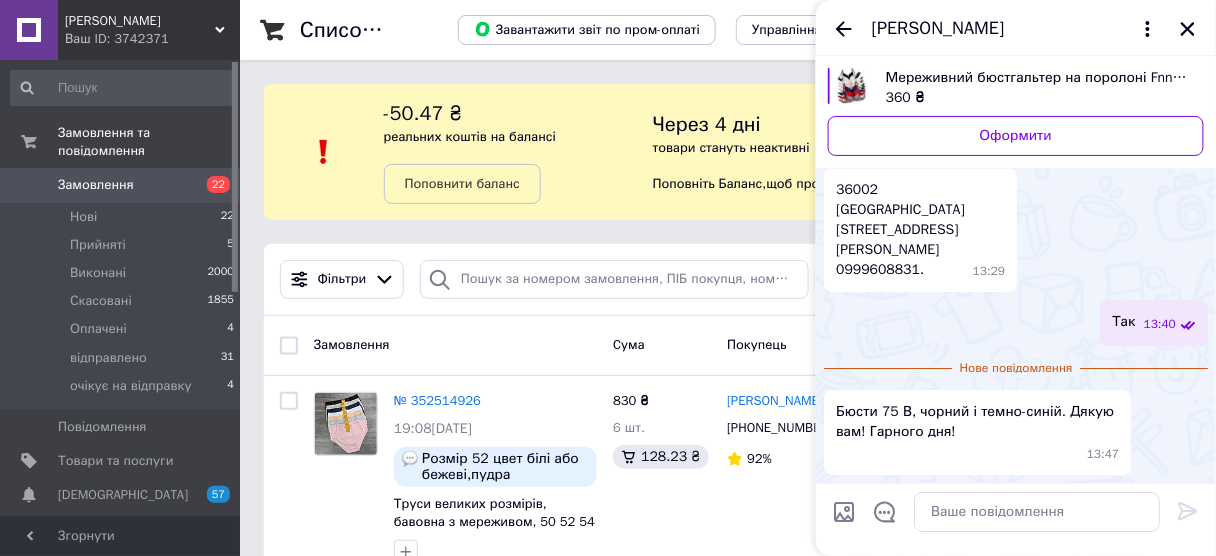 scroll, scrollTop: 1756, scrollLeft: 0, axis: vertical 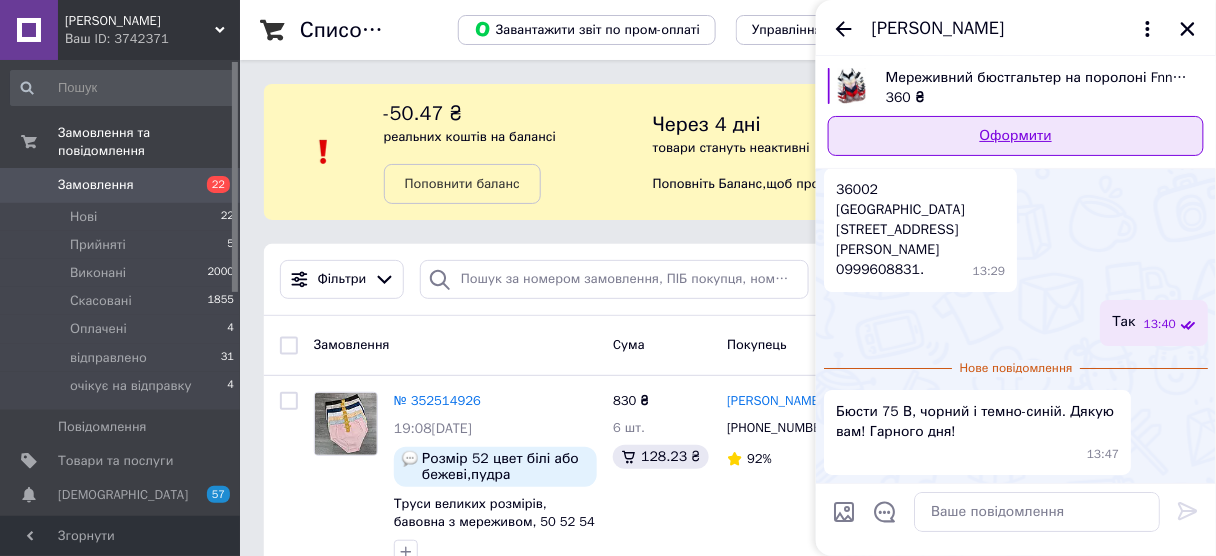 click on "Оформити" at bounding box center (1016, 136) 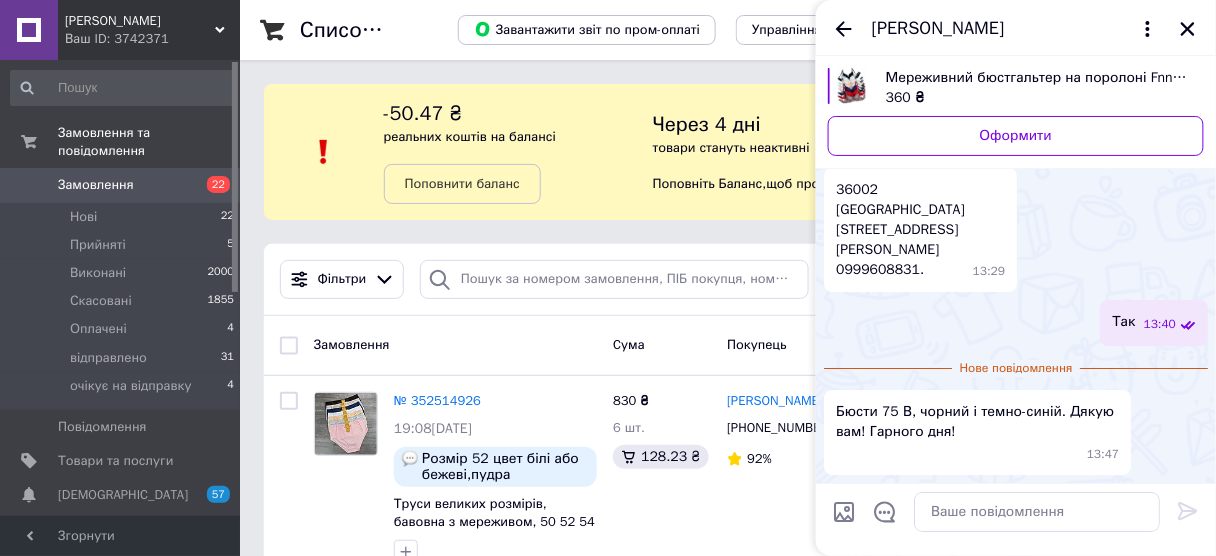 scroll, scrollTop: 1836, scrollLeft: 0, axis: vertical 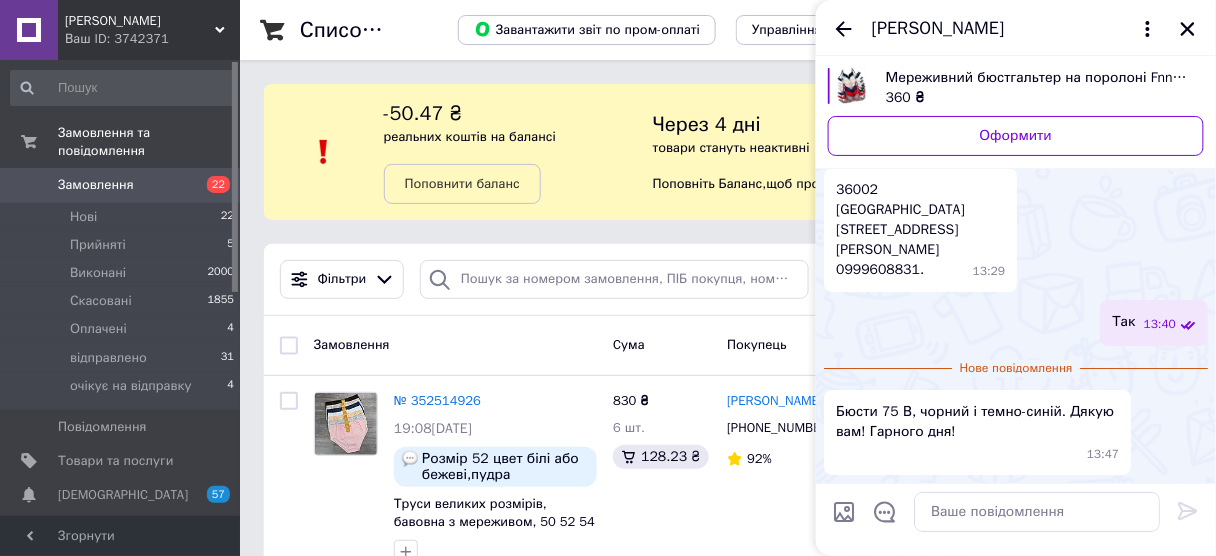 click at bounding box center (832, 45) 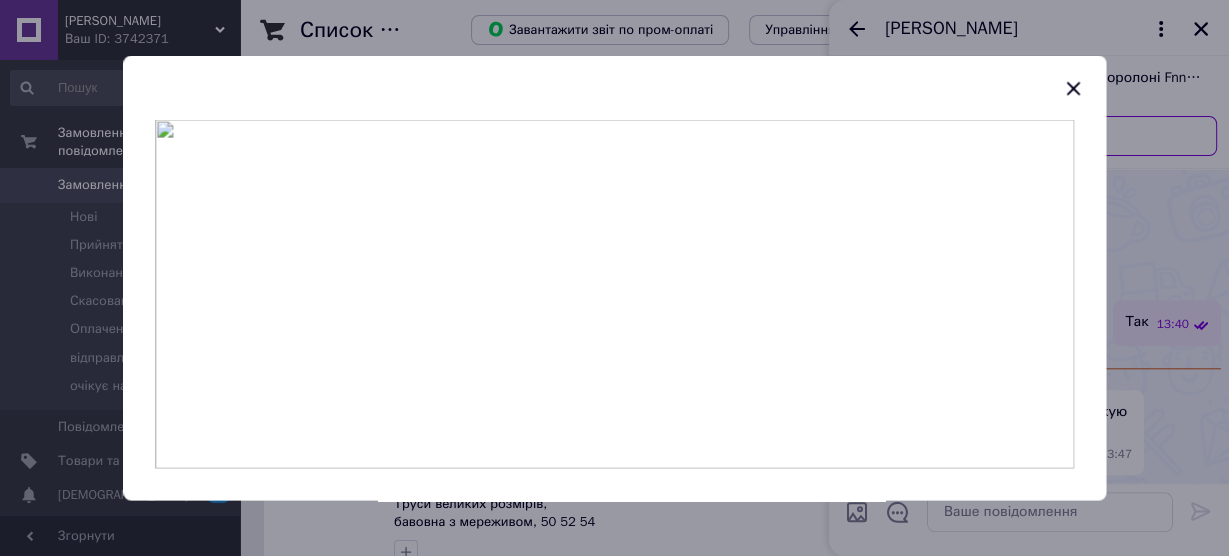 click at bounding box center [614, 278] 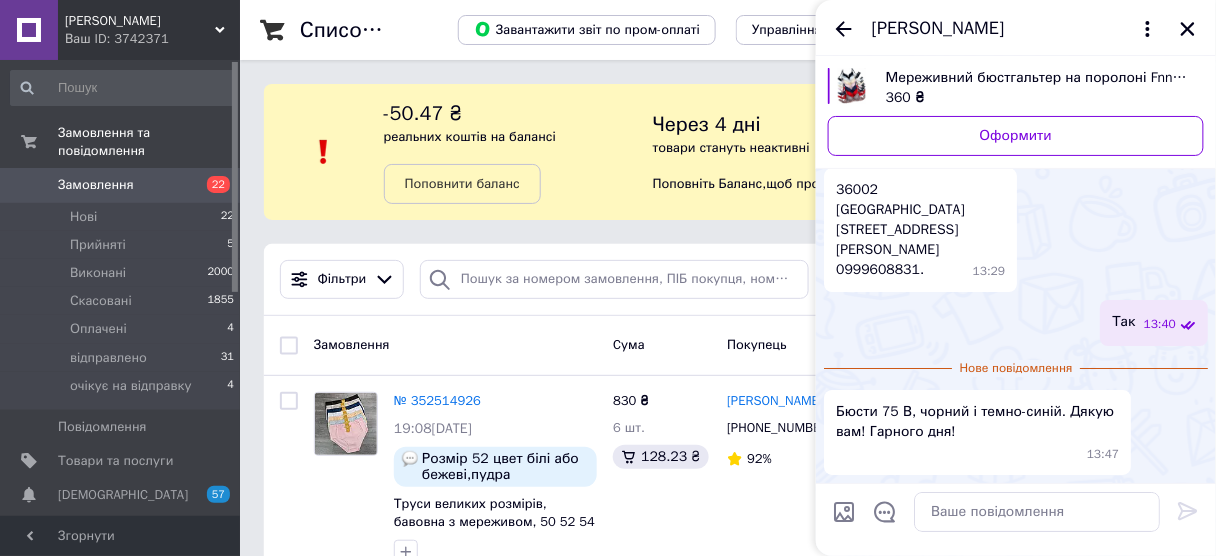scroll, scrollTop: 1756, scrollLeft: 0, axis: vertical 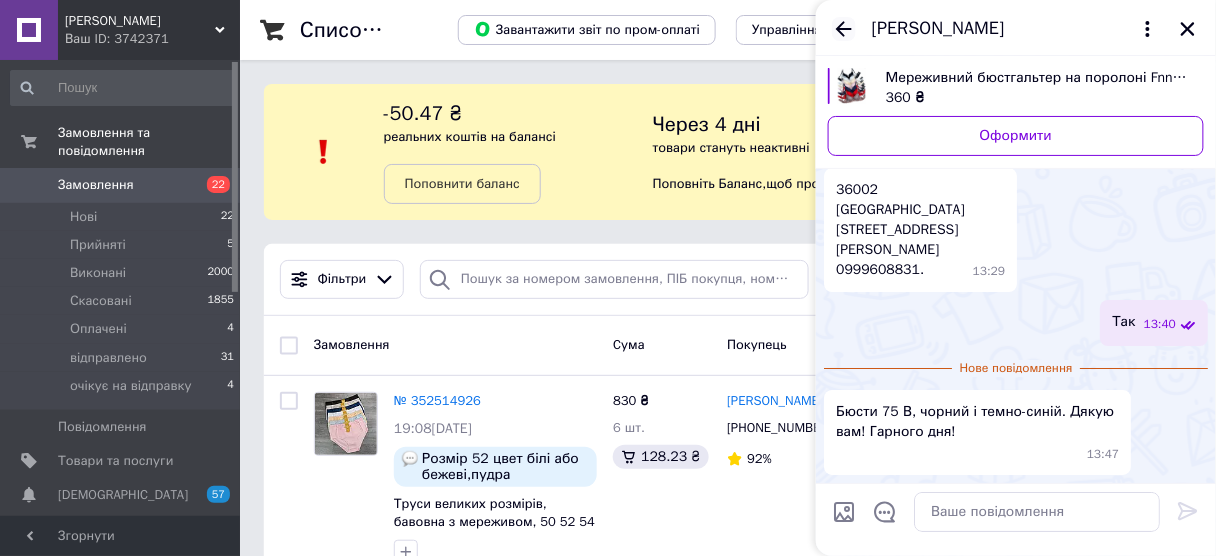 click 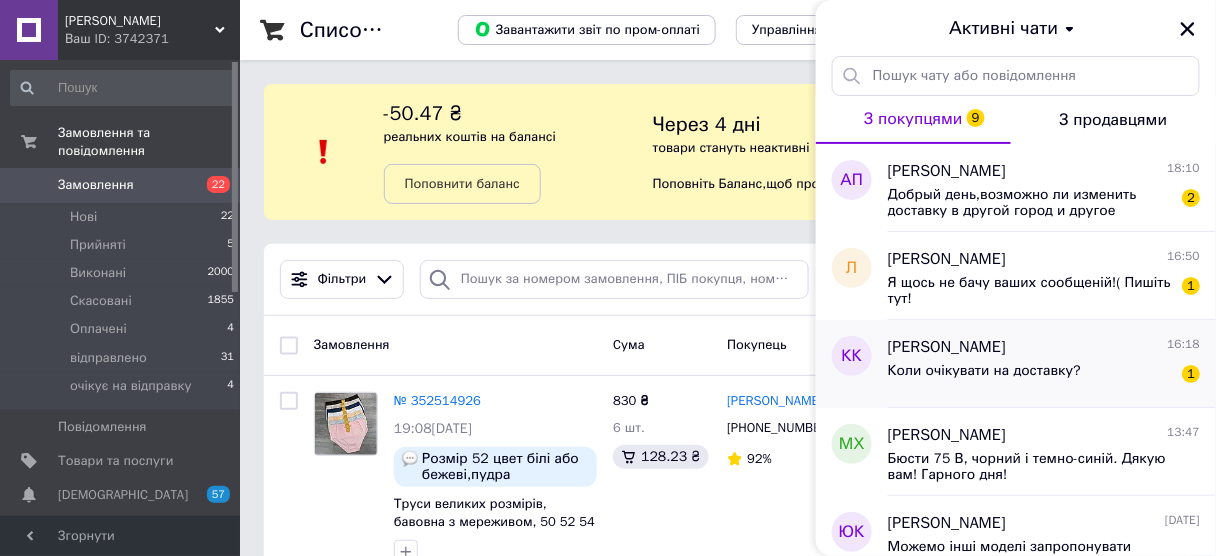 click on "Коли очікувати на доставку?" at bounding box center (984, 371) 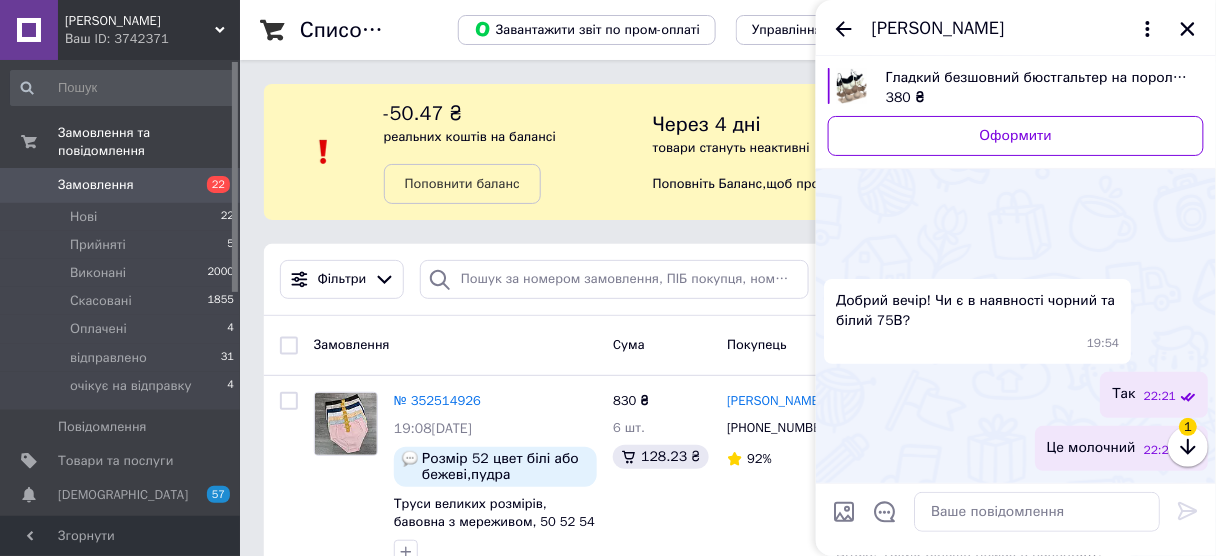 scroll, scrollTop: 951, scrollLeft: 0, axis: vertical 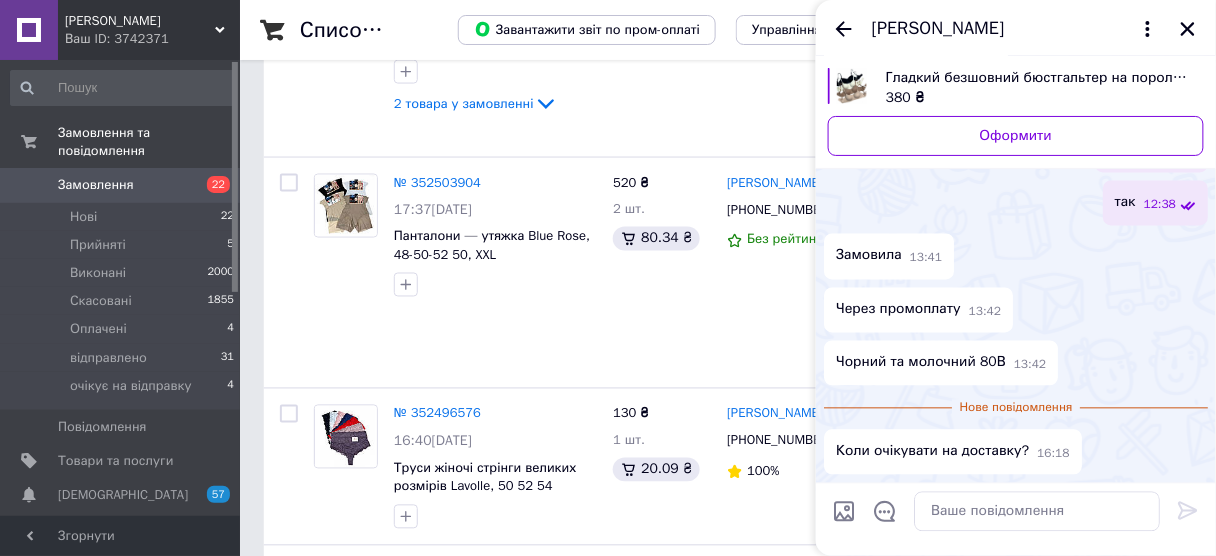click on "Замовлення" at bounding box center (121, 185) 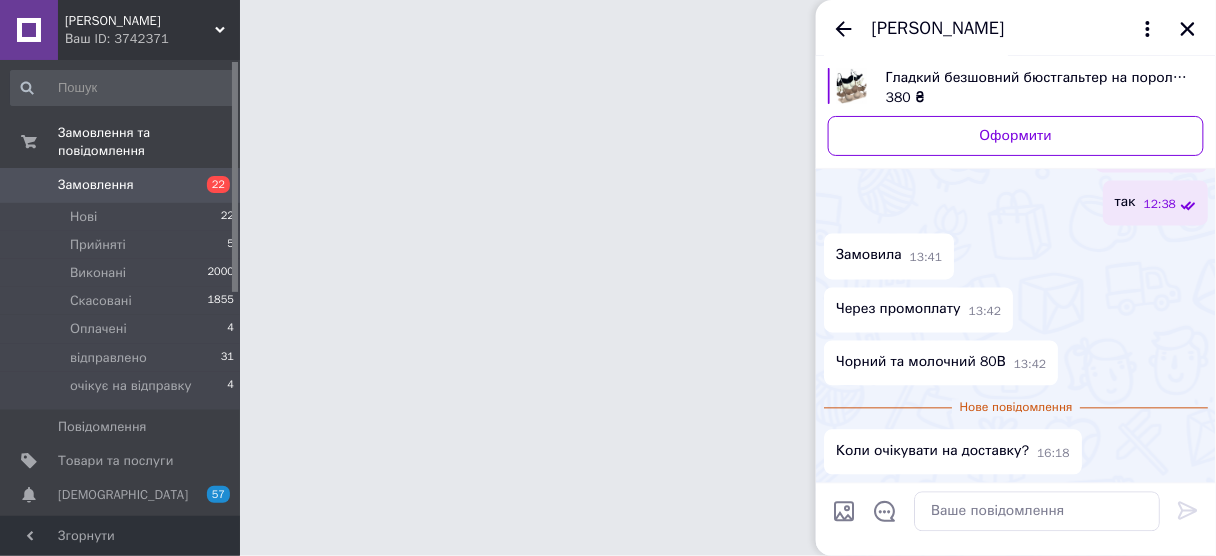 scroll, scrollTop: 0, scrollLeft: 0, axis: both 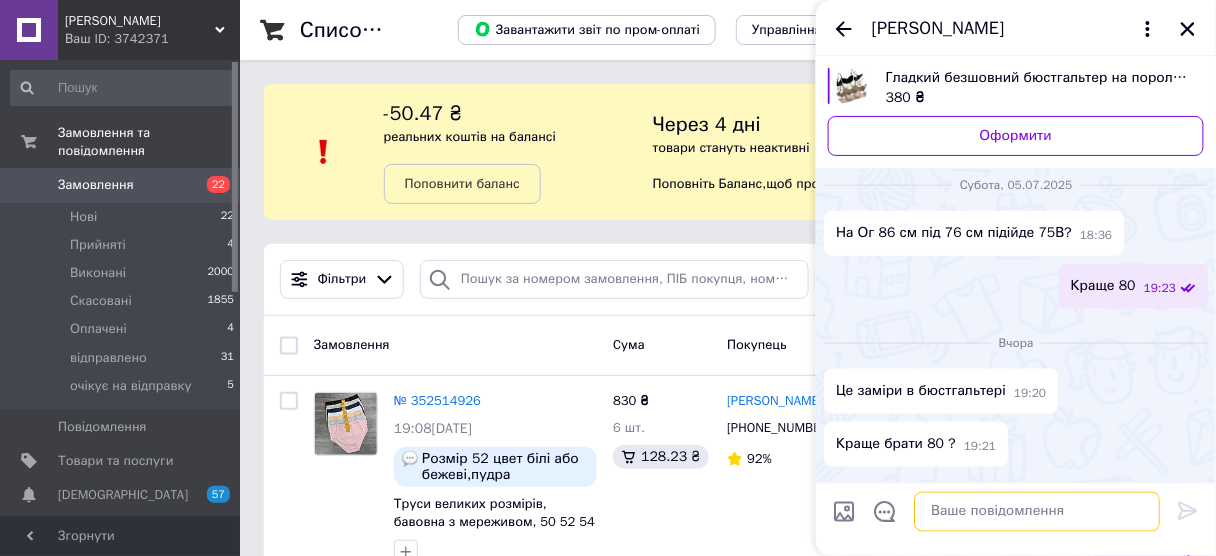 click at bounding box center (1037, 512) 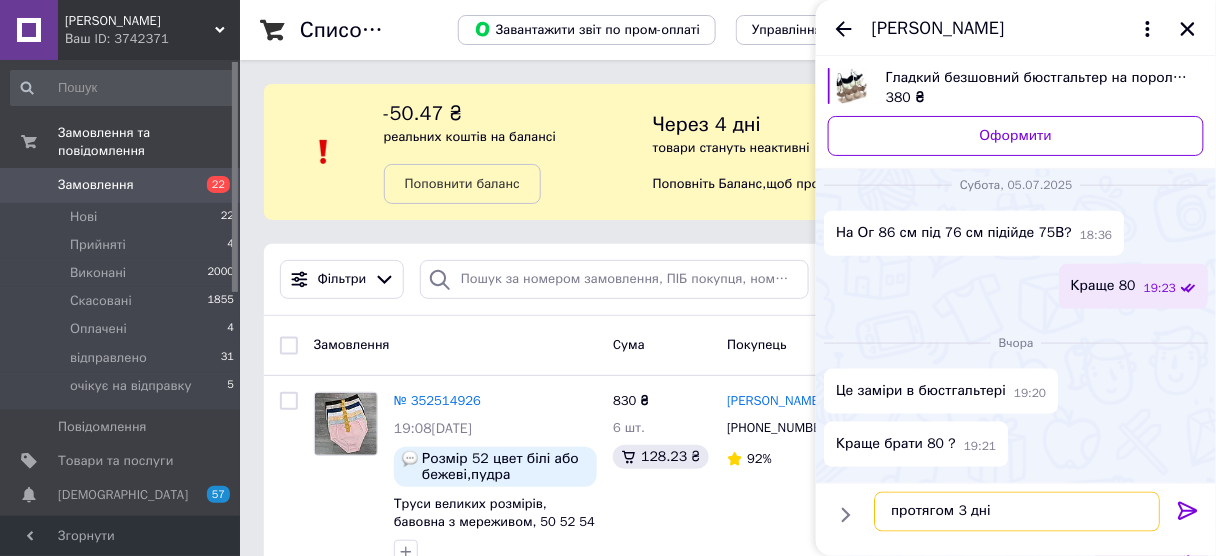 type on "протягом 3 днів" 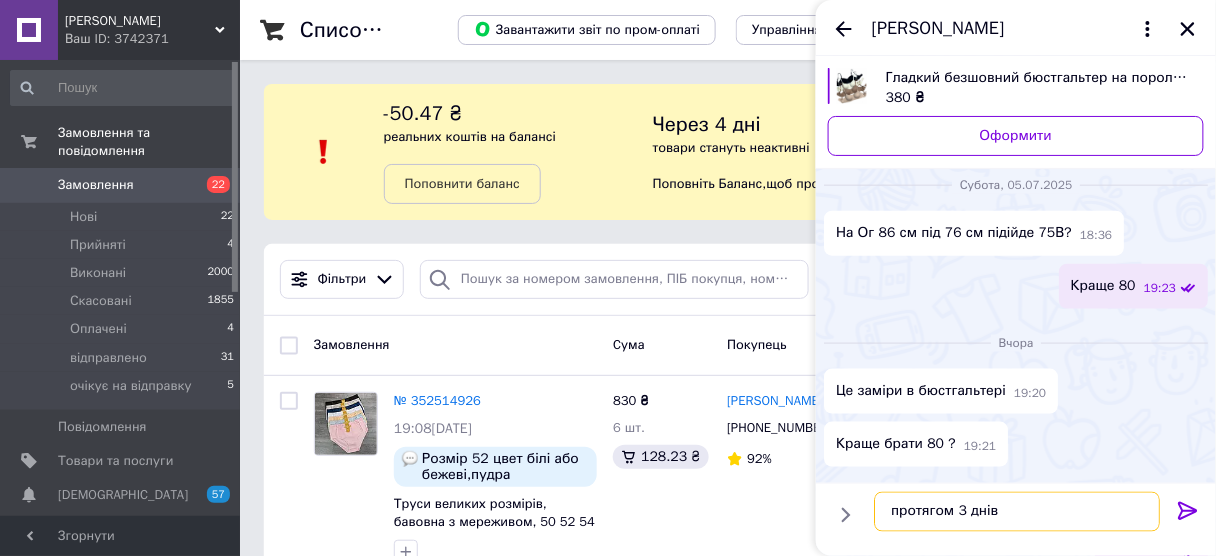 type 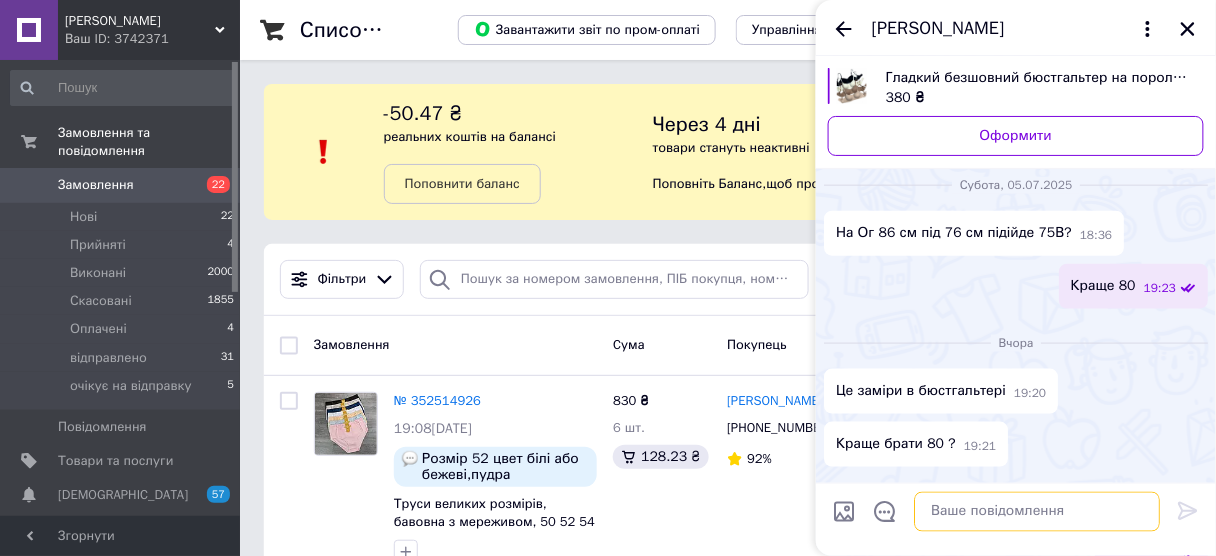 scroll, scrollTop: 916, scrollLeft: 0, axis: vertical 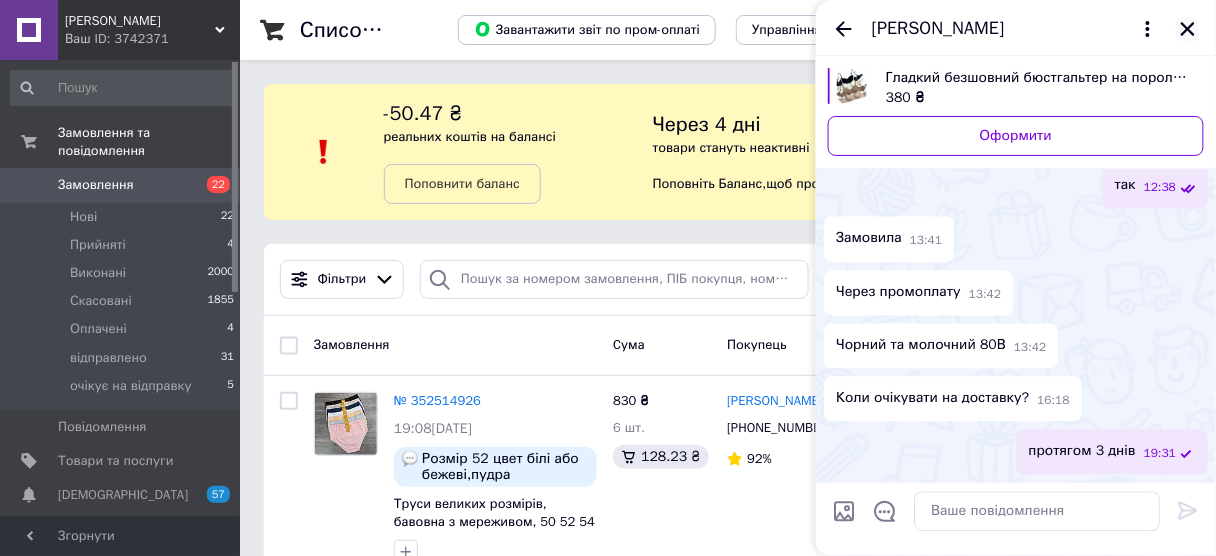 click 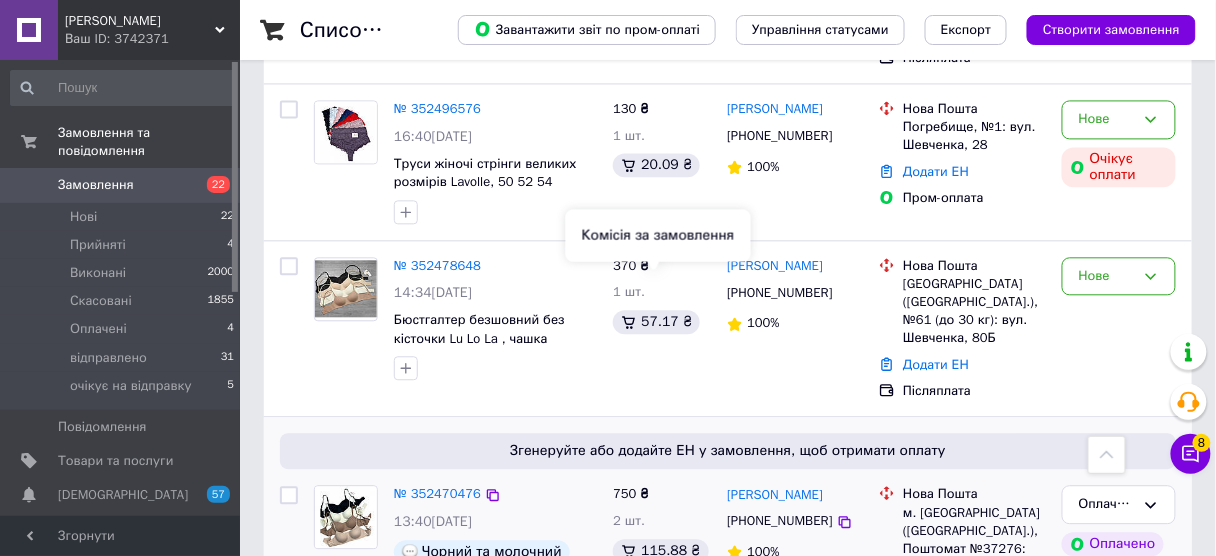 scroll, scrollTop: 1040, scrollLeft: 0, axis: vertical 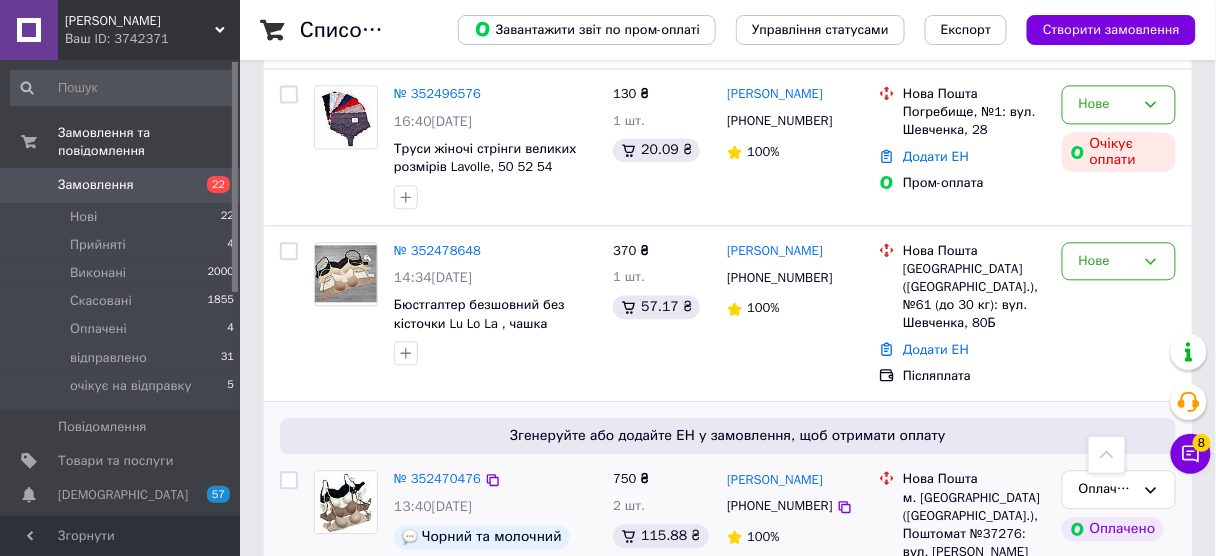 click on "№ 352470476" at bounding box center [437, 479] 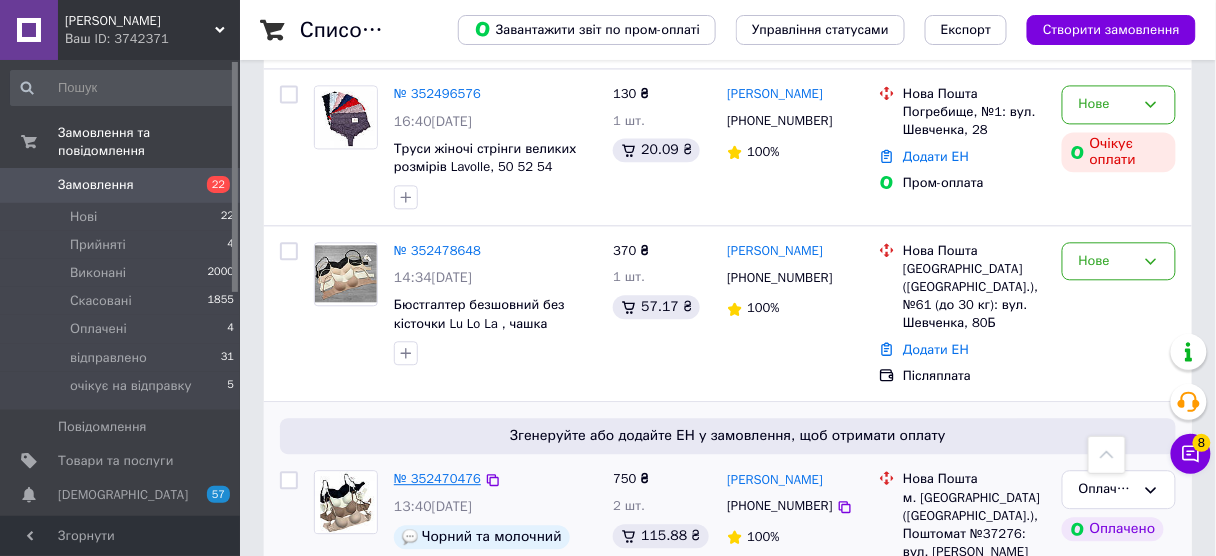 click on "№ 352470476" at bounding box center (437, 478) 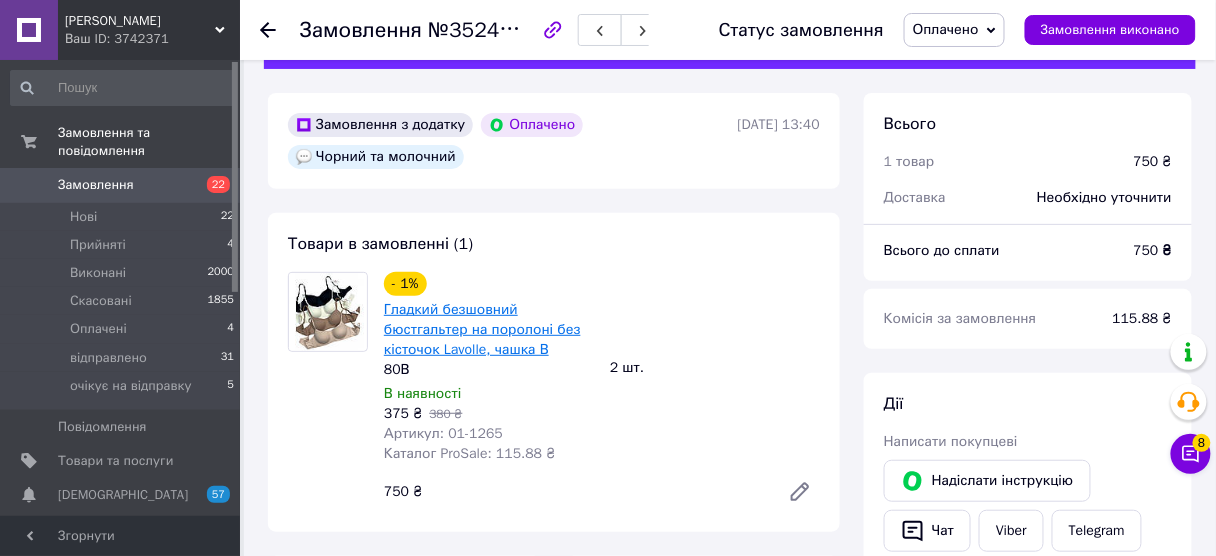 scroll, scrollTop: 160, scrollLeft: 0, axis: vertical 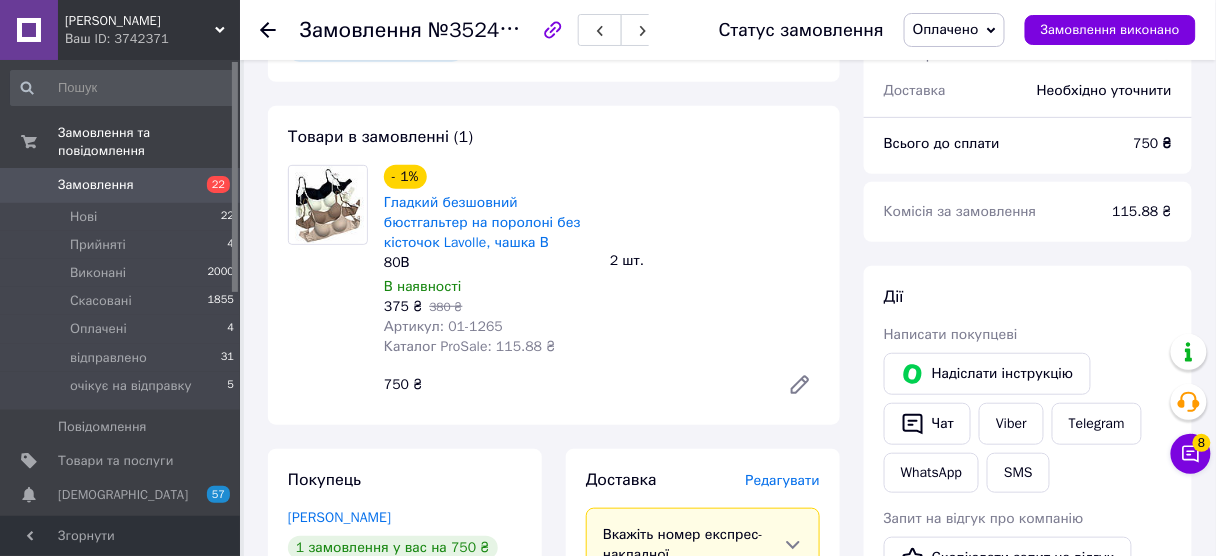 click on "Оплачено" at bounding box center [946, 29] 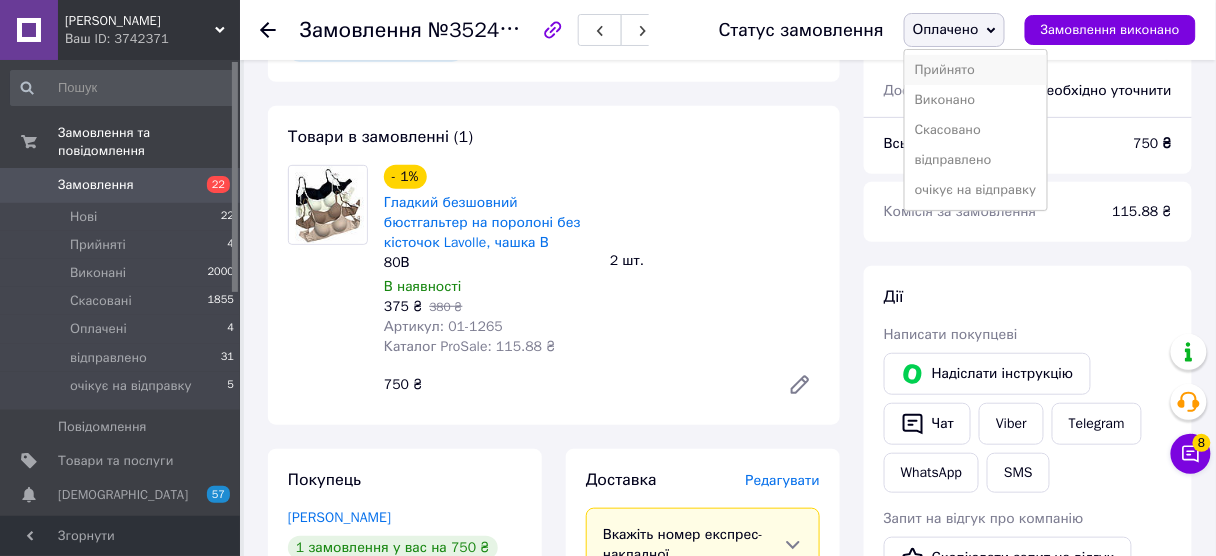click on "Прийнято" at bounding box center (976, 70) 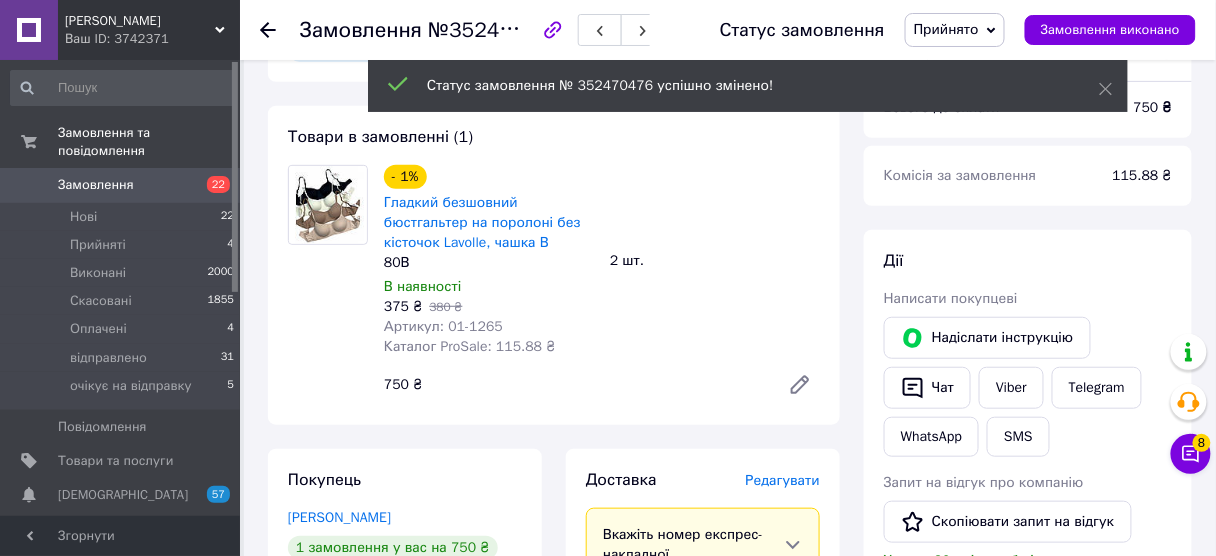 click on "Прийнято" at bounding box center (955, 30) 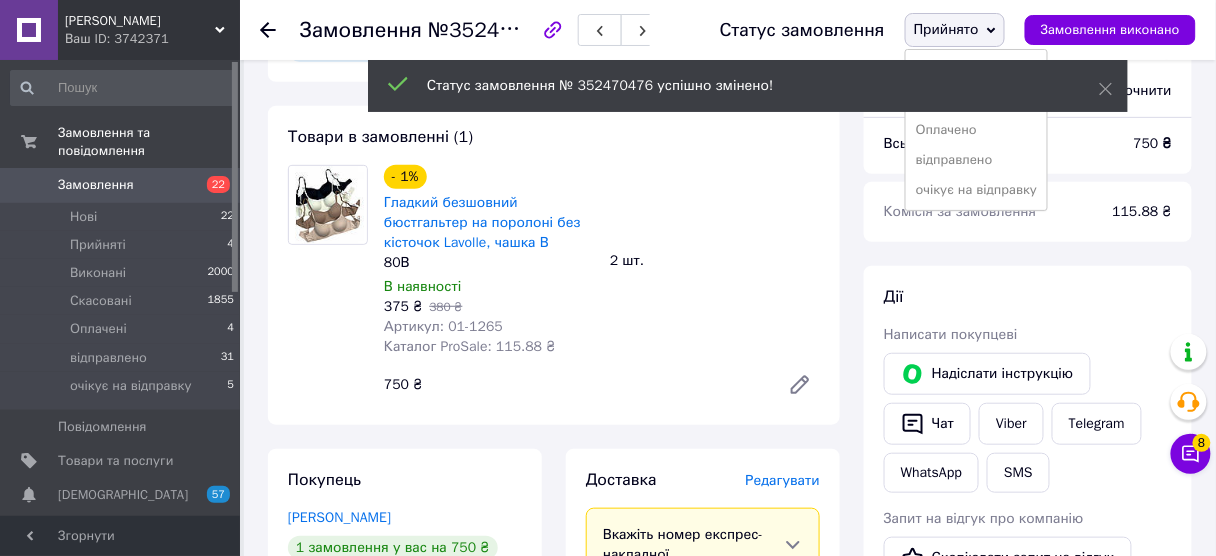 click on "очікує на відправку" at bounding box center [977, 190] 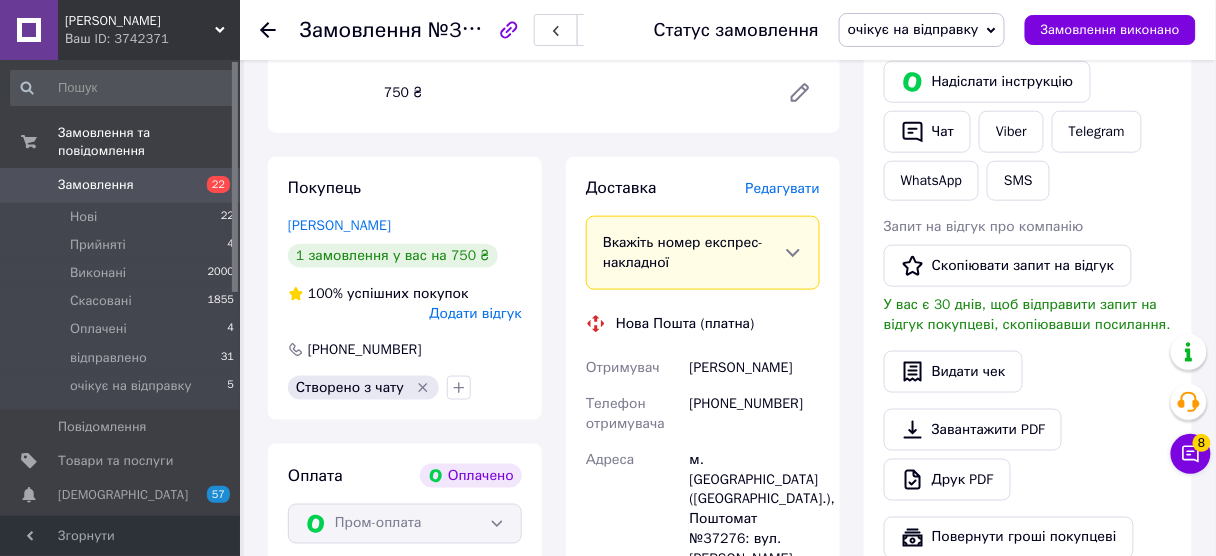 scroll, scrollTop: 480, scrollLeft: 0, axis: vertical 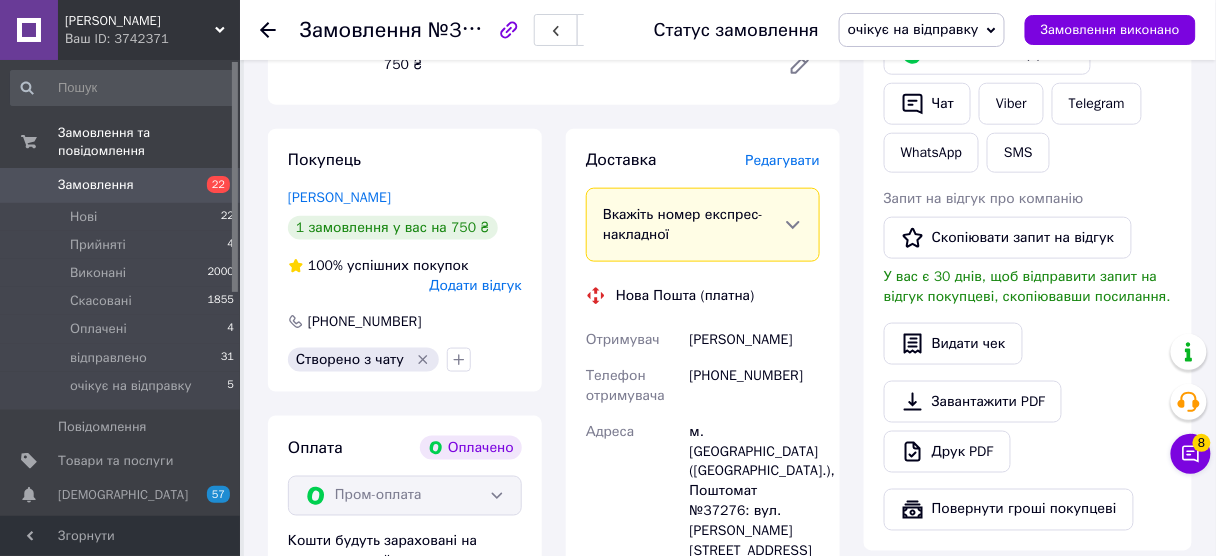 click on "Замовлення" at bounding box center (121, 185) 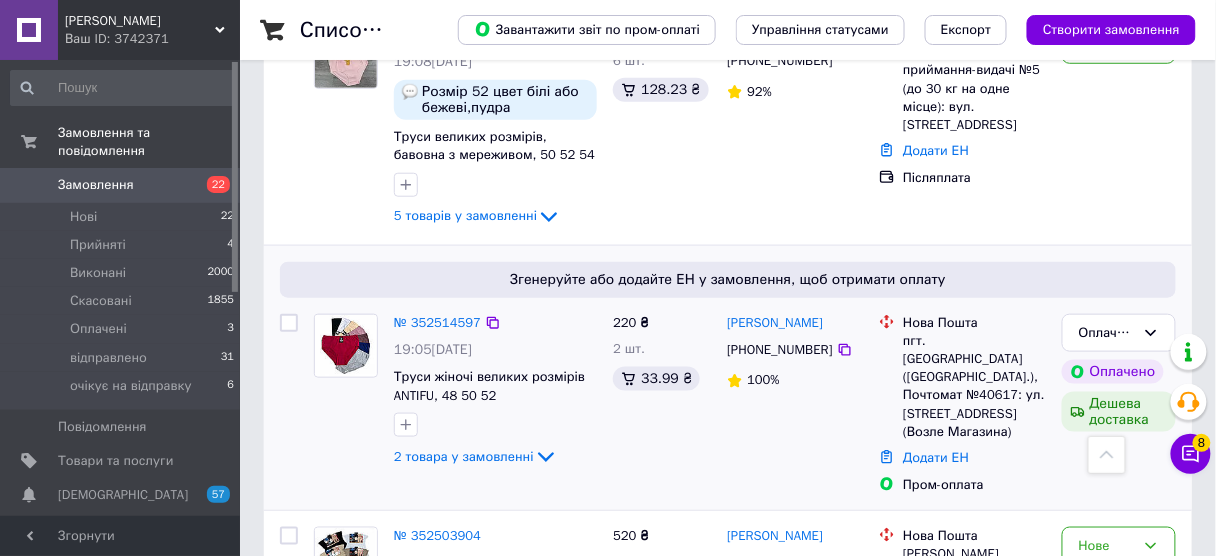 scroll, scrollTop: 480, scrollLeft: 0, axis: vertical 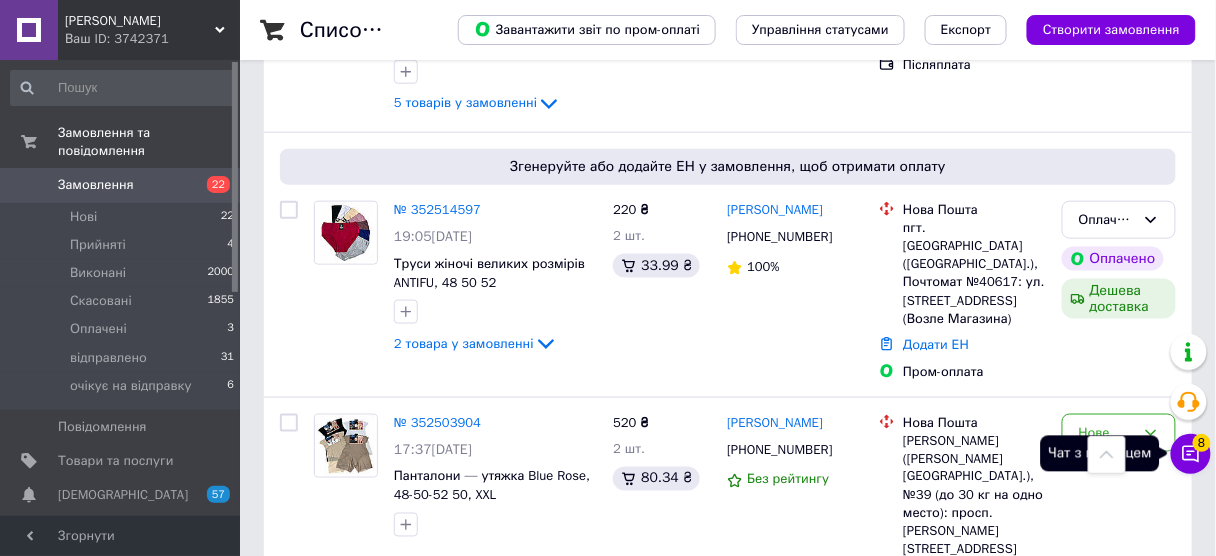 drag, startPoint x: 1196, startPoint y: 454, endPoint x: 1173, endPoint y: 440, distance: 26.925823 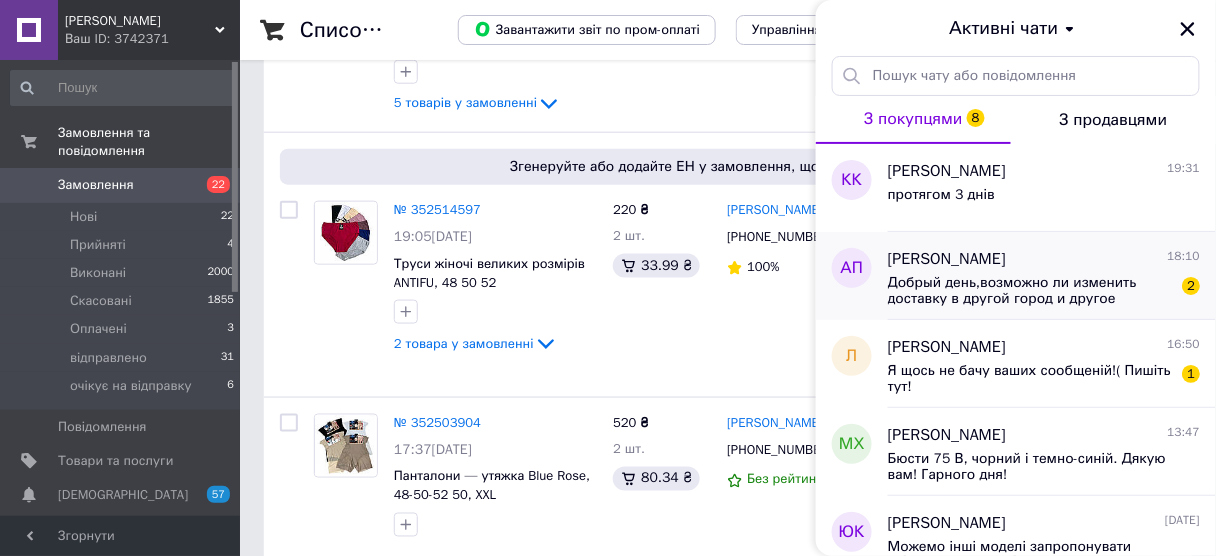click on "Добрый день,возможно ли изменить доставку в другой город и другое отделение?" at bounding box center [1030, 291] 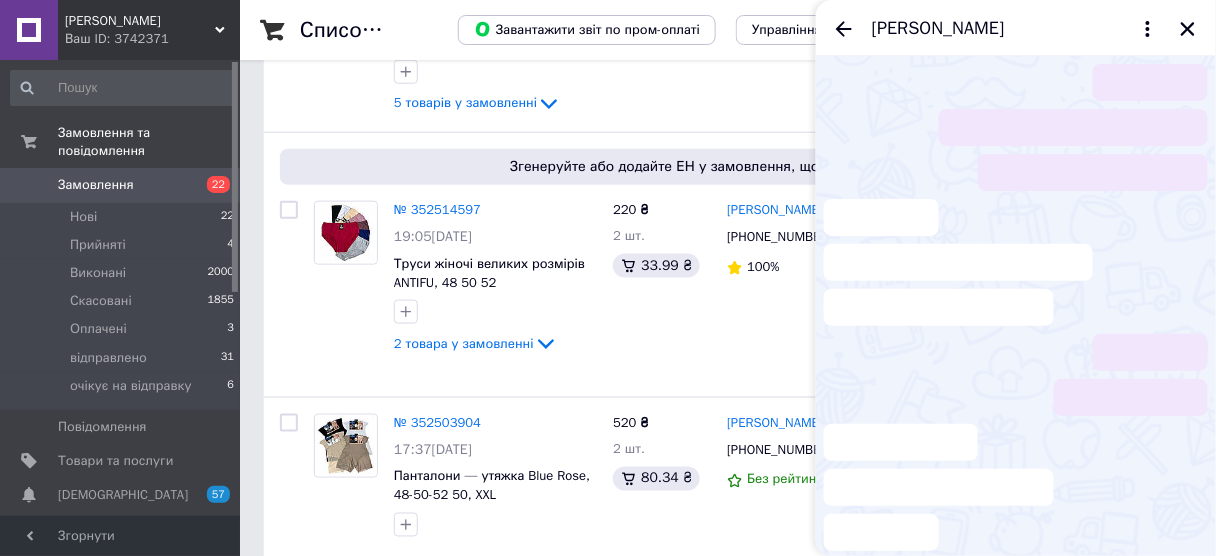scroll, scrollTop: 536, scrollLeft: 0, axis: vertical 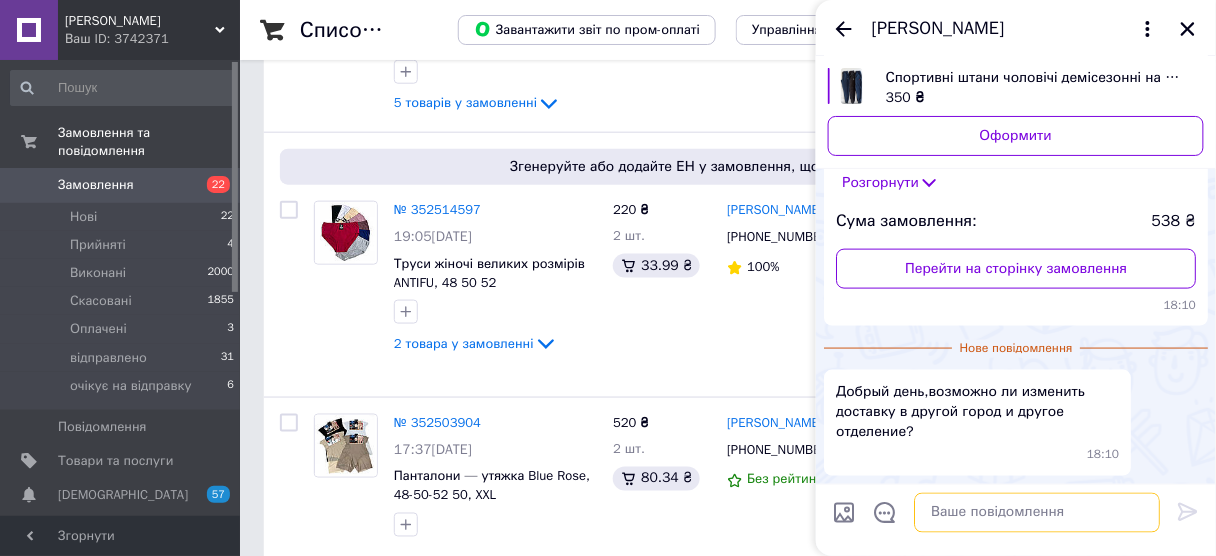 click at bounding box center [1037, 512] 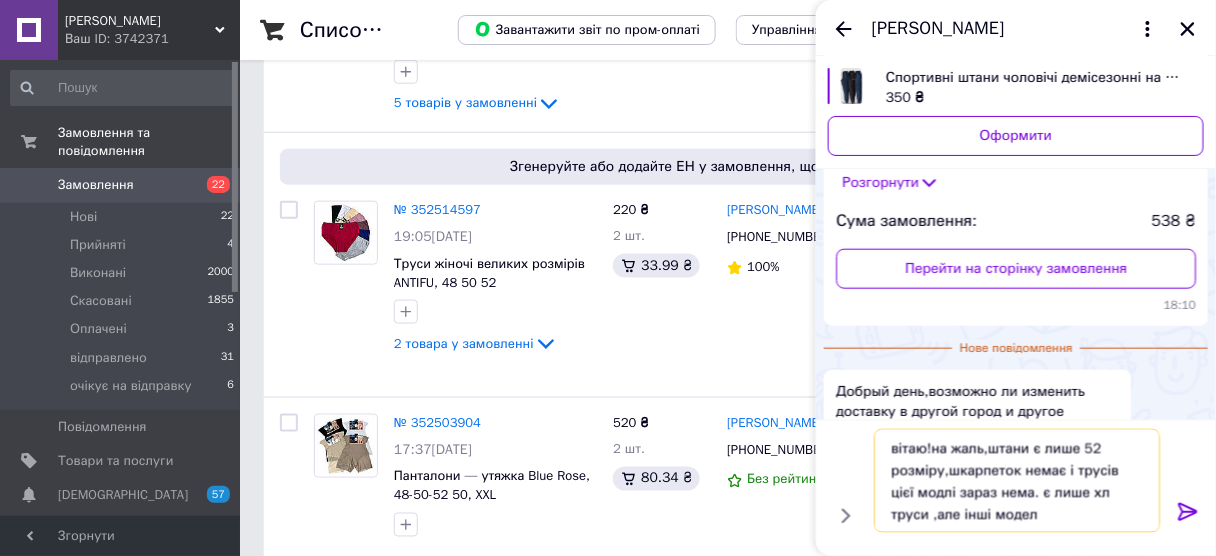 type on "вітаю!на жаль,штани є лише 52 розміру,шкарпеток немає і трусів цієї модлі зараз нема. є лише хл труси ,але інші моделі" 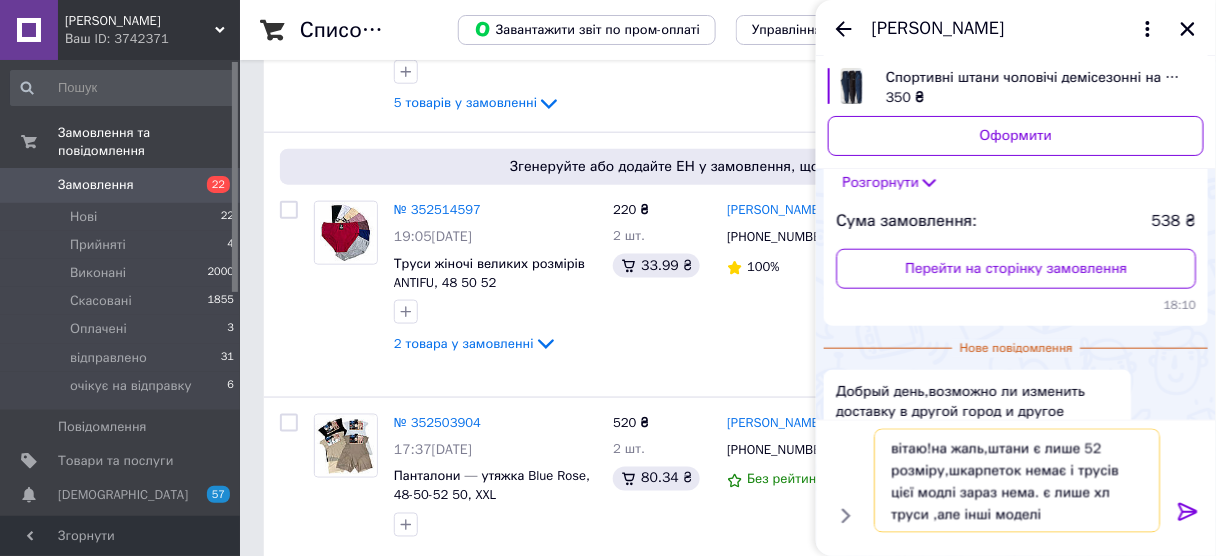 type 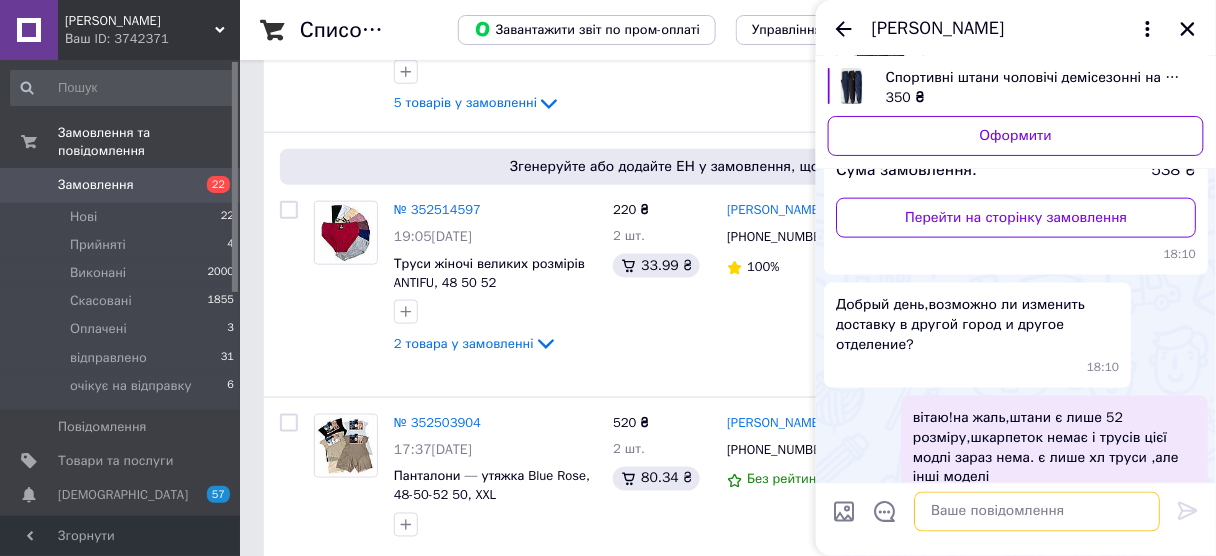 scroll, scrollTop: 581, scrollLeft: 0, axis: vertical 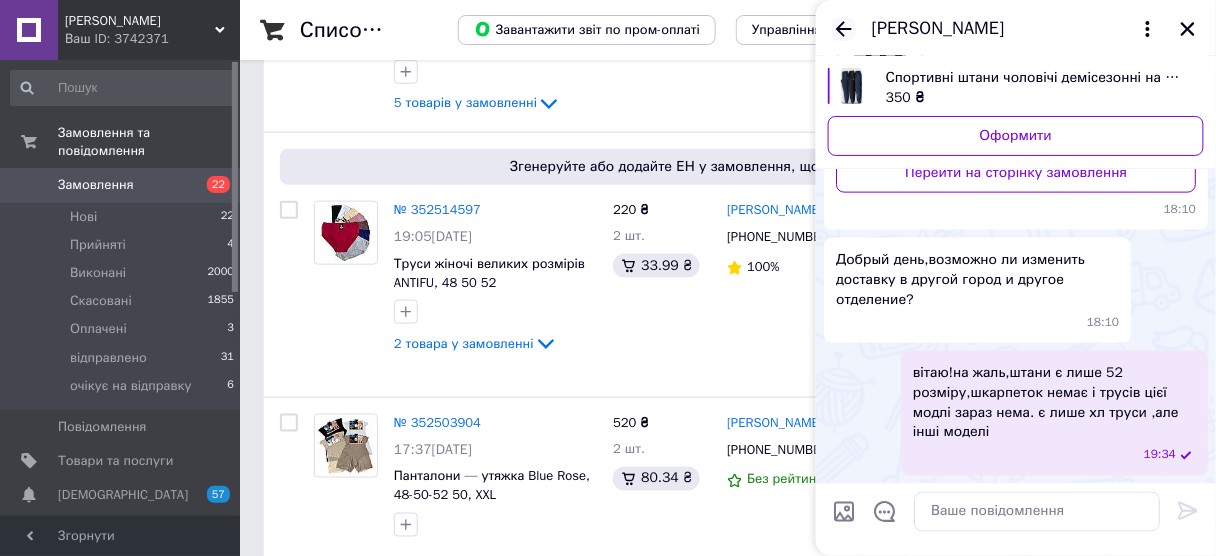click 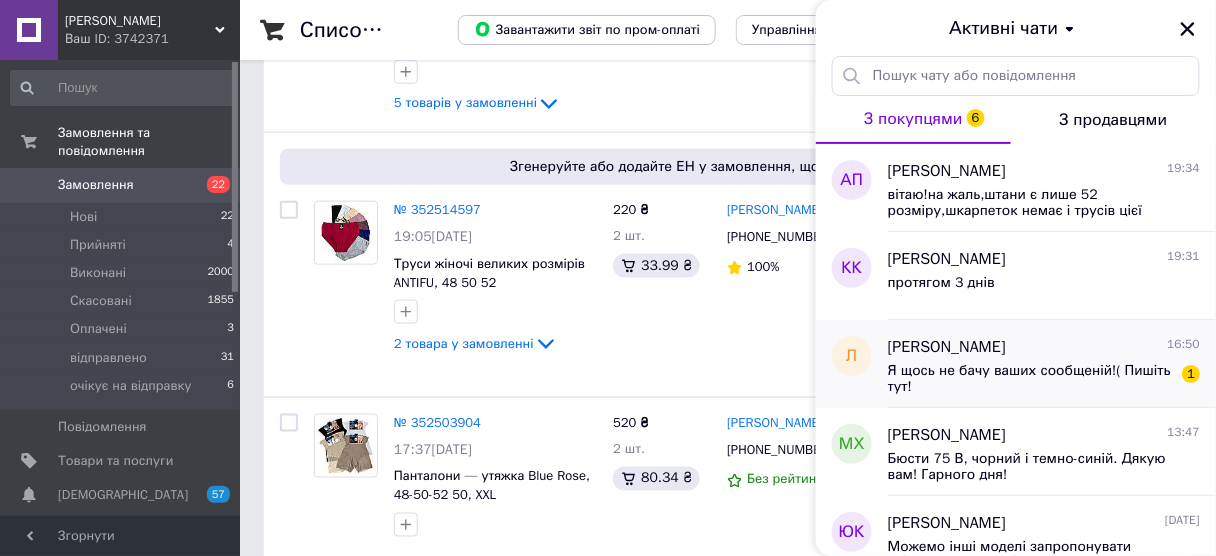 click on "Я щось не бачу ваших сообщеній!(  Пишіть тут!" at bounding box center [1030, 379] 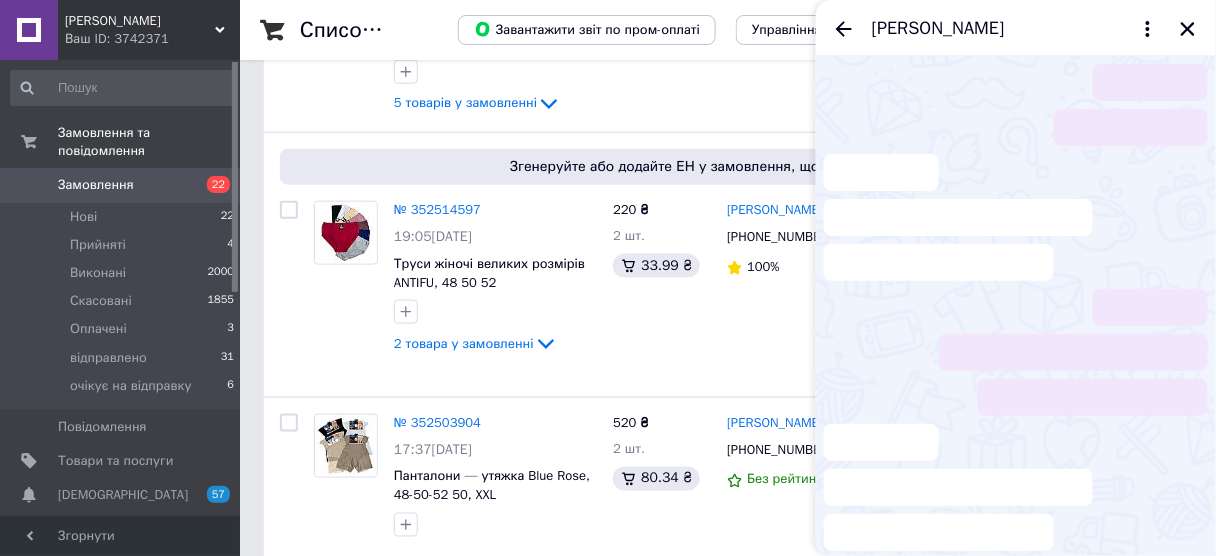 scroll, scrollTop: 333, scrollLeft: 0, axis: vertical 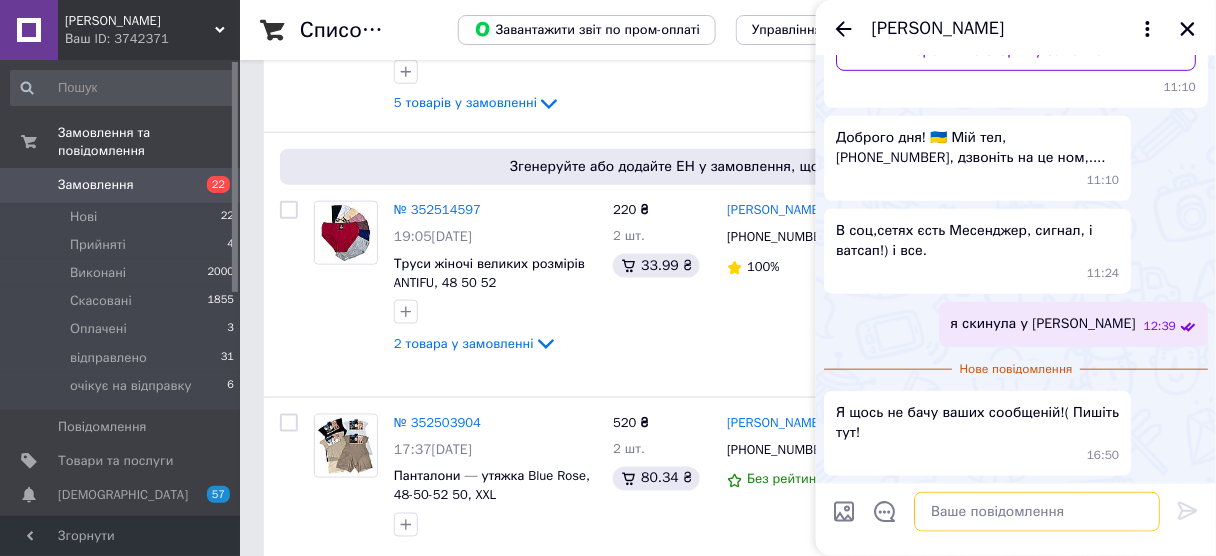 click at bounding box center (1037, 512) 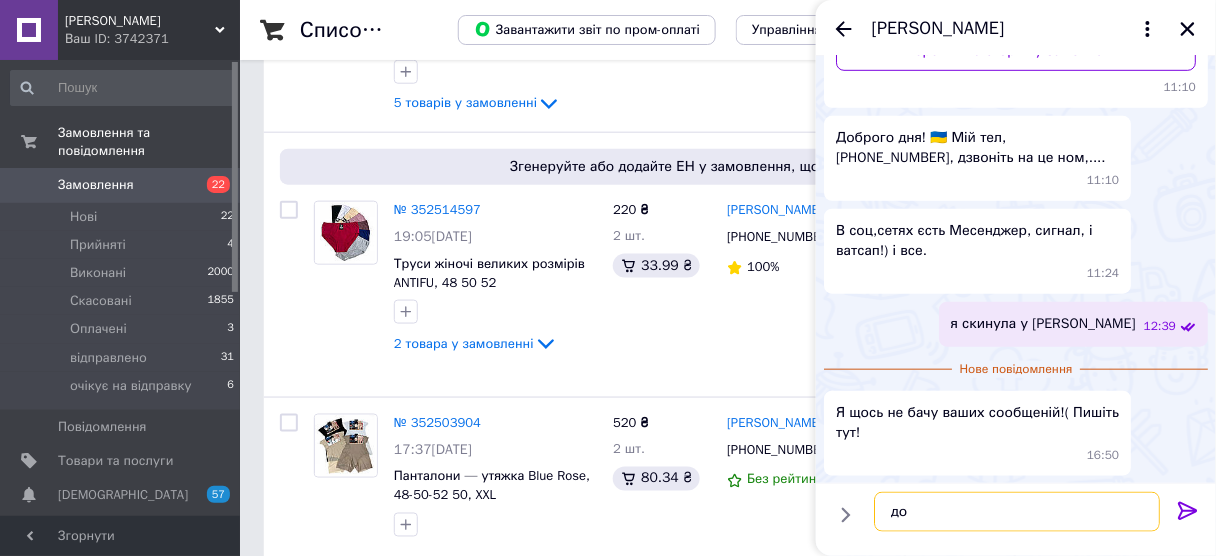 type on "д" 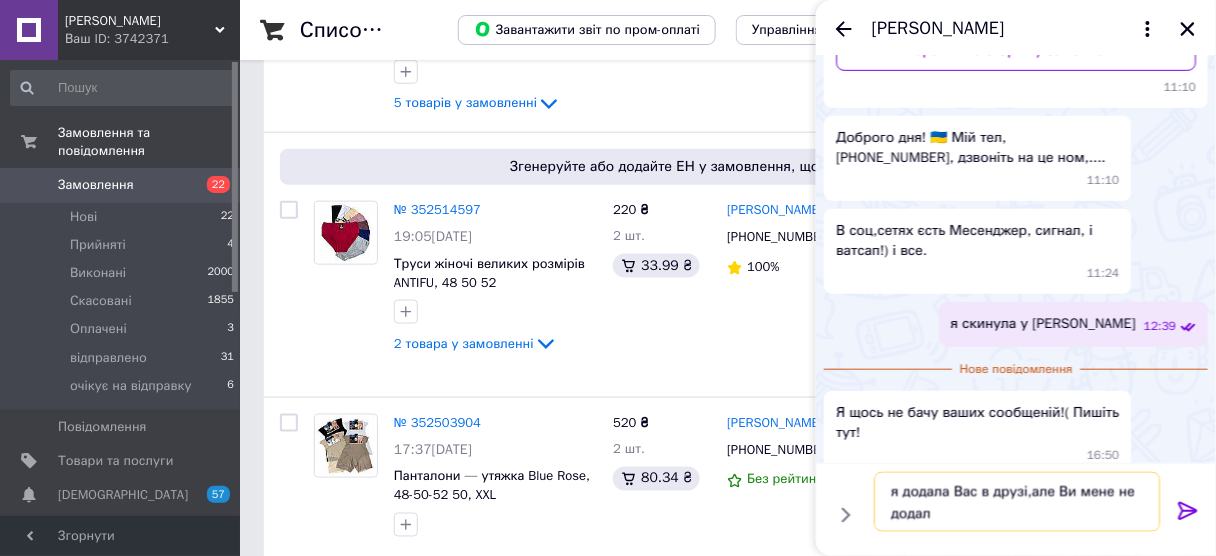 type on "я додала Вас в друзі,але Ви мене не додали" 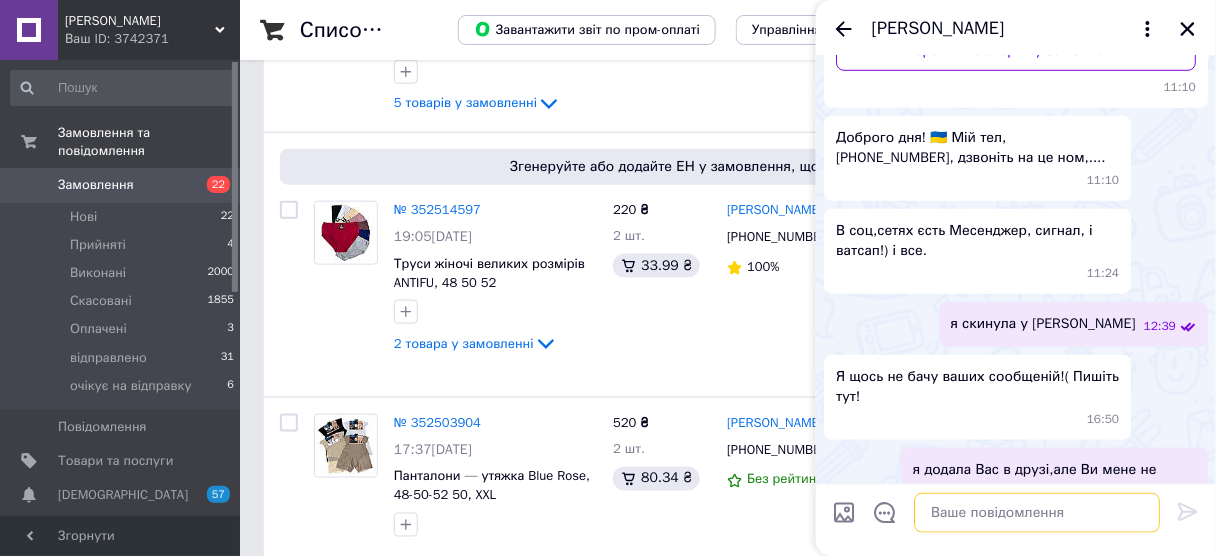 scroll, scrollTop: 370, scrollLeft: 0, axis: vertical 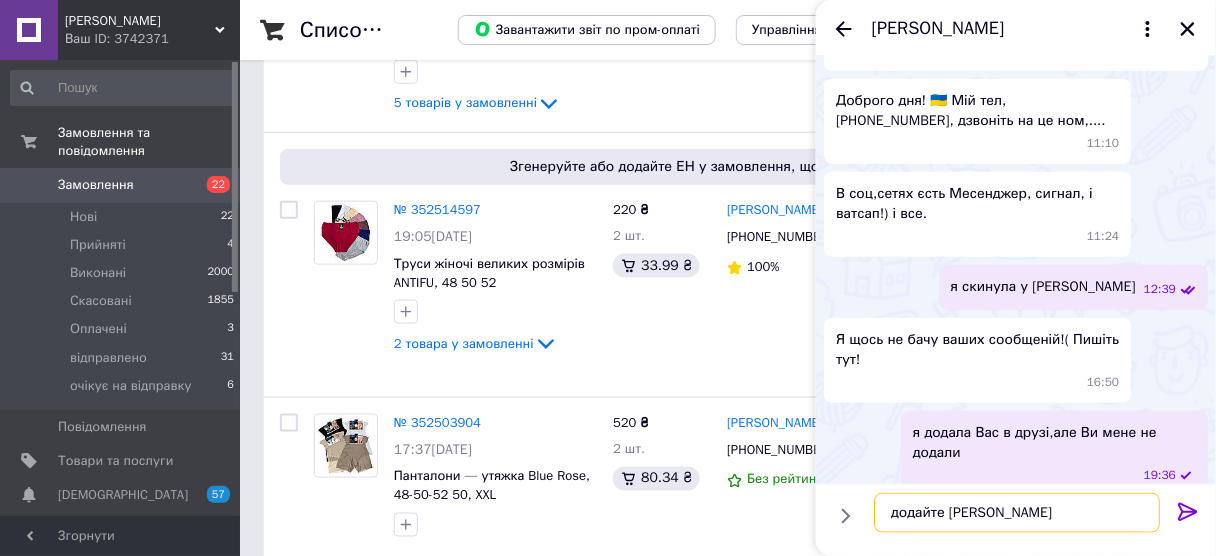 type on "додайте [PERSON_NAME]" 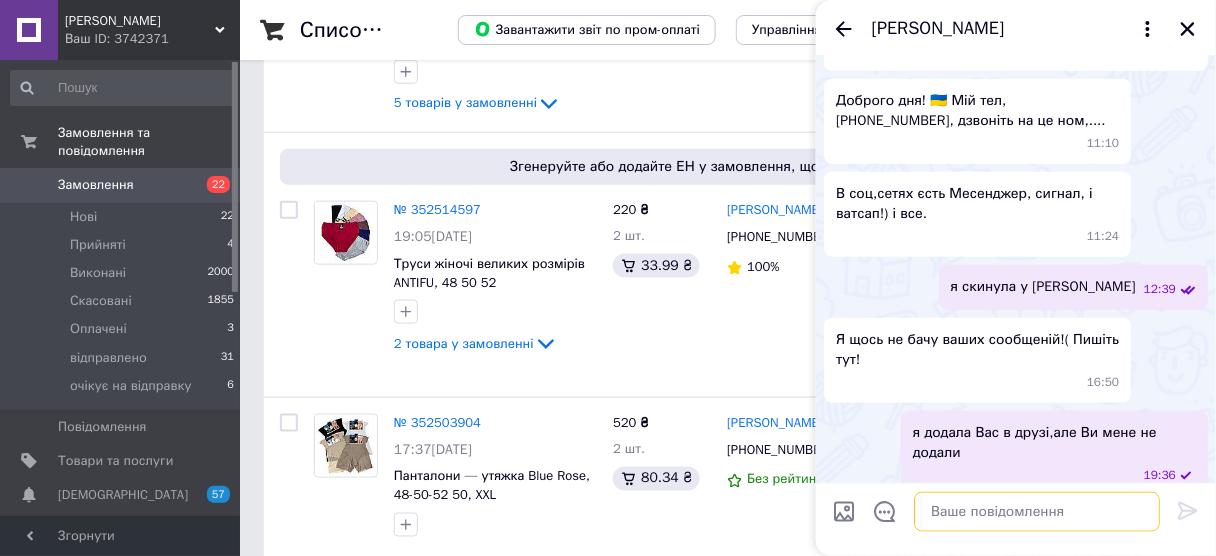 scroll, scrollTop: 423, scrollLeft: 0, axis: vertical 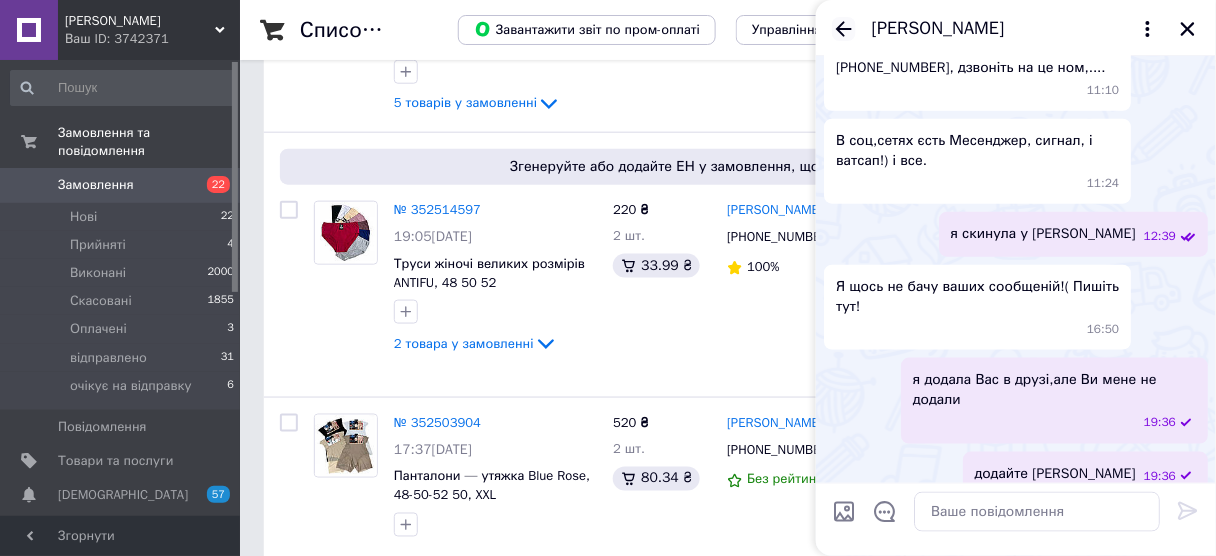 click 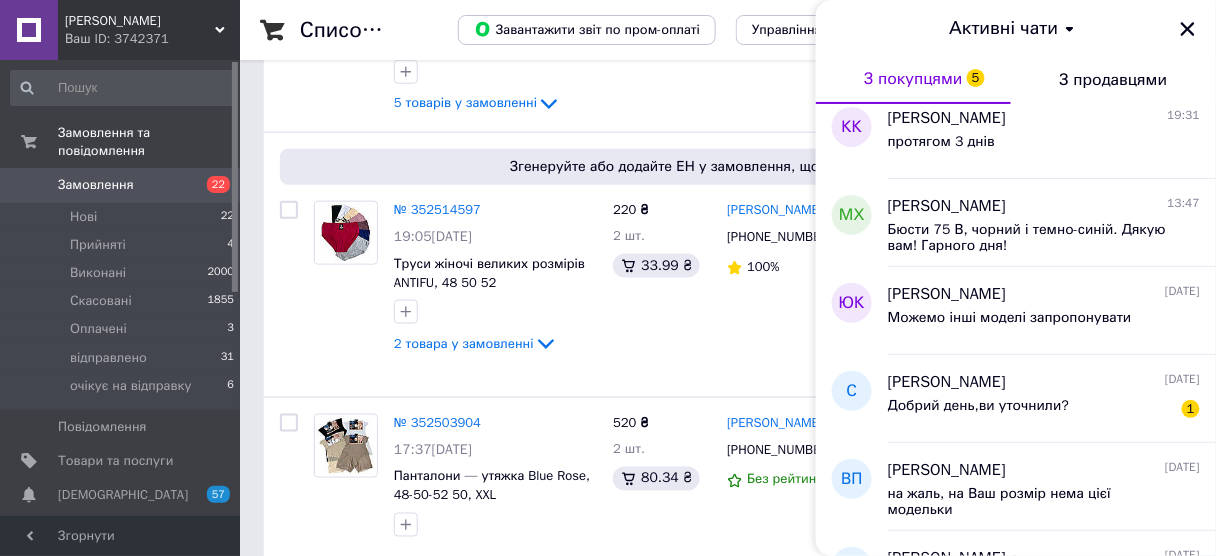 scroll, scrollTop: 320, scrollLeft: 0, axis: vertical 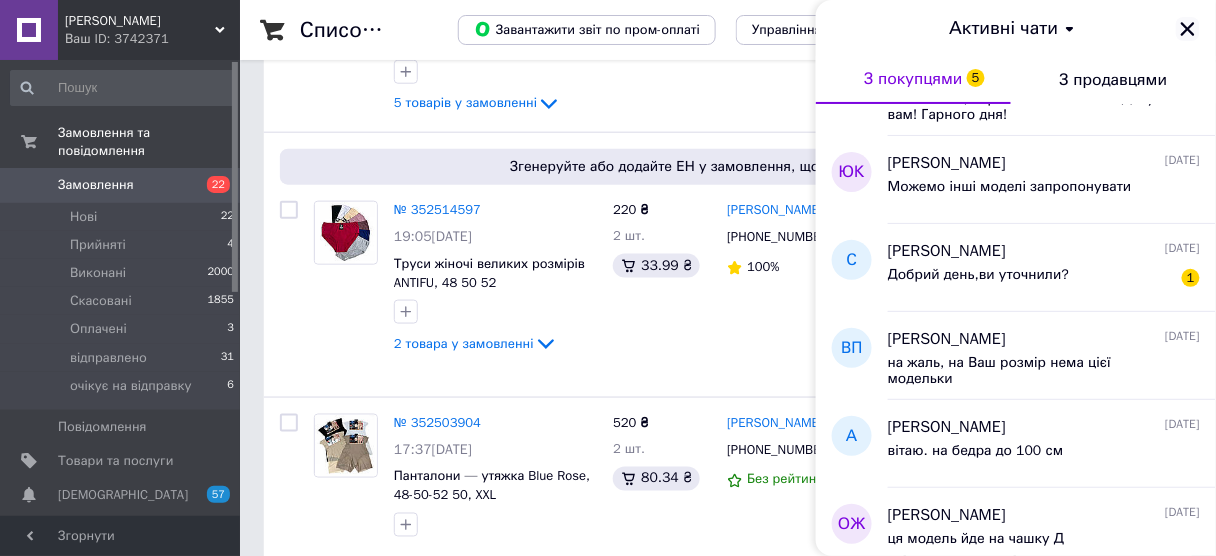 click 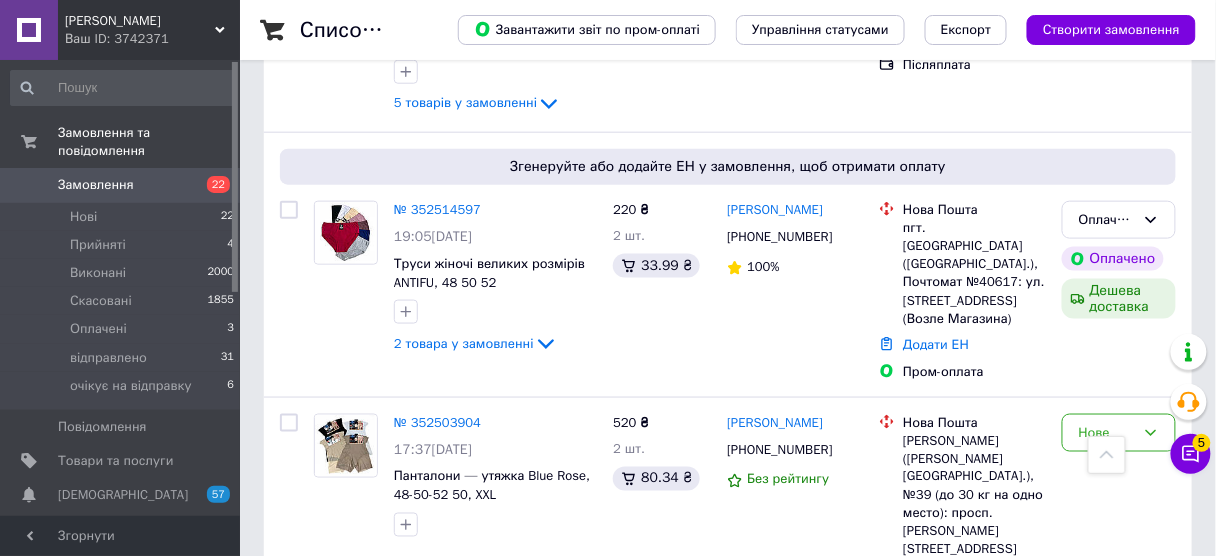 click on "Замовлення" at bounding box center (121, 185) 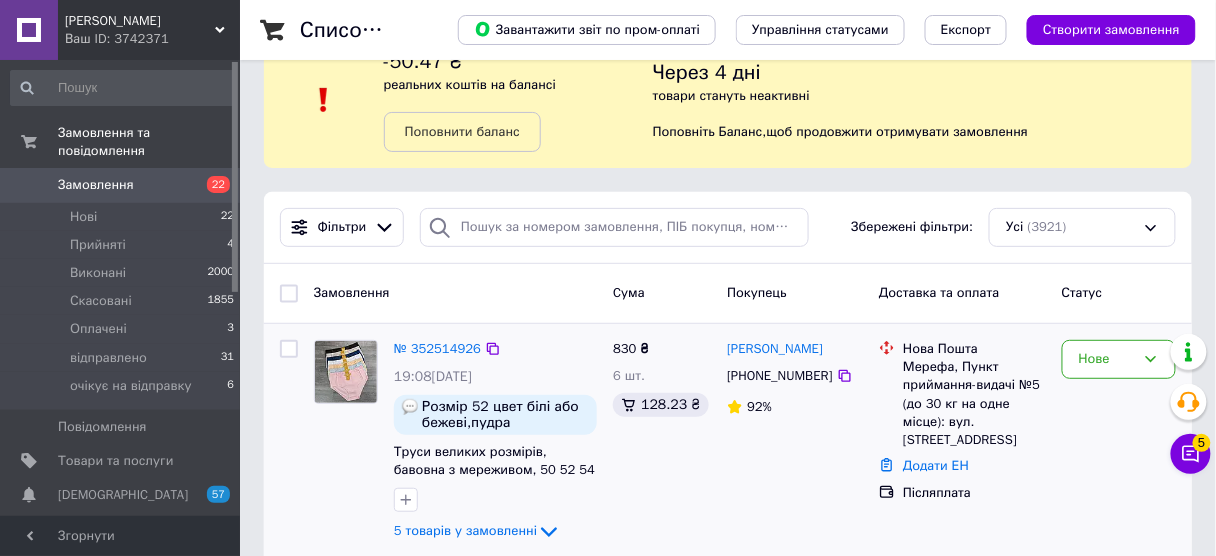 scroll, scrollTop: 80, scrollLeft: 0, axis: vertical 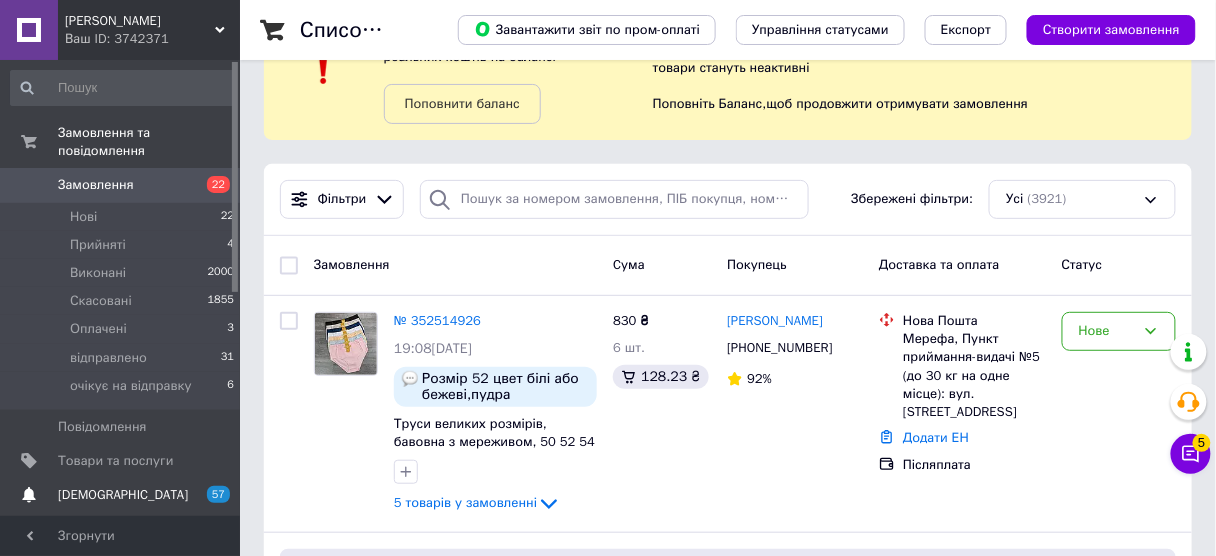 click on "57 0" at bounding box center (212, 495) 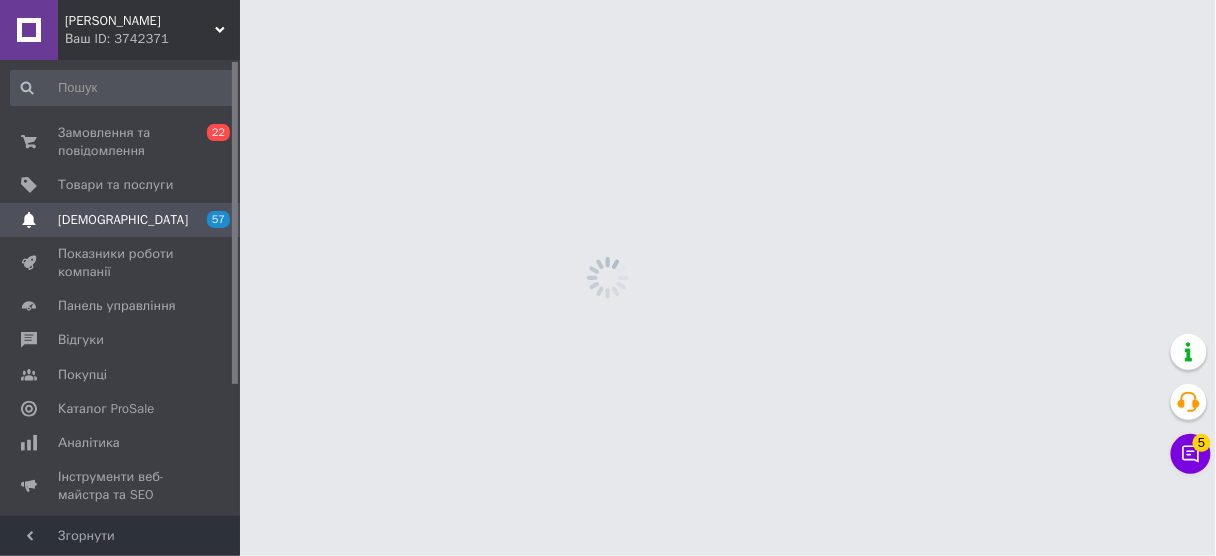 scroll, scrollTop: 0, scrollLeft: 0, axis: both 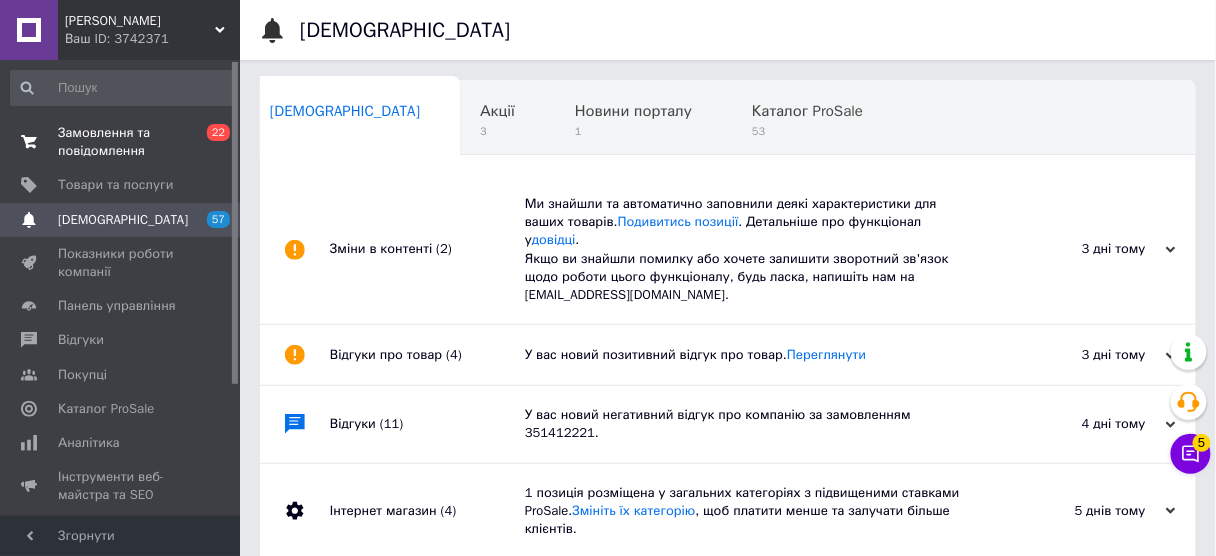 click on "Замовлення та повідомлення" at bounding box center (121, 142) 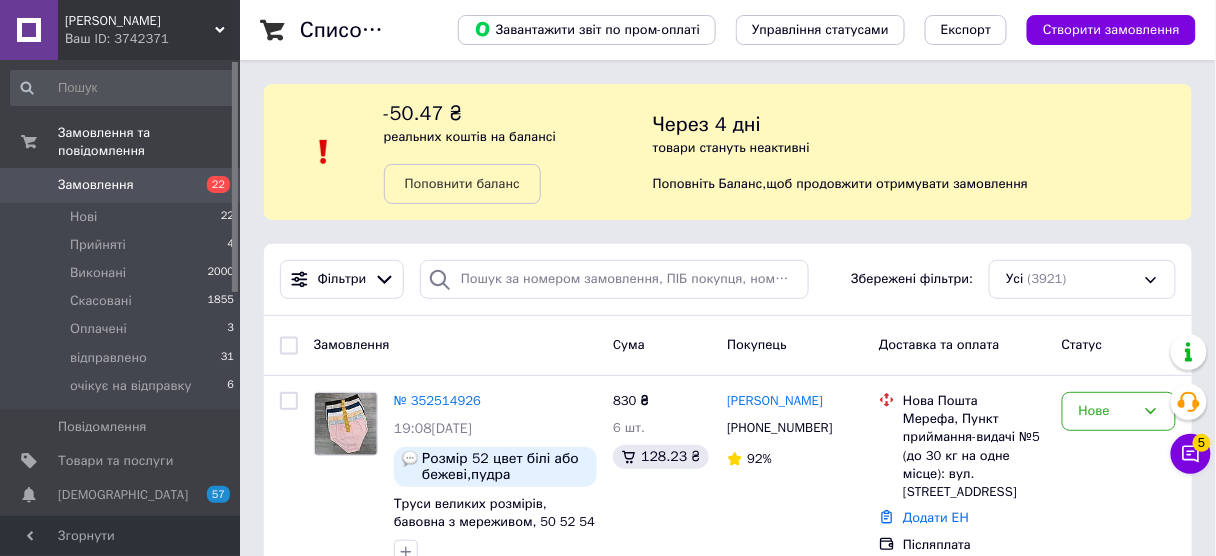 click on "Збережені фільтри:" at bounding box center (912, 279) 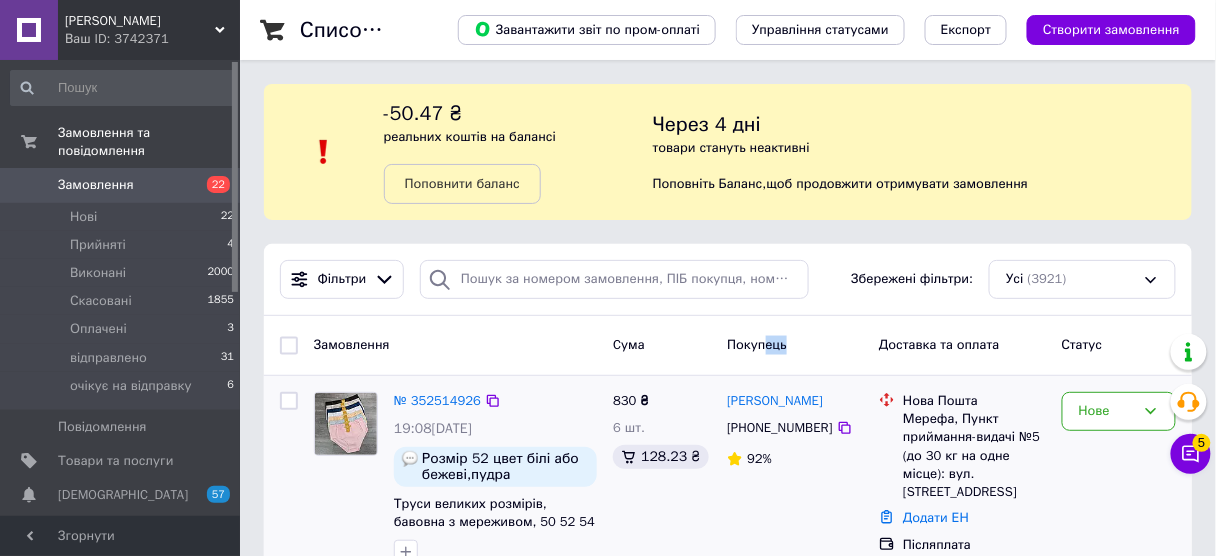 drag, startPoint x: 766, startPoint y: 356, endPoint x: 756, endPoint y: 370, distance: 17.20465 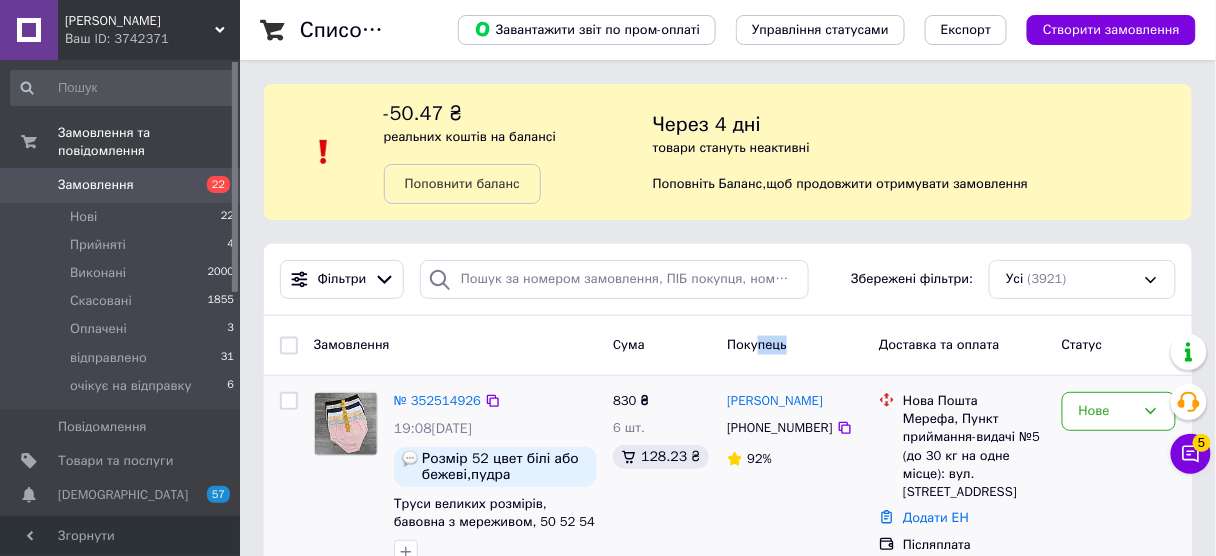 scroll, scrollTop: 320, scrollLeft: 0, axis: vertical 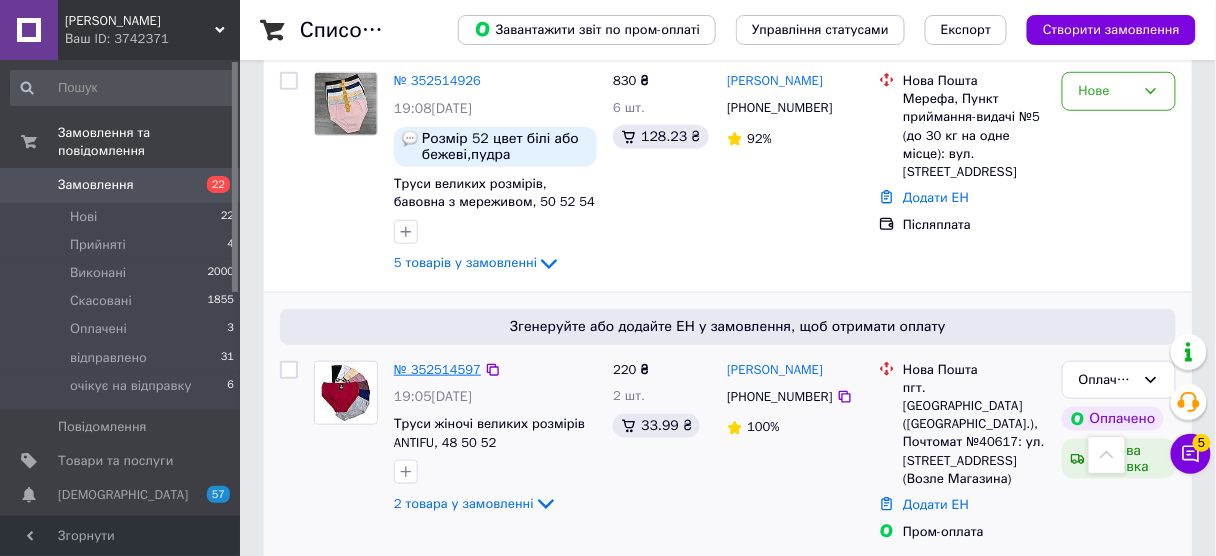 click on "№ 352514597" at bounding box center [437, 369] 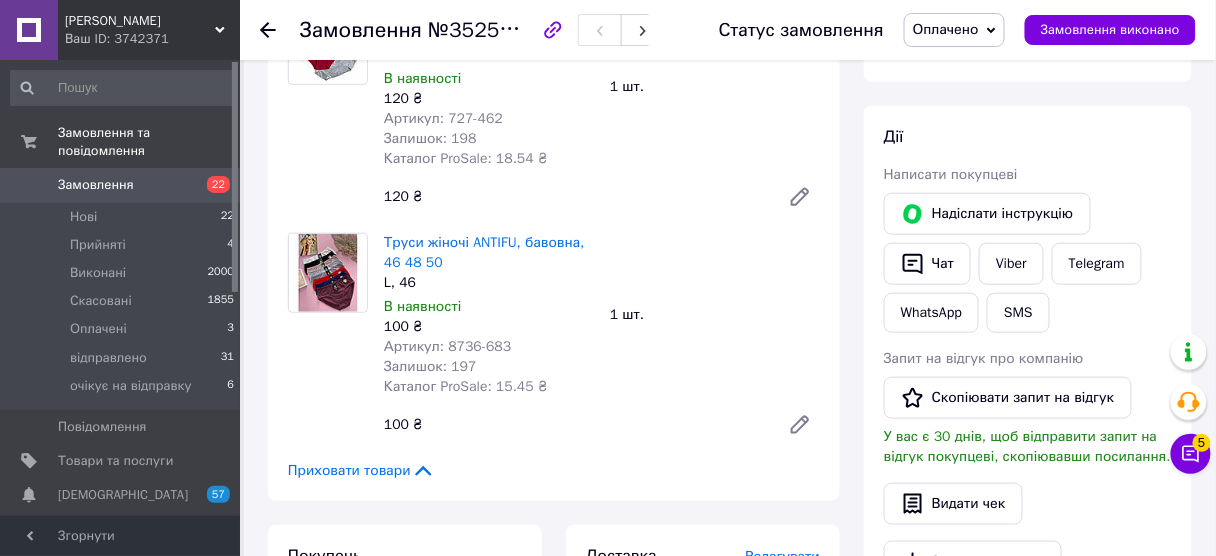 click on "Товари в замовленні (2) Труси жіночі великих розмірів ANTIFU, 48 50 52 48 В наявності 120 ₴ Артикул: 727-462 Залишок: 198 Каталог ProSale: 18.54 ₴  1 шт. 120 ₴ Труси жіночі ANTIFU, бавовна, 46 48 50 L, 46 В наявності 100 ₴ Артикул: 8736-683 Залишок: 197 Каталог ProSale: 15.45 ₴  1 шт. 100 ₴ Приховати товари" at bounding box center (554, 223) 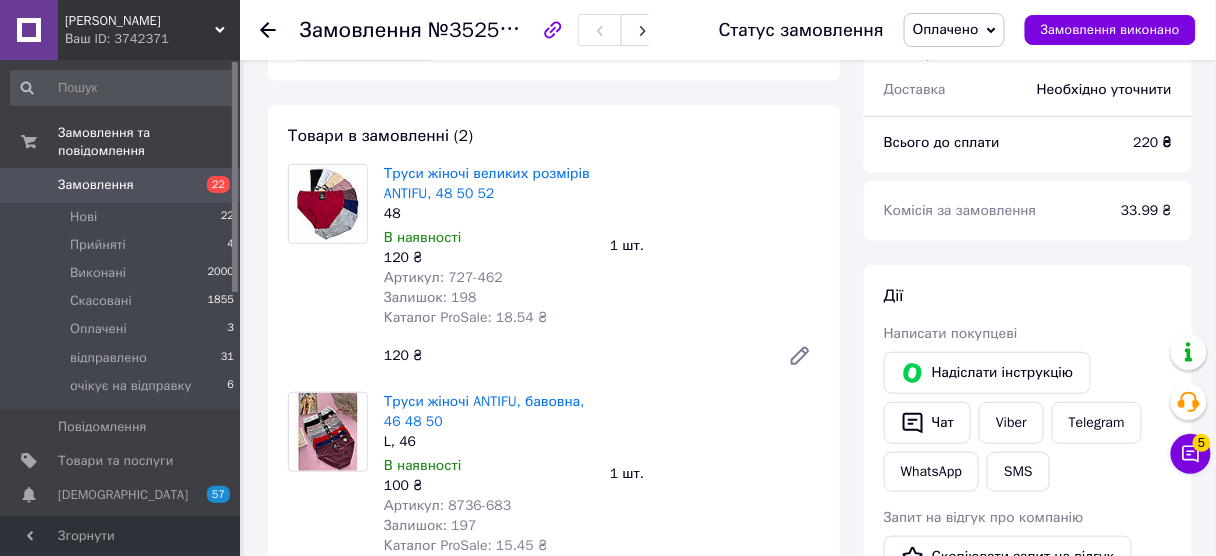 scroll, scrollTop: 160, scrollLeft: 0, axis: vertical 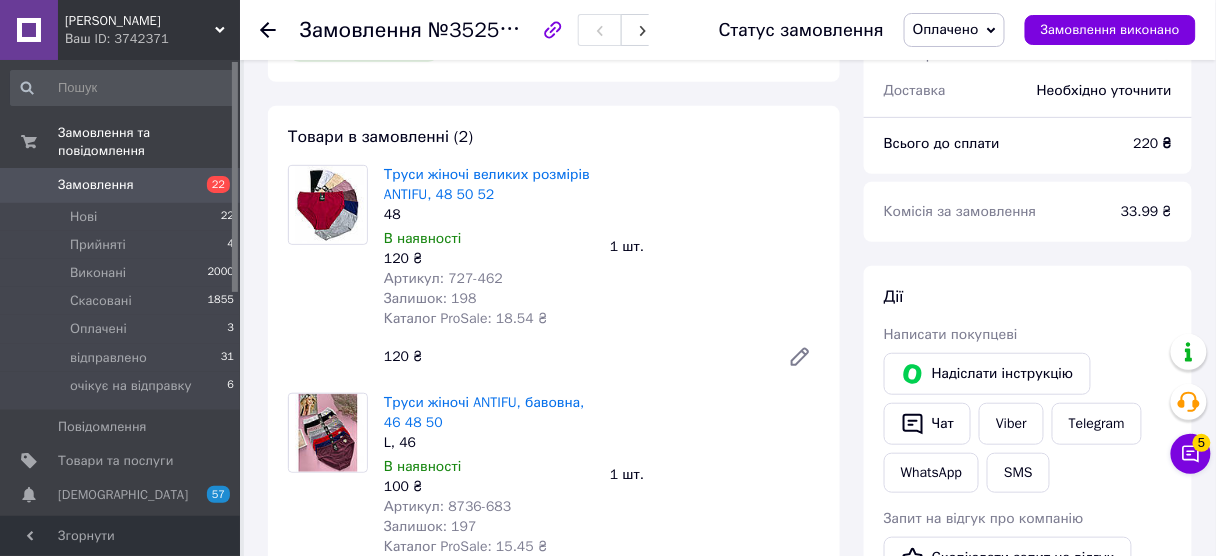 drag, startPoint x: 1127, startPoint y: 318, endPoint x: 584, endPoint y: 221, distance: 551.5959 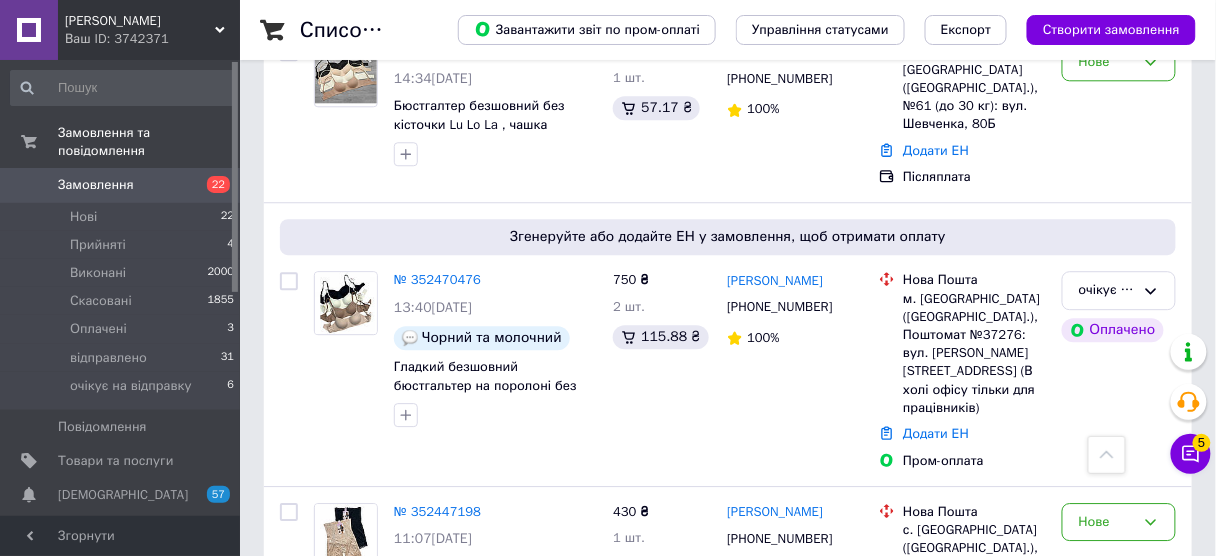 scroll, scrollTop: 1360, scrollLeft: 0, axis: vertical 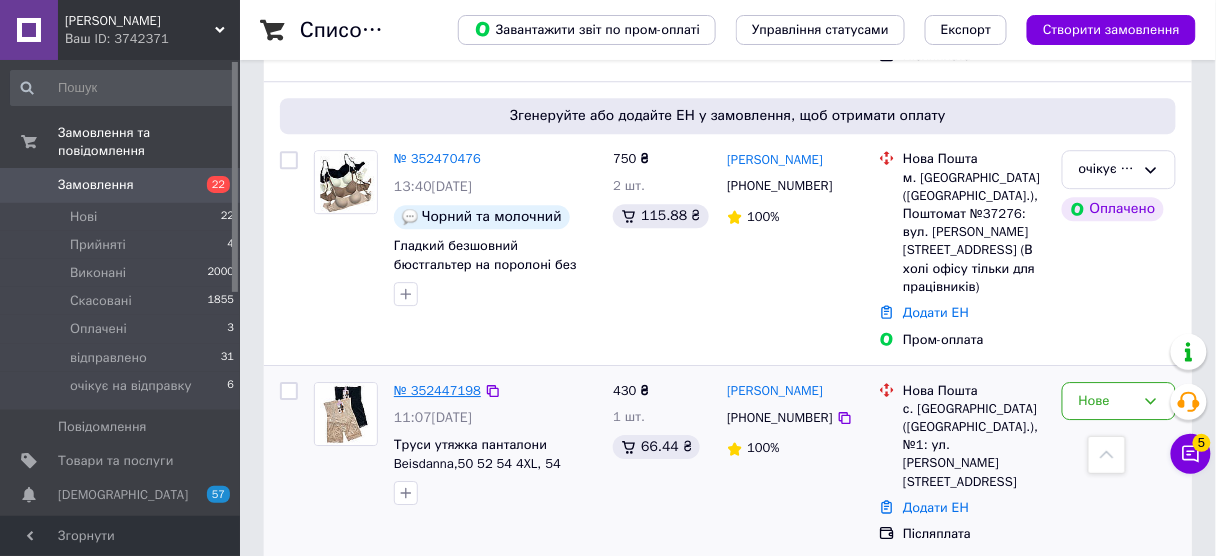 click on "№ 352447198" at bounding box center (437, 390) 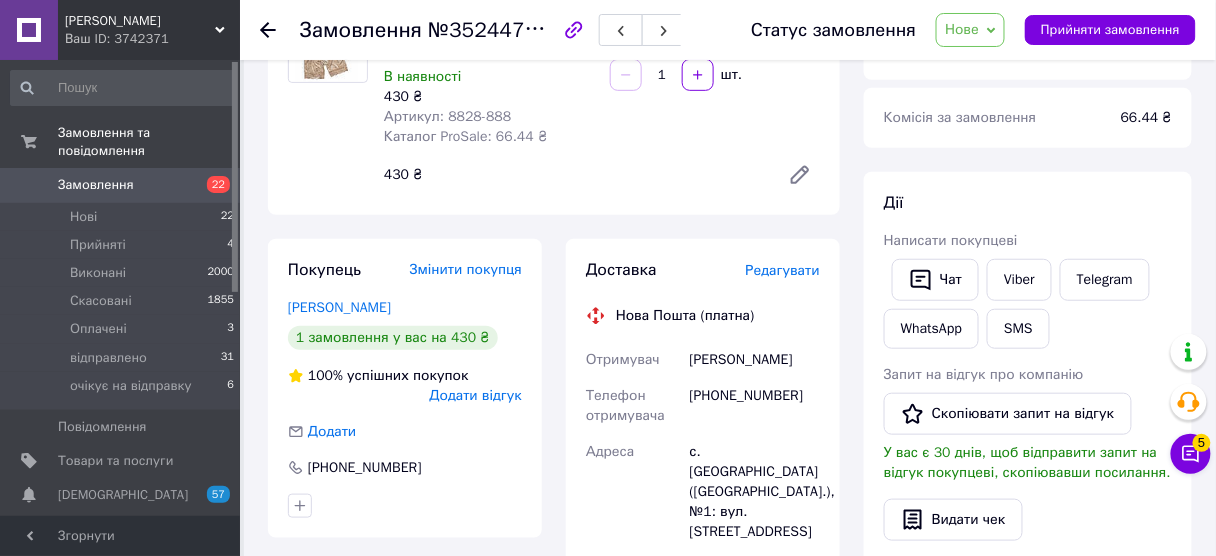 scroll, scrollTop: 240, scrollLeft: 0, axis: vertical 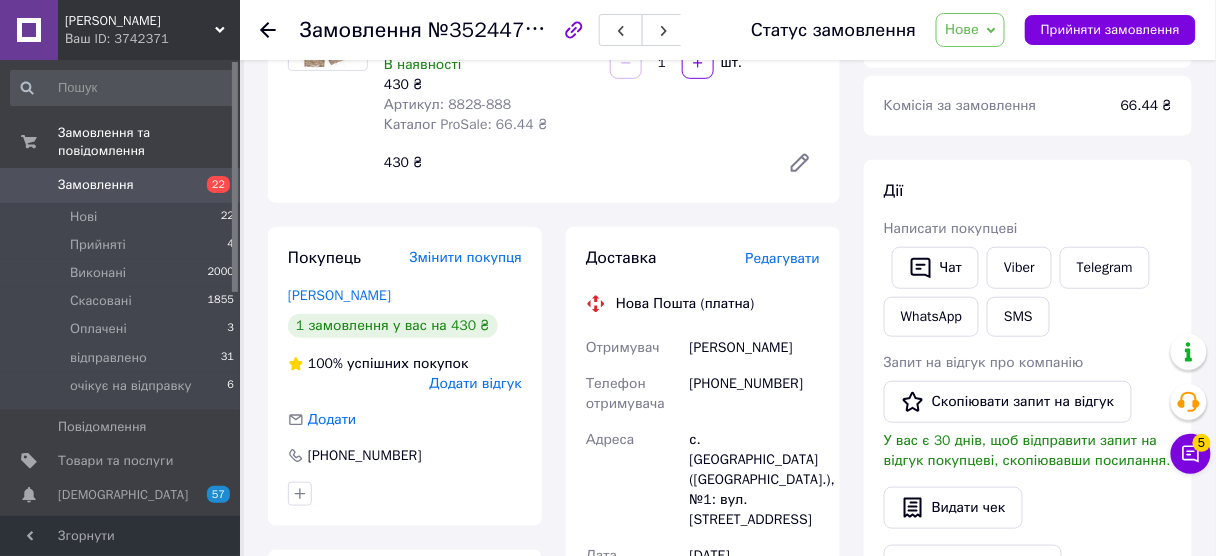 click on "Замовлення" at bounding box center (121, 185) 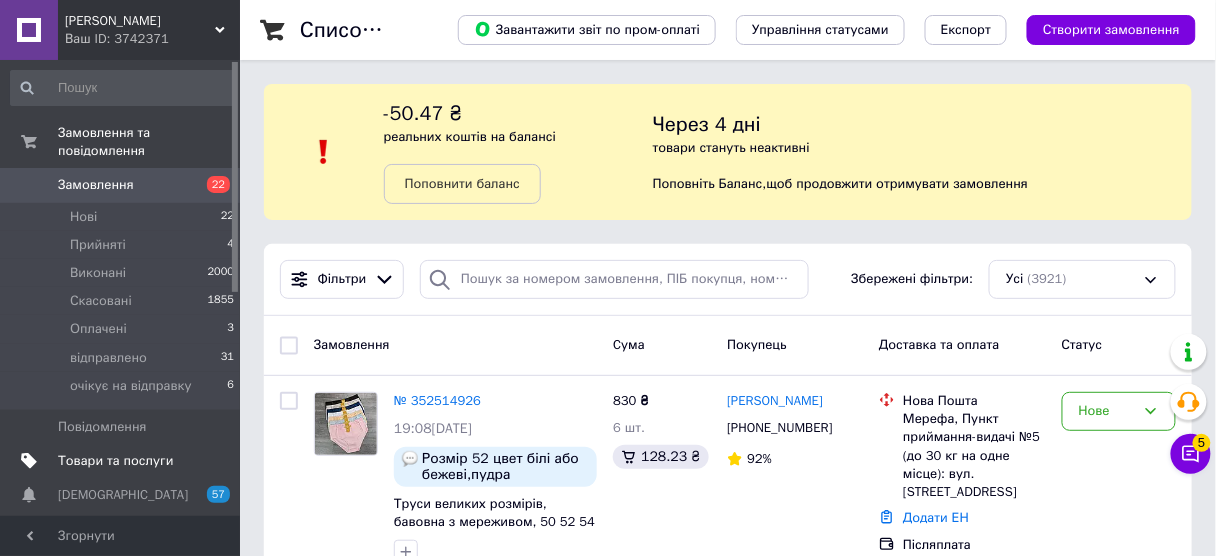 click on "Товари та послуги" at bounding box center (115, 461) 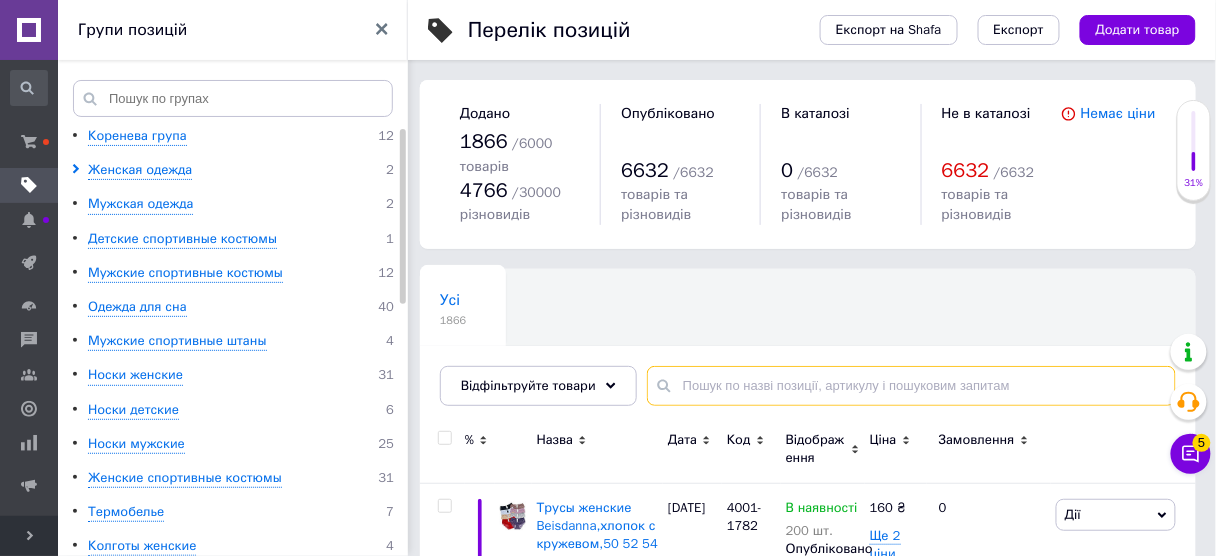 click at bounding box center (911, 386) 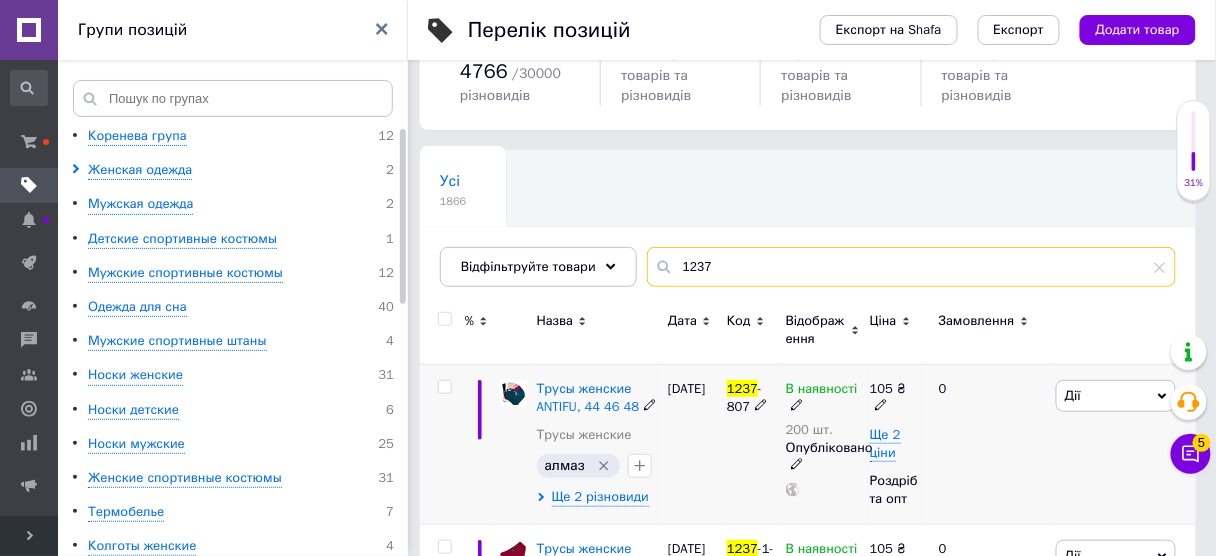 scroll, scrollTop: 240, scrollLeft: 0, axis: vertical 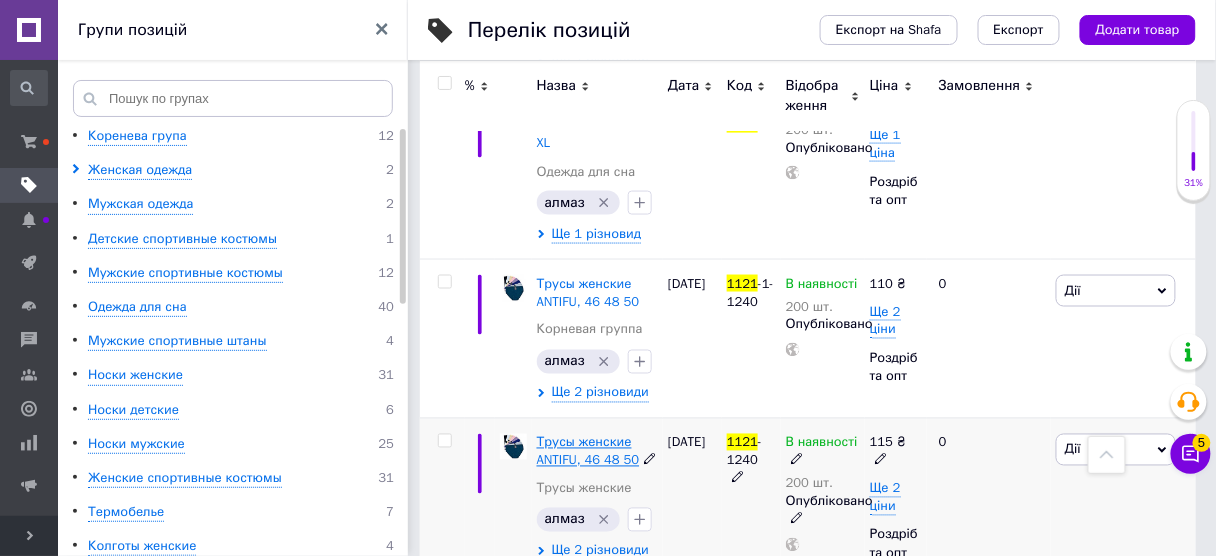 type on "1121" 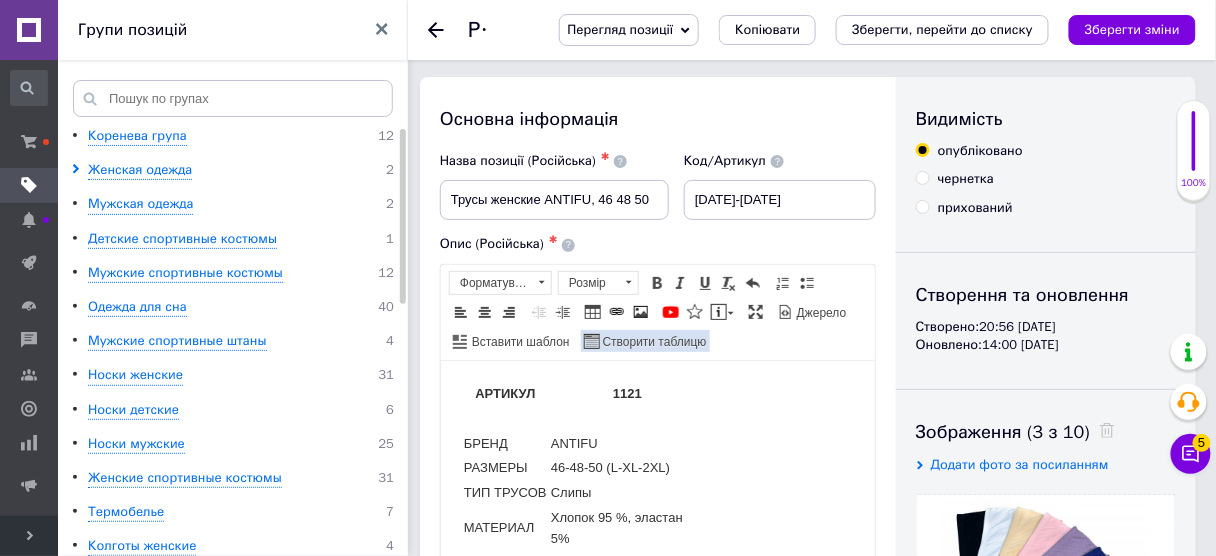 scroll, scrollTop: 0, scrollLeft: 0, axis: both 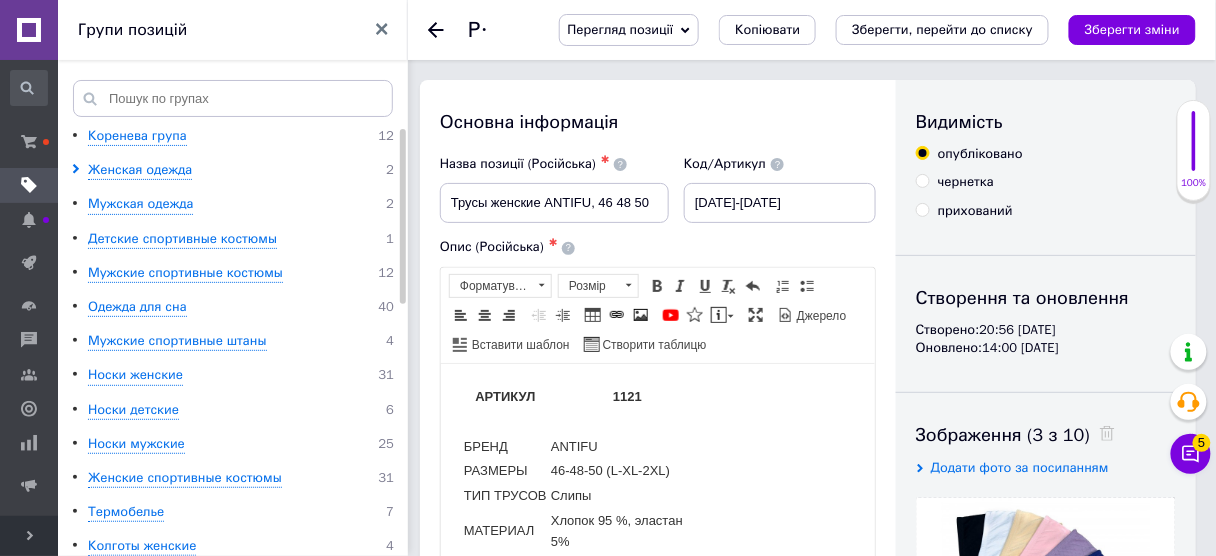 click on "Розширений текстовий редактор, 1B56FA4A-40A2-4579-A101-6A8435860188 Панель інструментів редактора Форматування Форматування Розмір Розмір   Жирний  Сполучення клавіш Ctrl+B   Курсив  Сполучення клавіш Ctrl+I   Підкреслений  Сполучення клавіш Ctrl+U   Видалити форматування   Повернути  Сполучення клавіш Ctrl+Z   Вставити/видалити нумерований список   Вставити/видалити маркований список   По лівому краю   По центру   По правому краю   Зменшити відступ   Збільшити відступ   Таблиця   Вставити/Редагувати посилання  Сполучення клавіш Ctrl+L   Зображення   YouTube   {label}       Джерело" at bounding box center (658, 458) 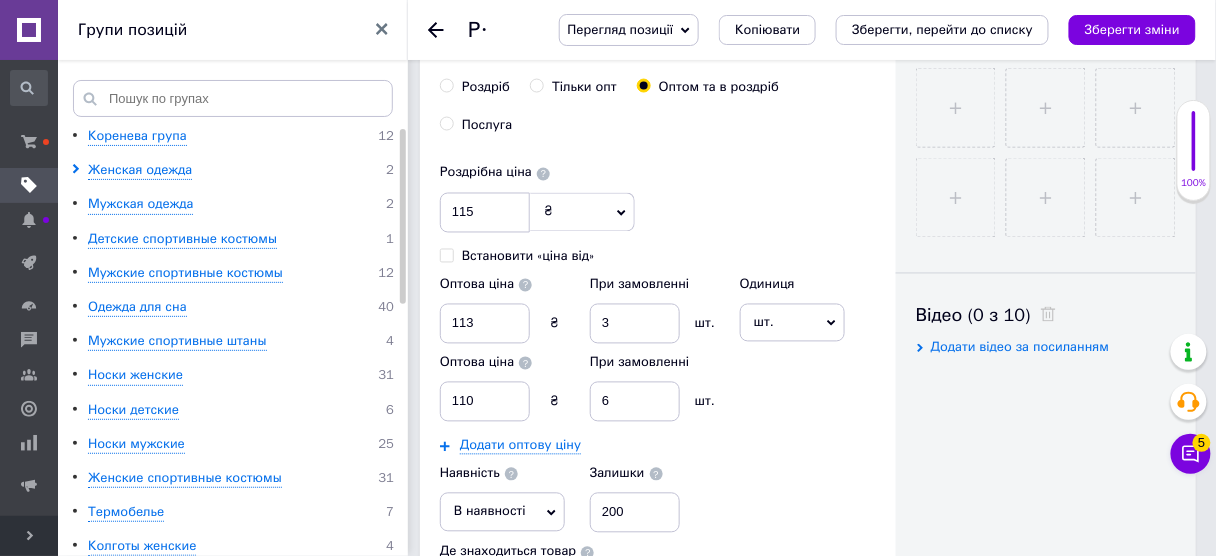 scroll, scrollTop: 400, scrollLeft: 0, axis: vertical 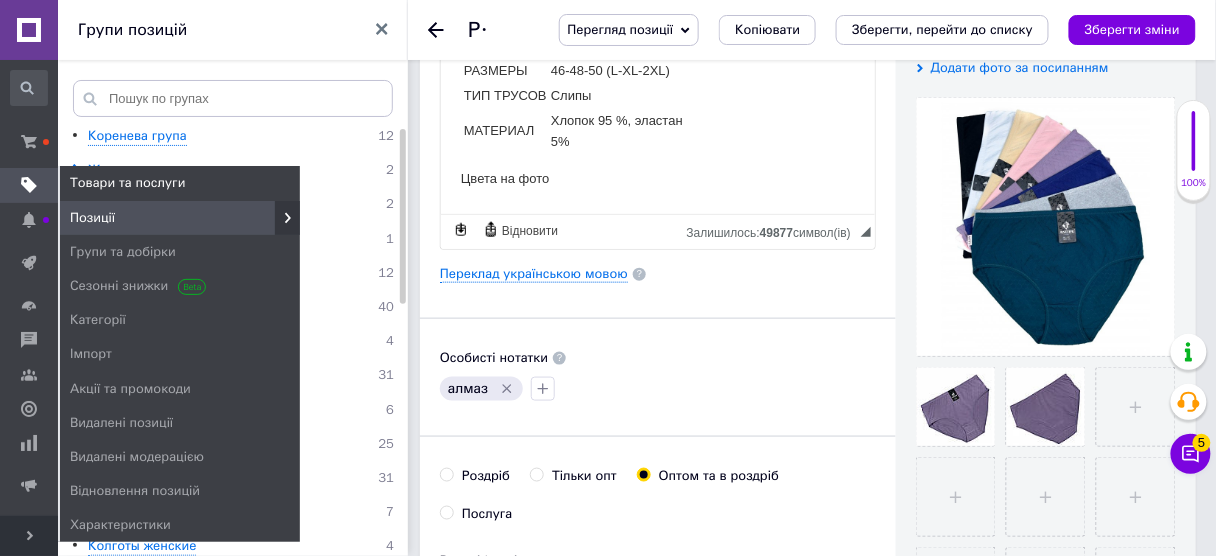 click 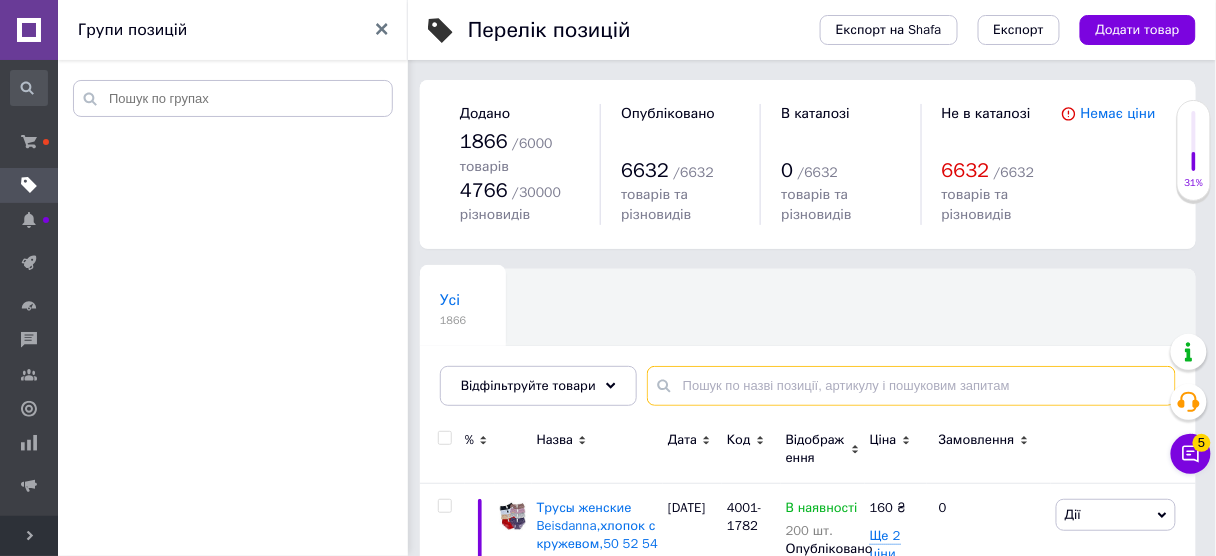 click at bounding box center (911, 386) 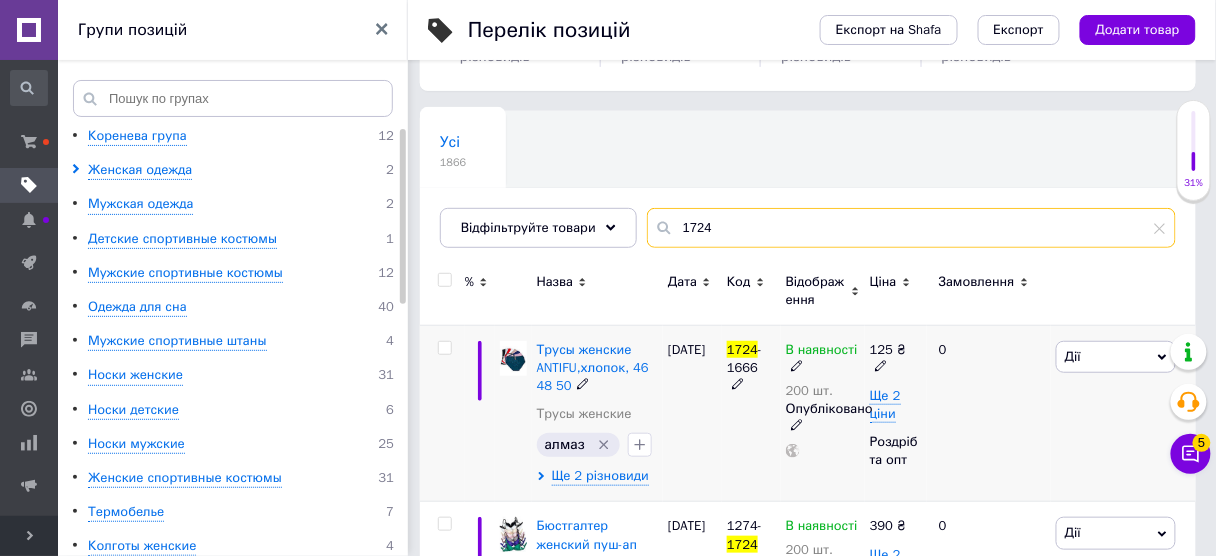 scroll, scrollTop: 160, scrollLeft: 0, axis: vertical 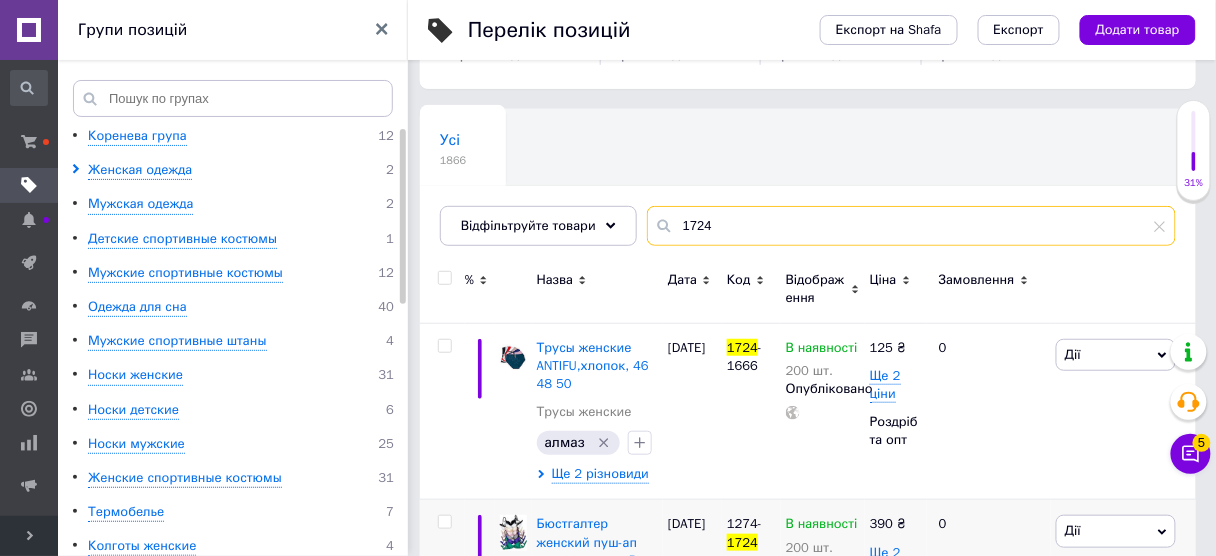 type on "1724" 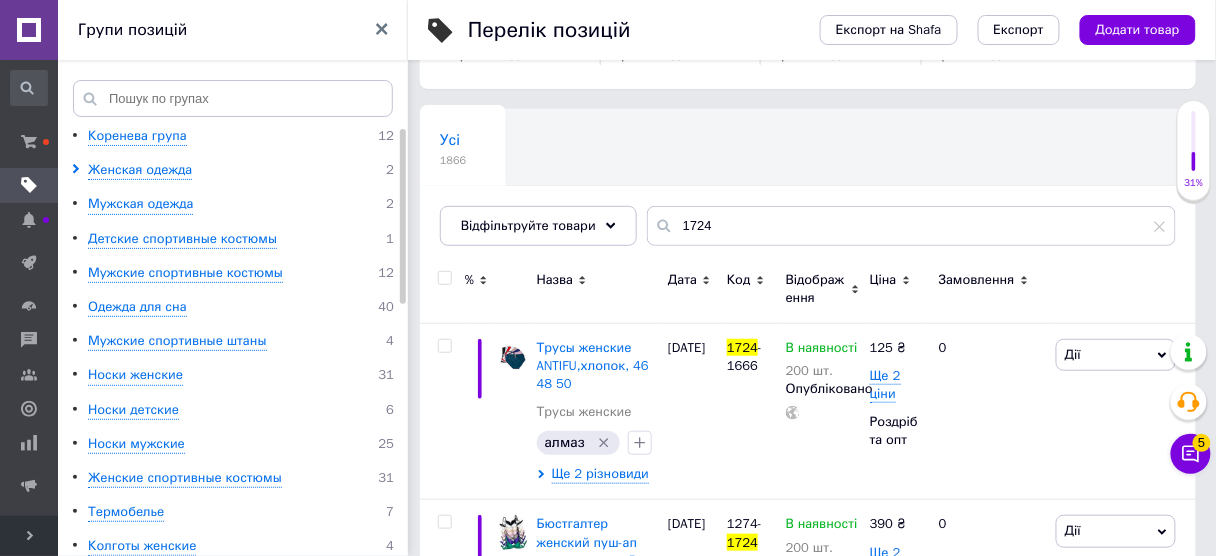 click on "Усі 1866 Ok Відфільтровано...  Зберегти" at bounding box center (808, 187) 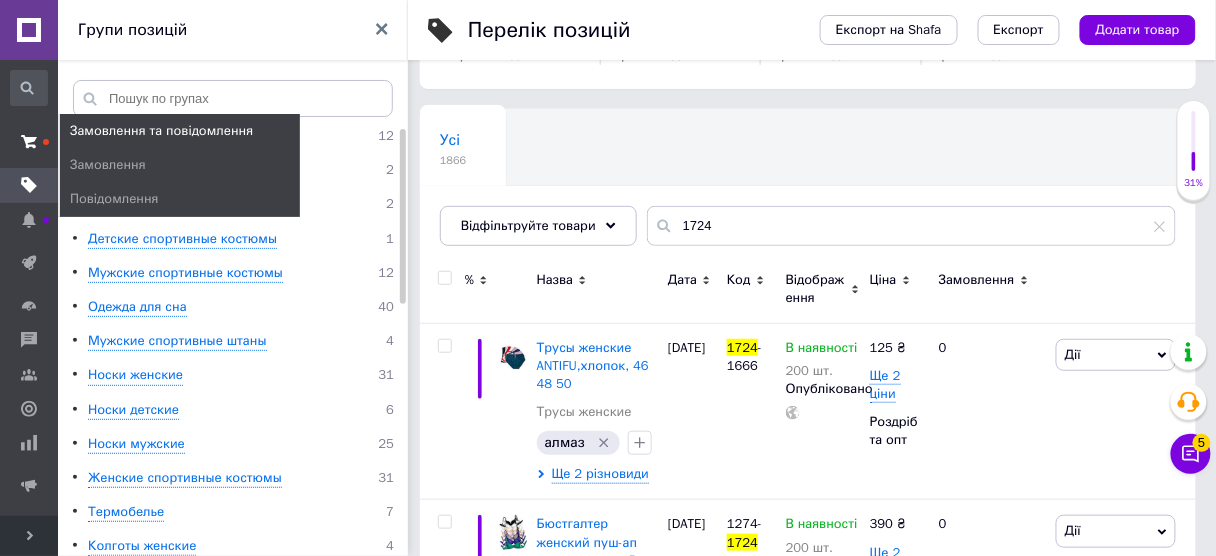 click at bounding box center (29, 142) 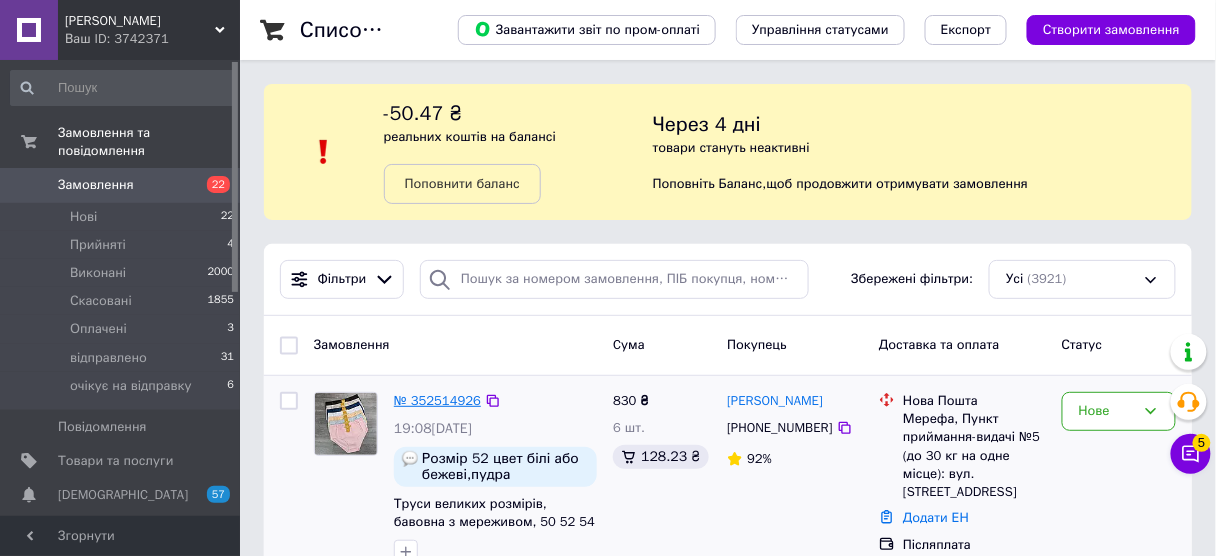 click on "№ 352514926" at bounding box center (437, 400) 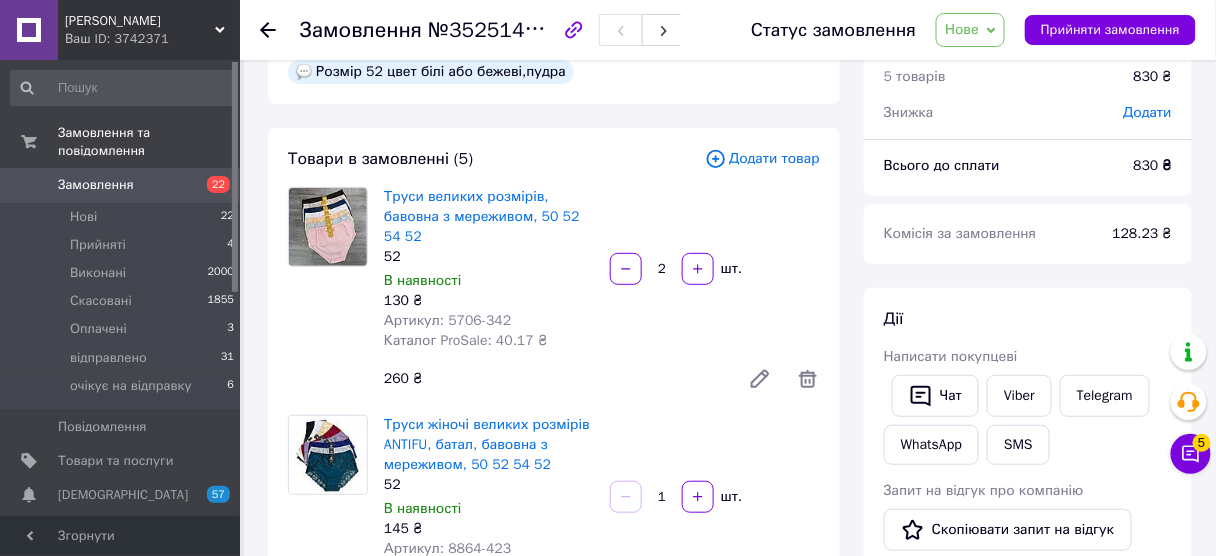 scroll, scrollTop: 80, scrollLeft: 0, axis: vertical 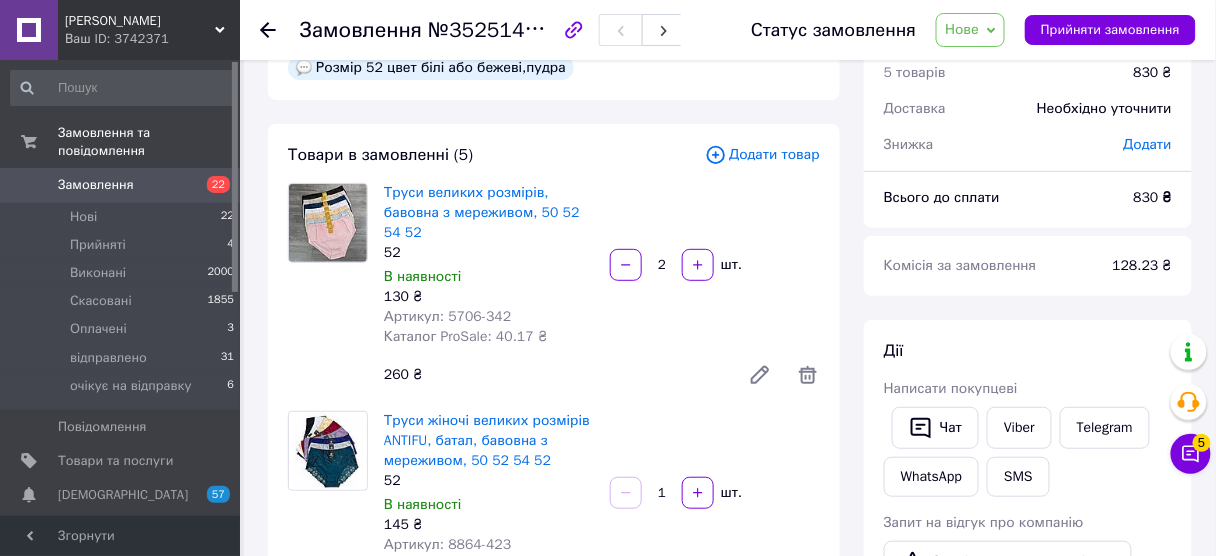 click on "Товари в замовленні (5) Додати товар Труси великих розмірів, бавовна з мереживом, 50 52 54 52 52 В наявності 130 ₴ Артикул: 5706-342 Каталог ProSale: 40.17 ₴  2   шт. 260 ₴ Труси жіночі великих розмірів ANTIFU, батал, бавовна з мереживом, 50 52 54 52 52 В наявності 145 ₴ Артикул: 8864-423 Каталог ProSale: 22.40 ₴  1   шт. 145 ₴ Труси великих розмірів, бавовна з мереживом, 48 50 52 52 52 В наявності 145 ₴ Артикул: 6913-357 Каталог ProSale: 22.40 ₴  1   шт. 145 ₴ Труси жіночі великих розмірів Beisdanna, батал, мереживо, 52 54 56 52 В наявності 140 ₴ Артикул: 6910-568 Залишок: 194 Каталог ProSale: 21.63 ₴  1   шт. 140 ₴ 52 В наявності 140 ₴ Артикул: 530-350 1" at bounding box center (554, 763) 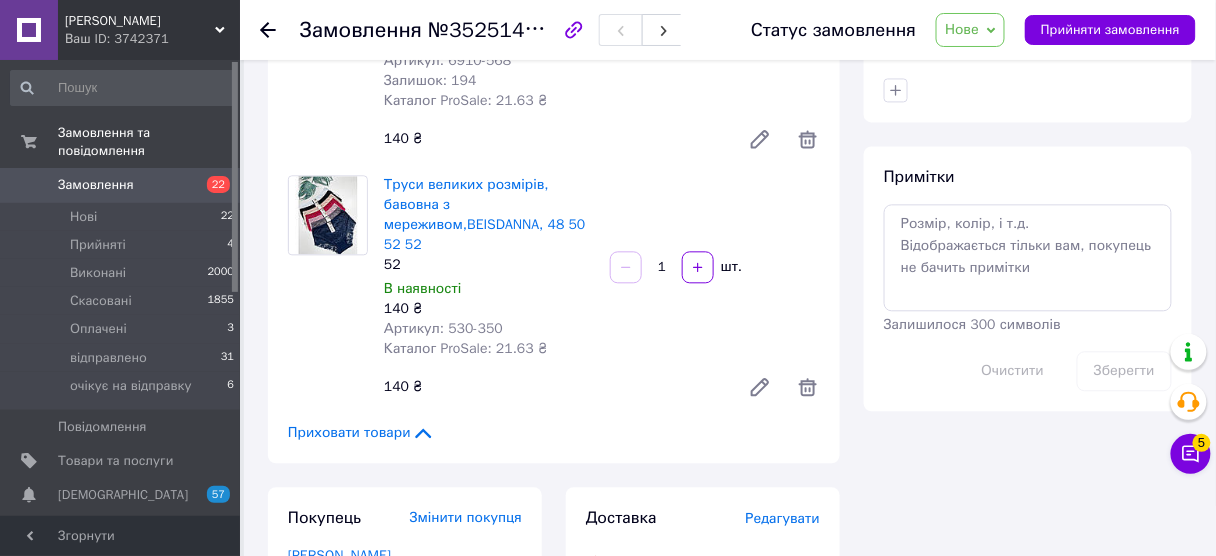 scroll, scrollTop: 1040, scrollLeft: 0, axis: vertical 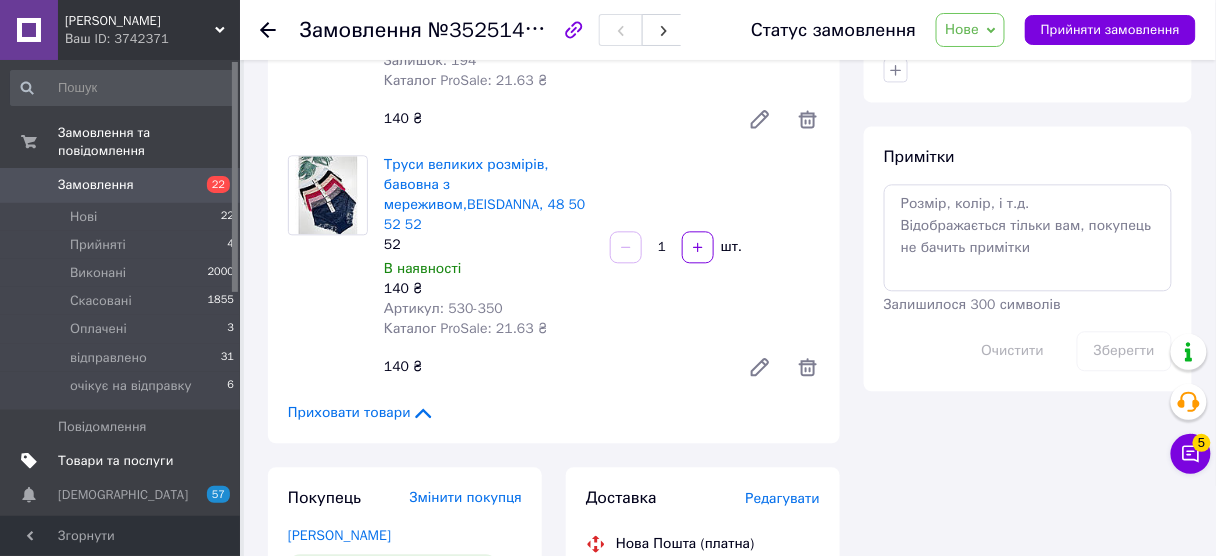 click on "Товари та послуги" at bounding box center (123, 461) 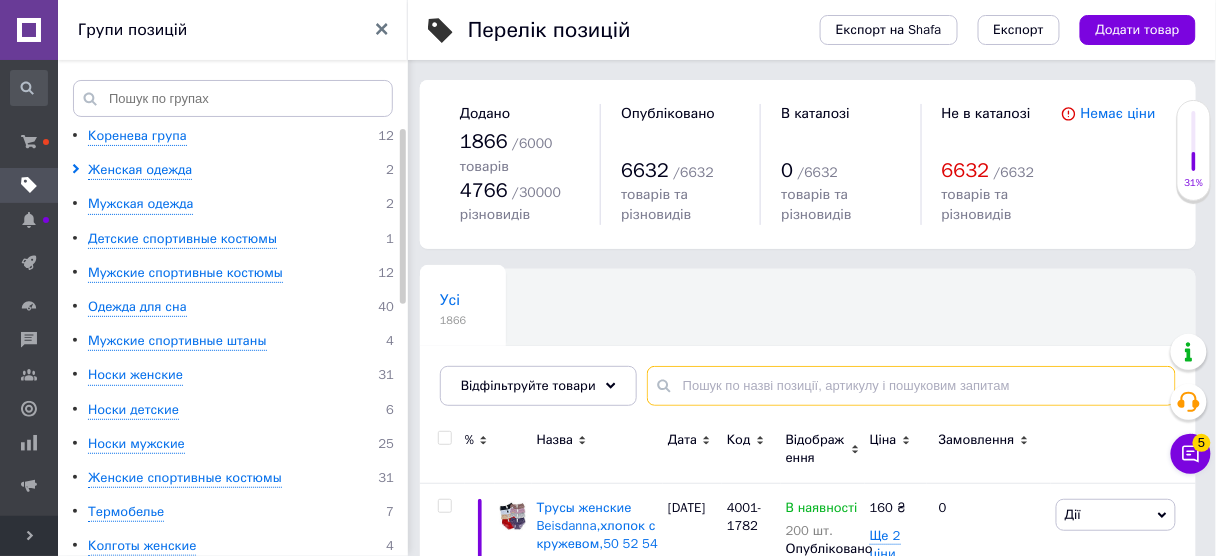 click at bounding box center (911, 386) 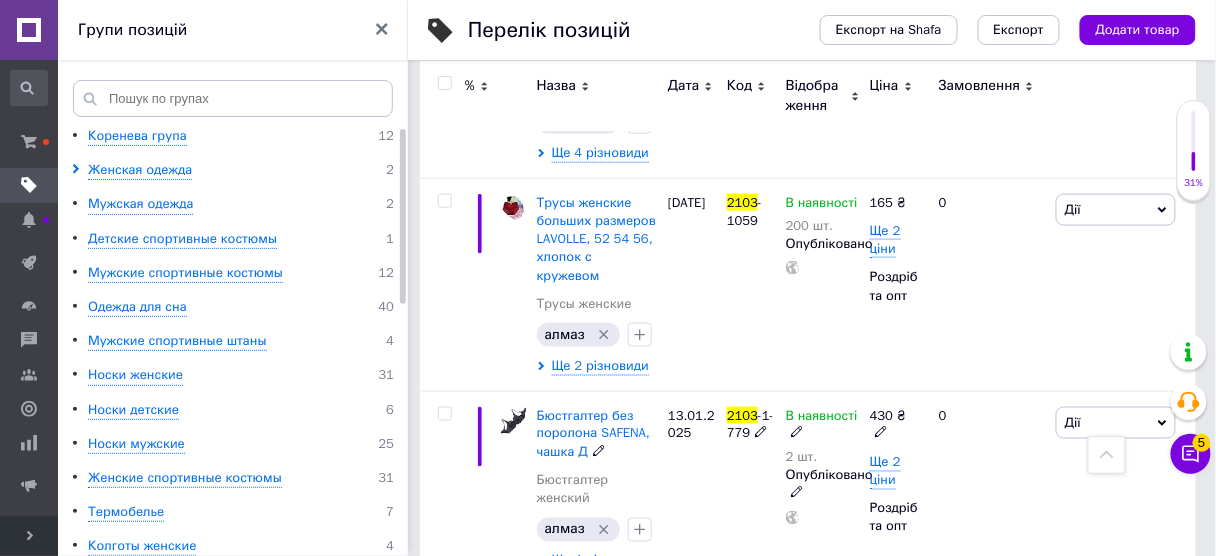 scroll, scrollTop: 480, scrollLeft: 0, axis: vertical 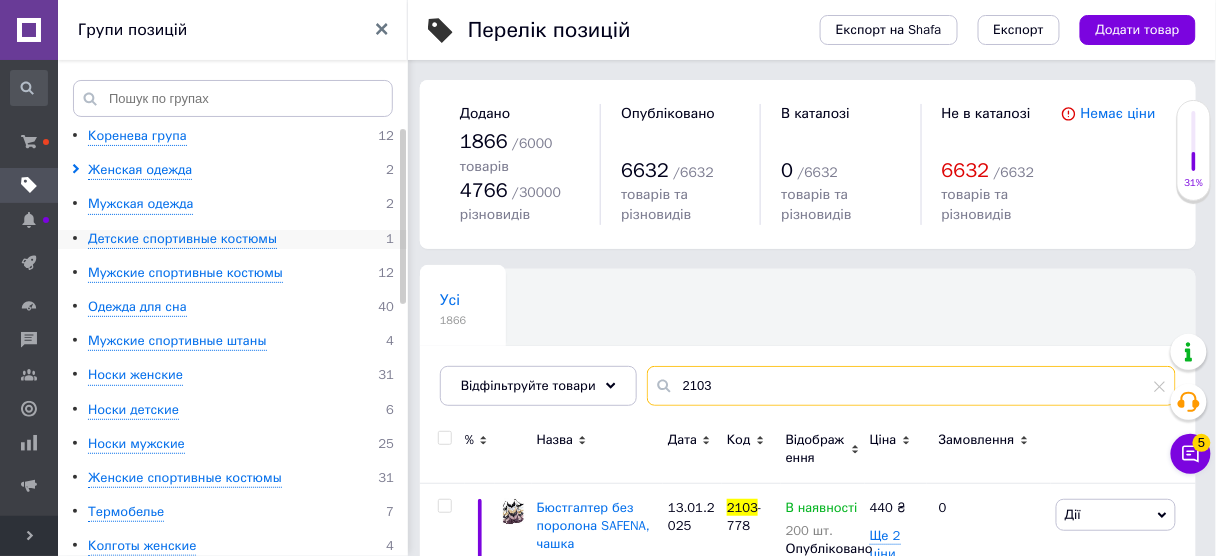 drag, startPoint x: 724, startPoint y: 399, endPoint x: 336, endPoint y: 239, distance: 419.69513 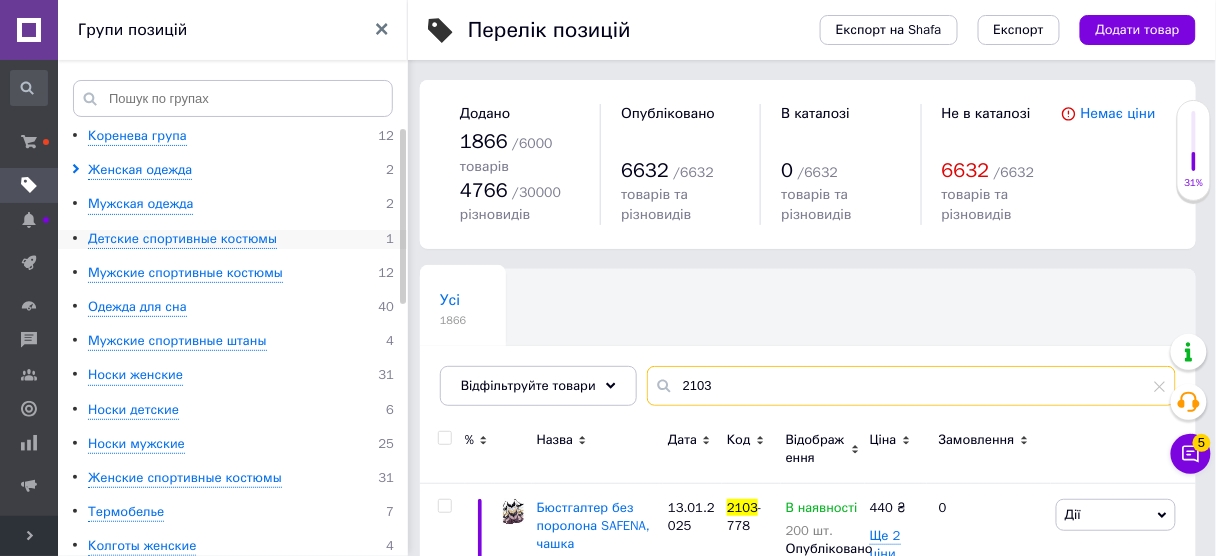 click on "Відфільтруйте товари 2103" at bounding box center [808, 386] 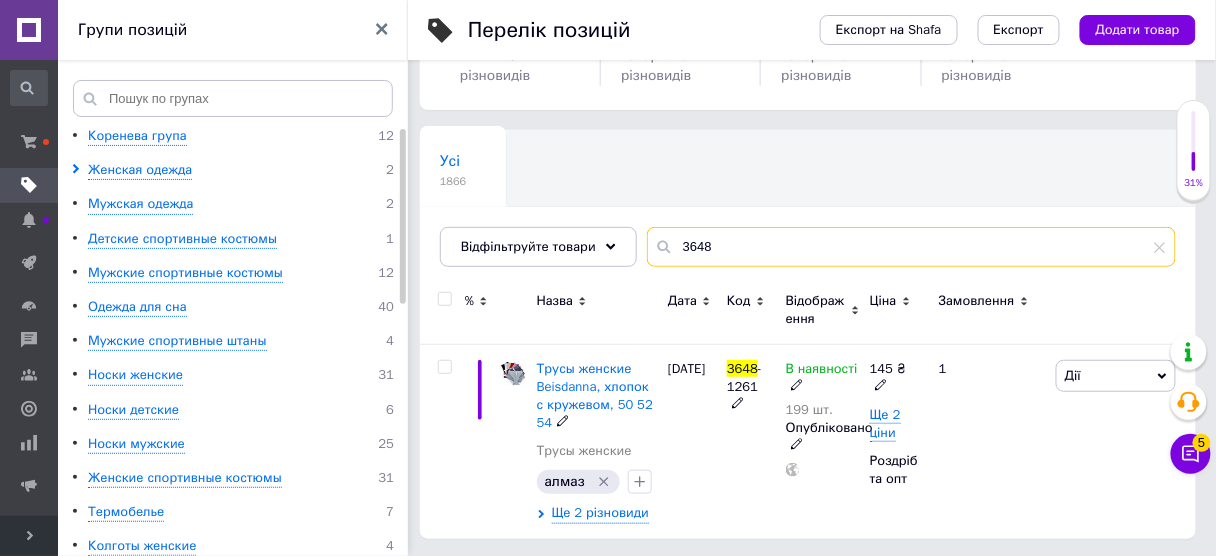 scroll, scrollTop: 121, scrollLeft: 0, axis: vertical 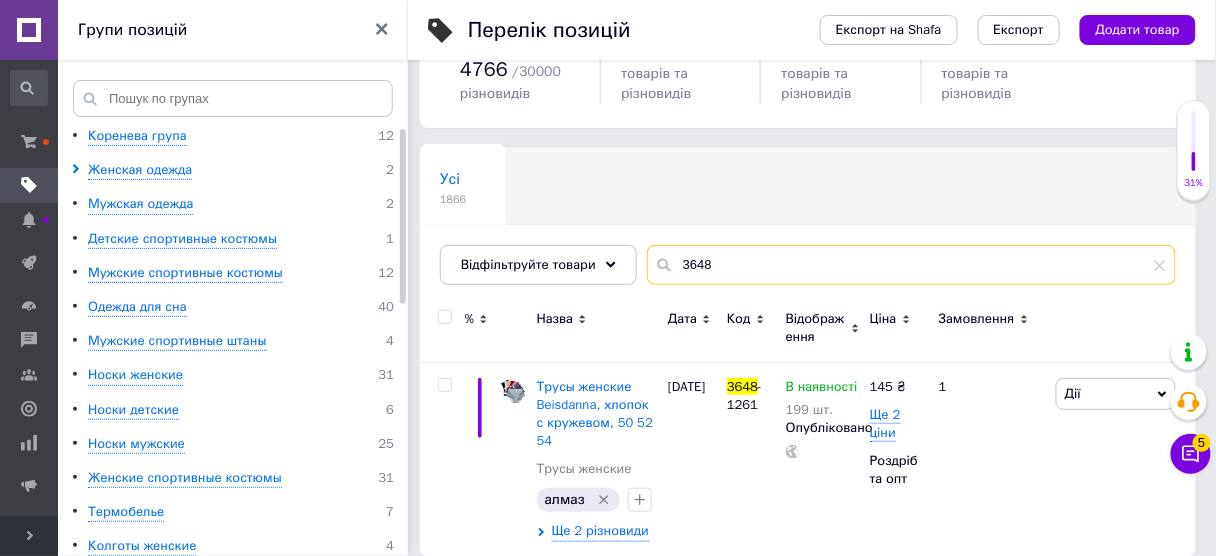 type on "3648" 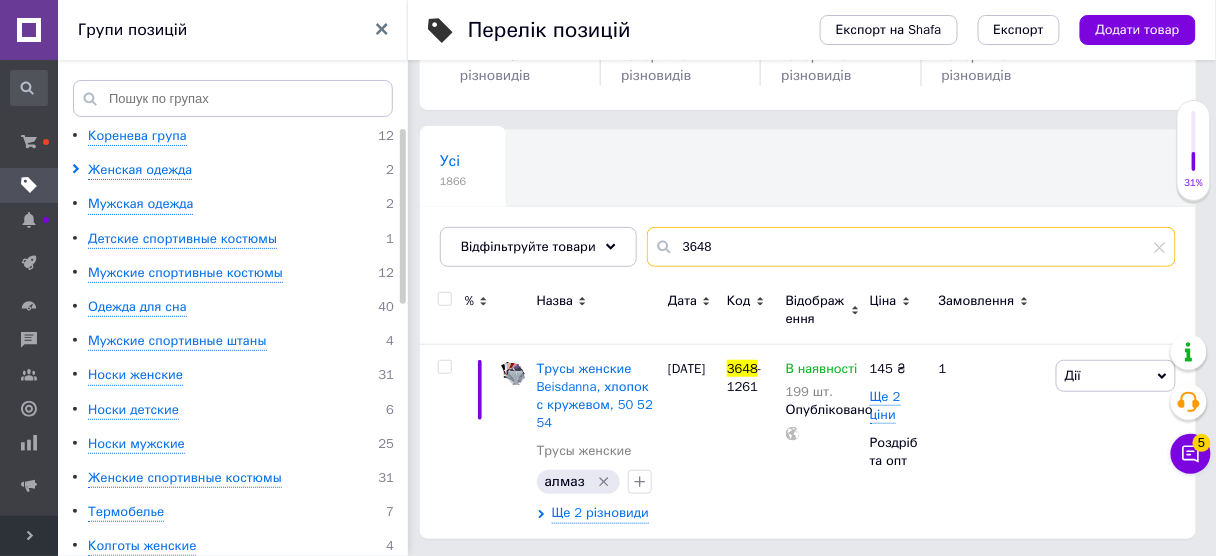 scroll, scrollTop: 121, scrollLeft: 0, axis: vertical 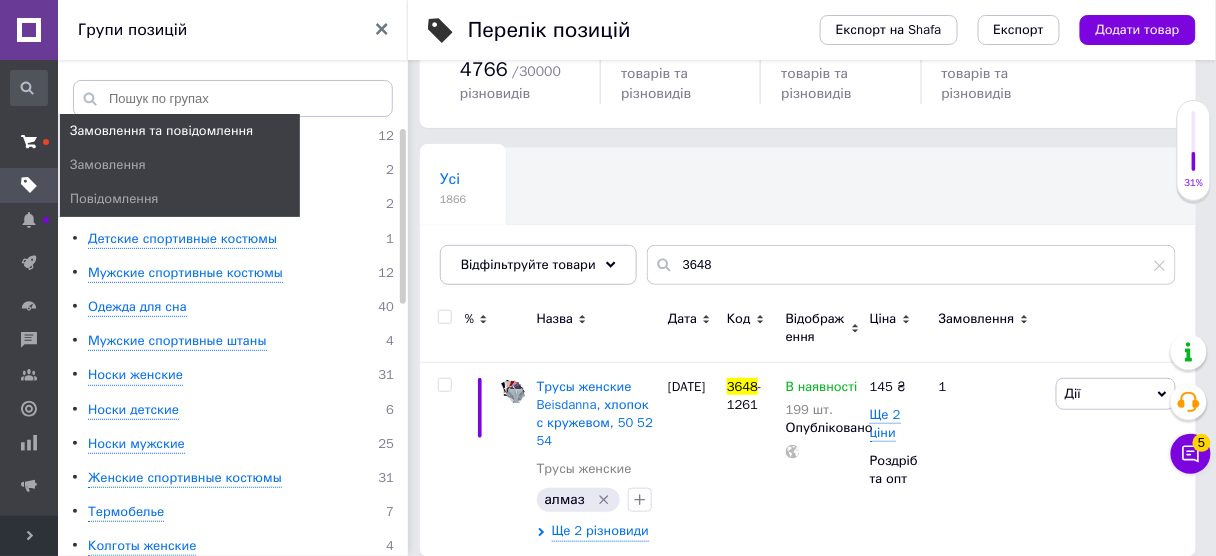 click at bounding box center (29, 142) 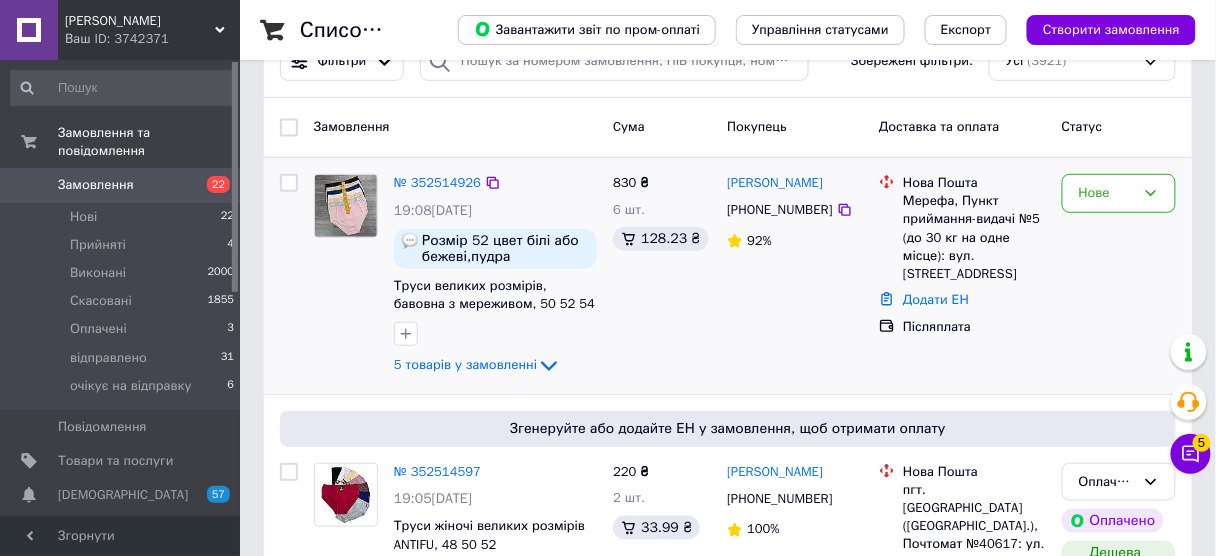 scroll, scrollTop: 320, scrollLeft: 0, axis: vertical 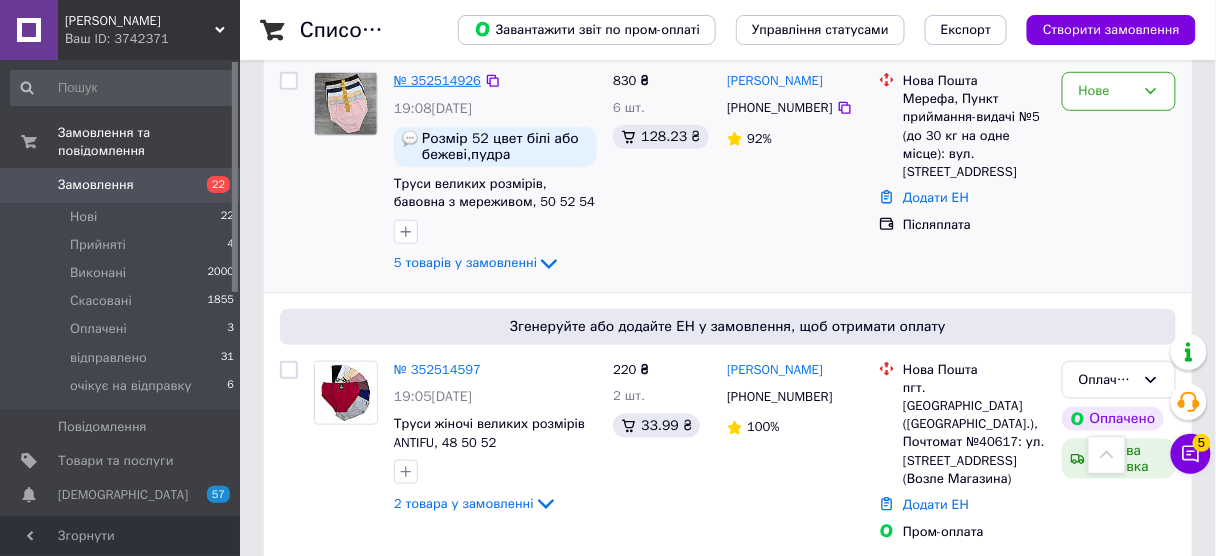 click on "№ 352514926" at bounding box center [437, 80] 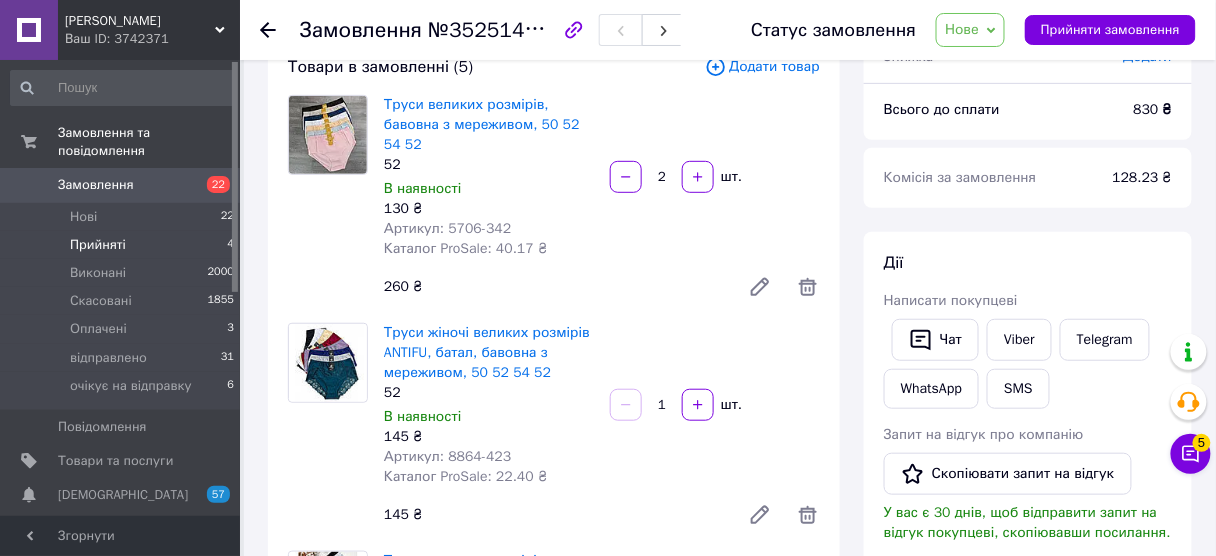 scroll, scrollTop: 80, scrollLeft: 0, axis: vertical 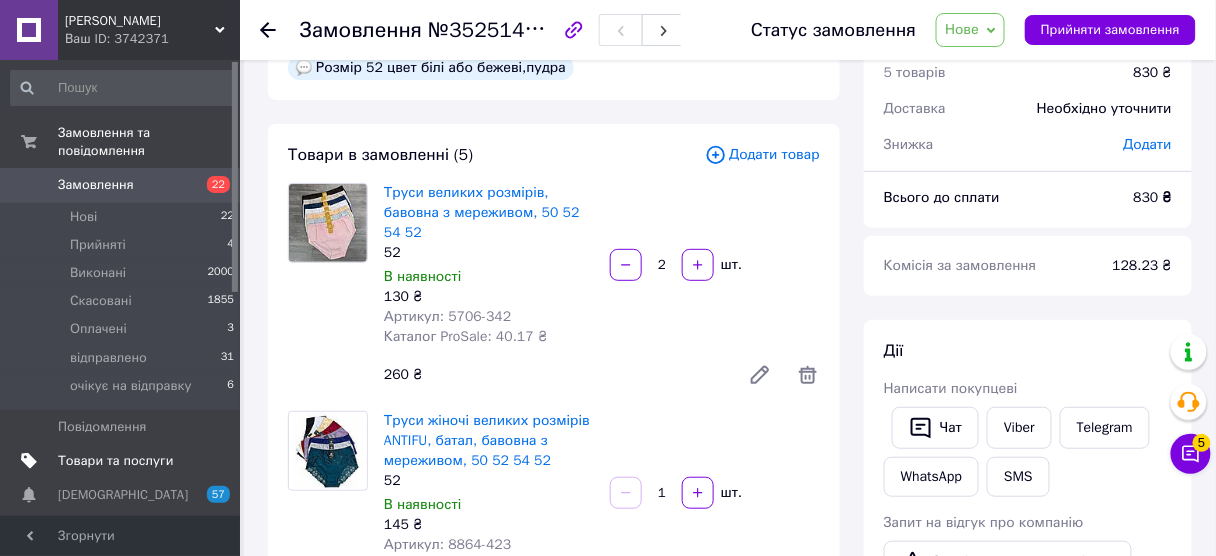 click on "Товари та послуги" at bounding box center [115, 461] 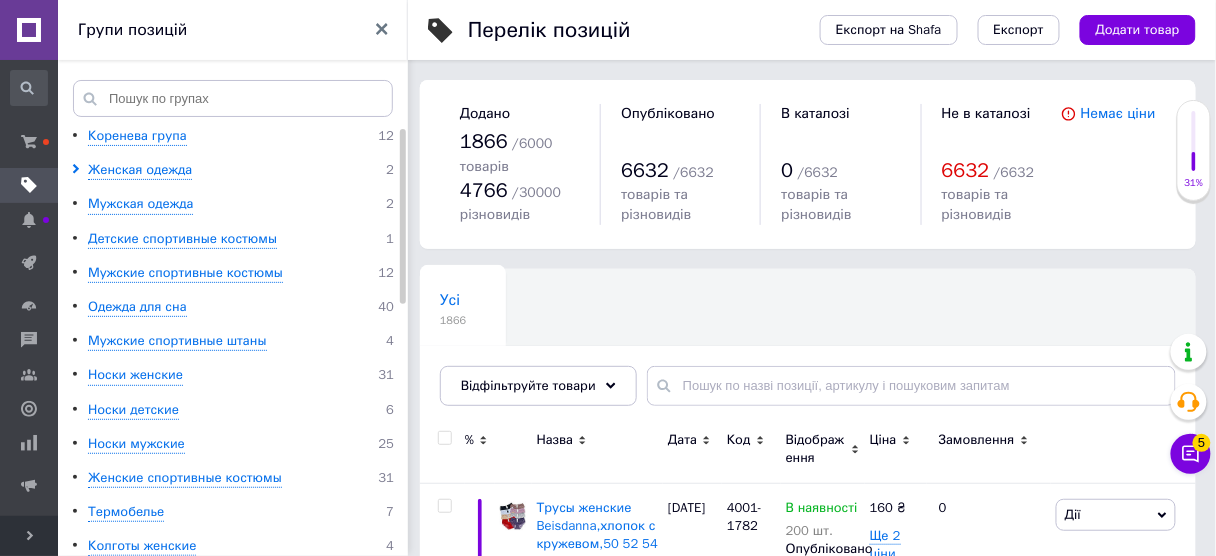 click 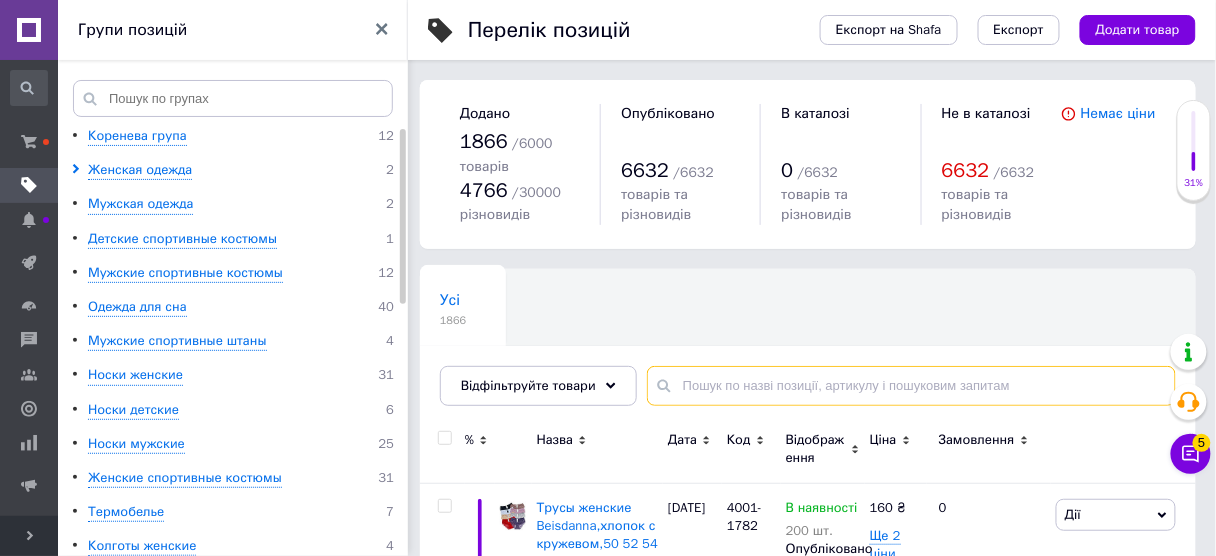 click at bounding box center (911, 386) 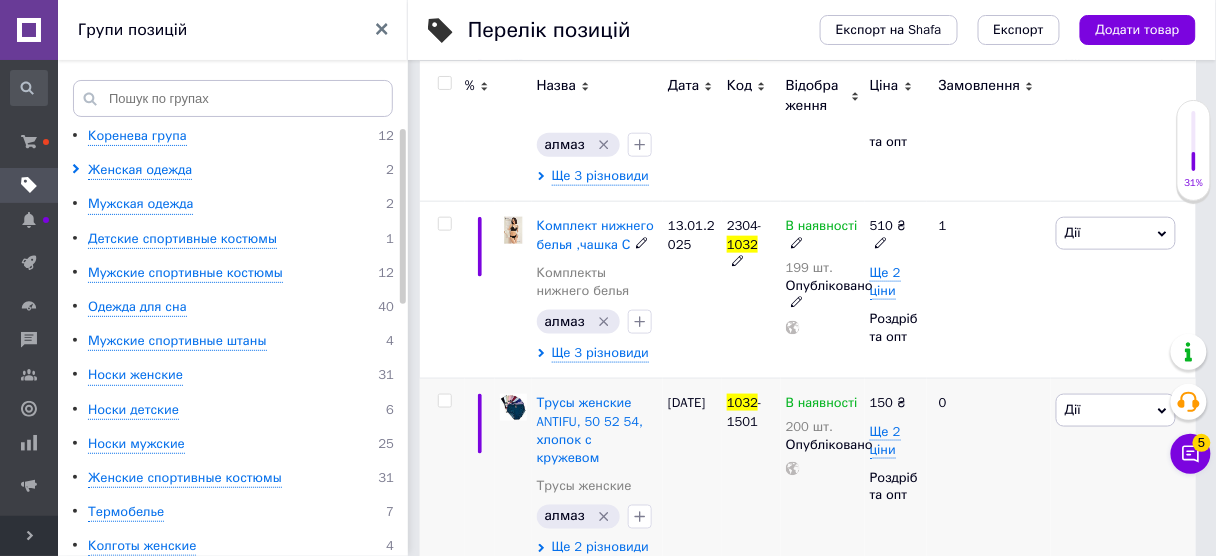 scroll, scrollTop: 560, scrollLeft: 0, axis: vertical 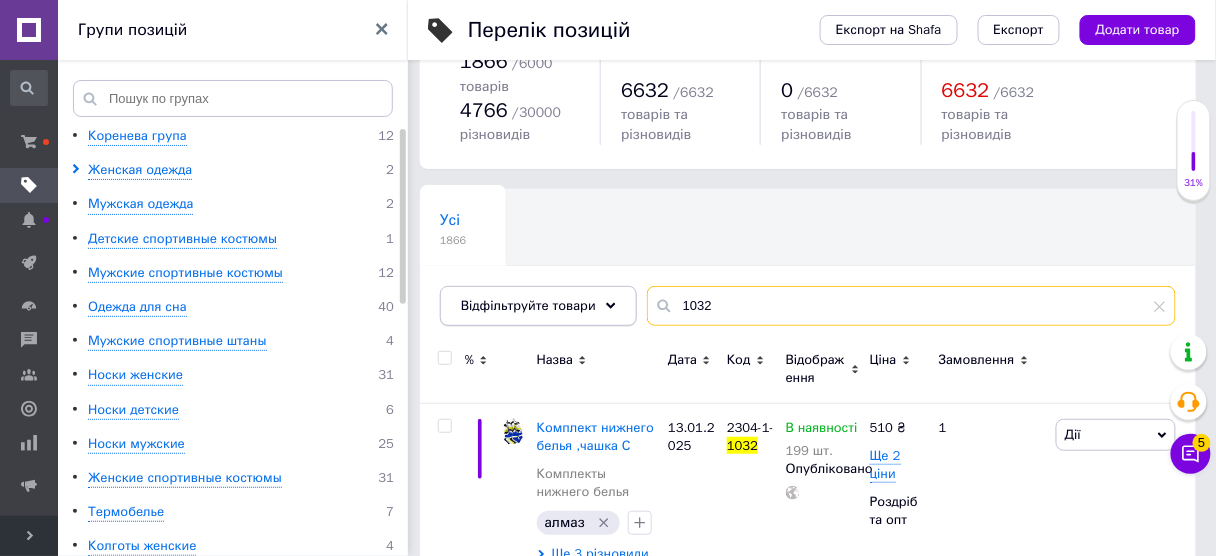 drag, startPoint x: 714, startPoint y: 304, endPoint x: 560, endPoint y: 297, distance: 154.15901 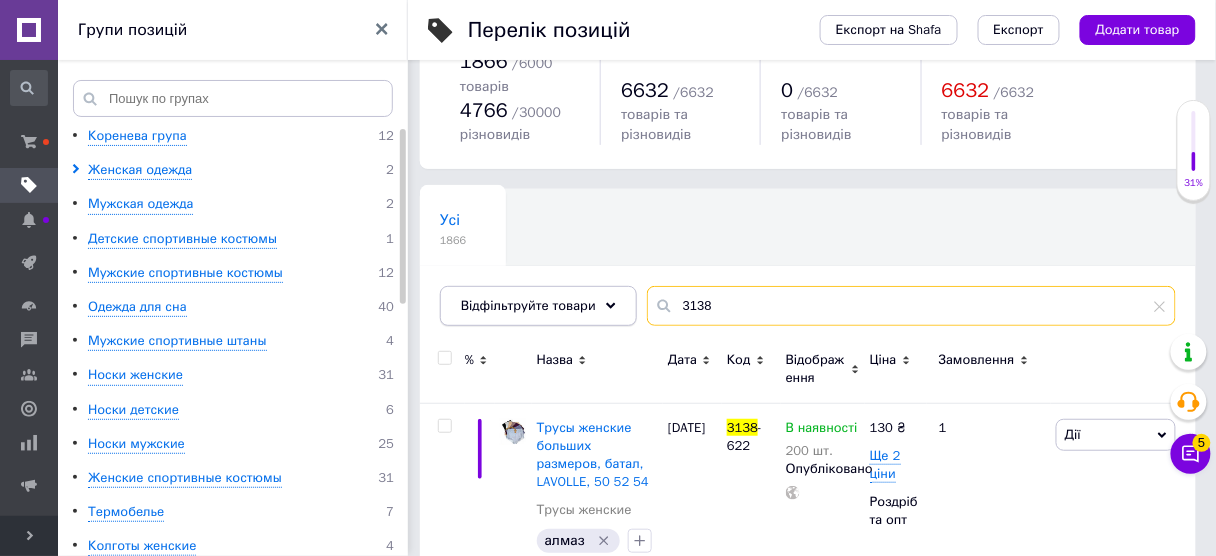drag, startPoint x: 719, startPoint y: 302, endPoint x: 561, endPoint y: 301, distance: 158.00316 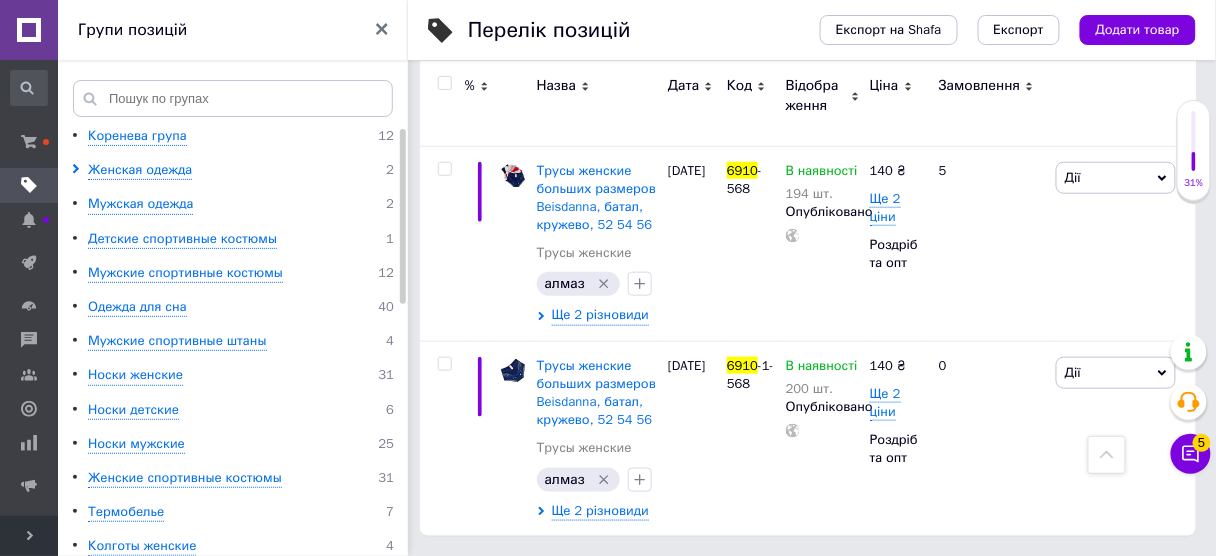 scroll, scrollTop: 334, scrollLeft: 0, axis: vertical 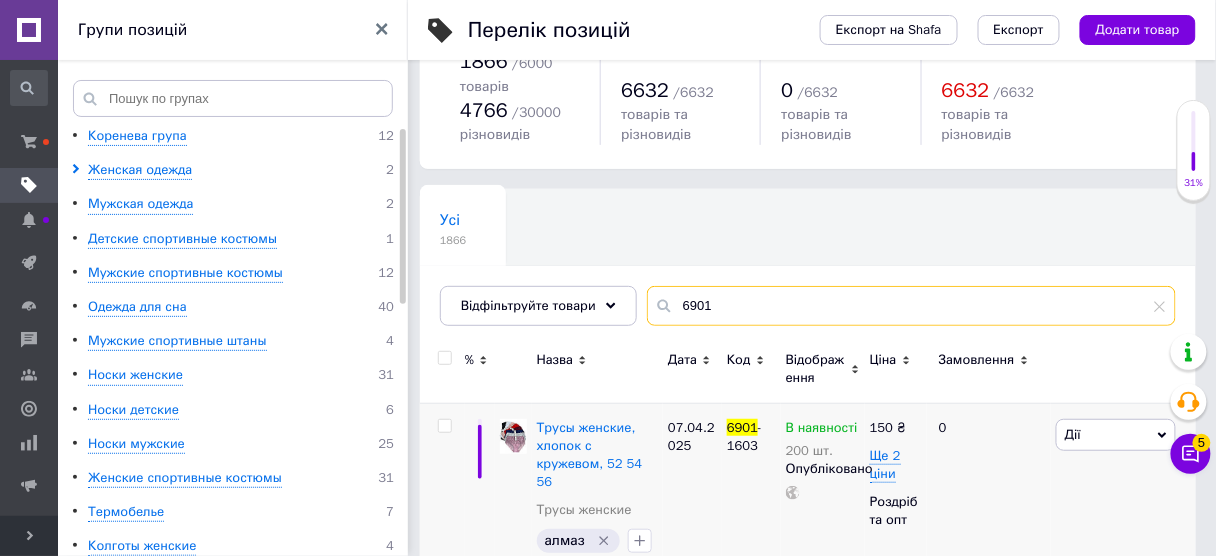 type on "6901" 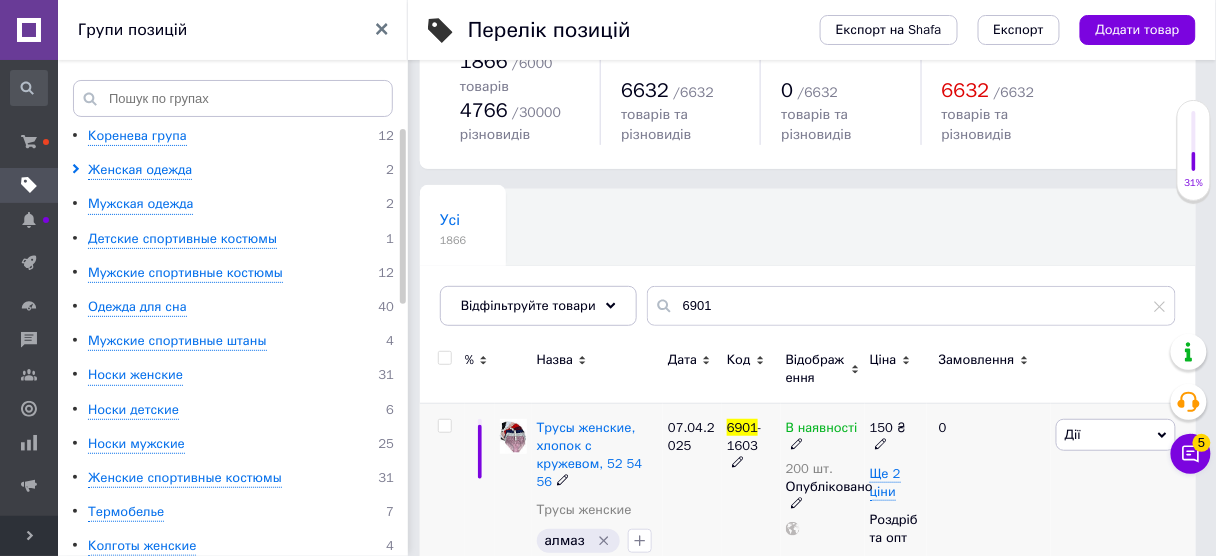 scroll, scrollTop: 121, scrollLeft: 0, axis: vertical 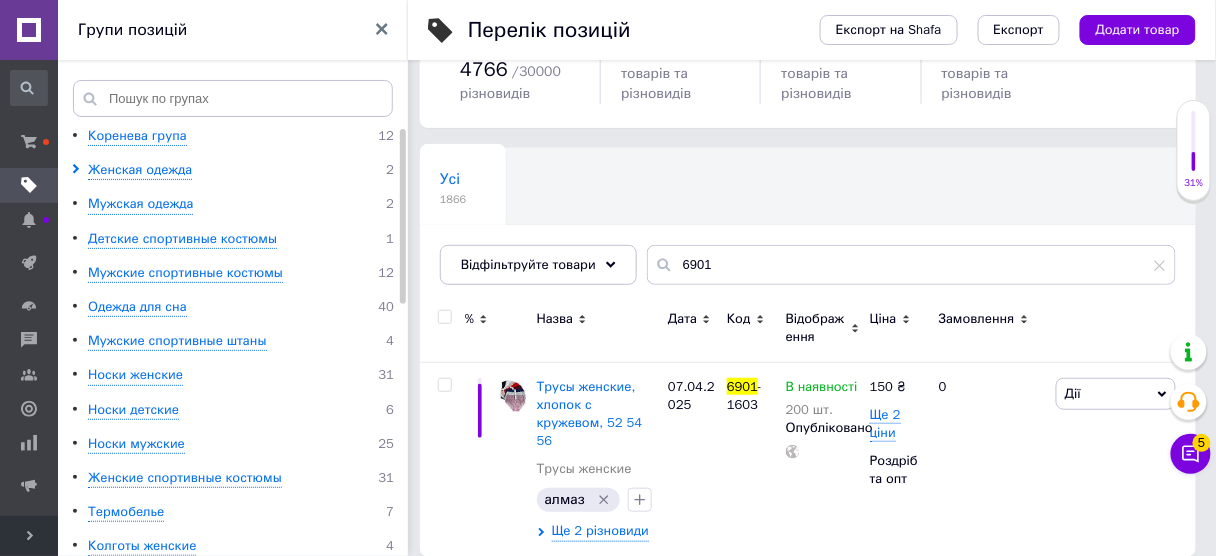 click on "Усі 1866 Ok Відфільтровано...  Зберегти" at bounding box center (808, 226) 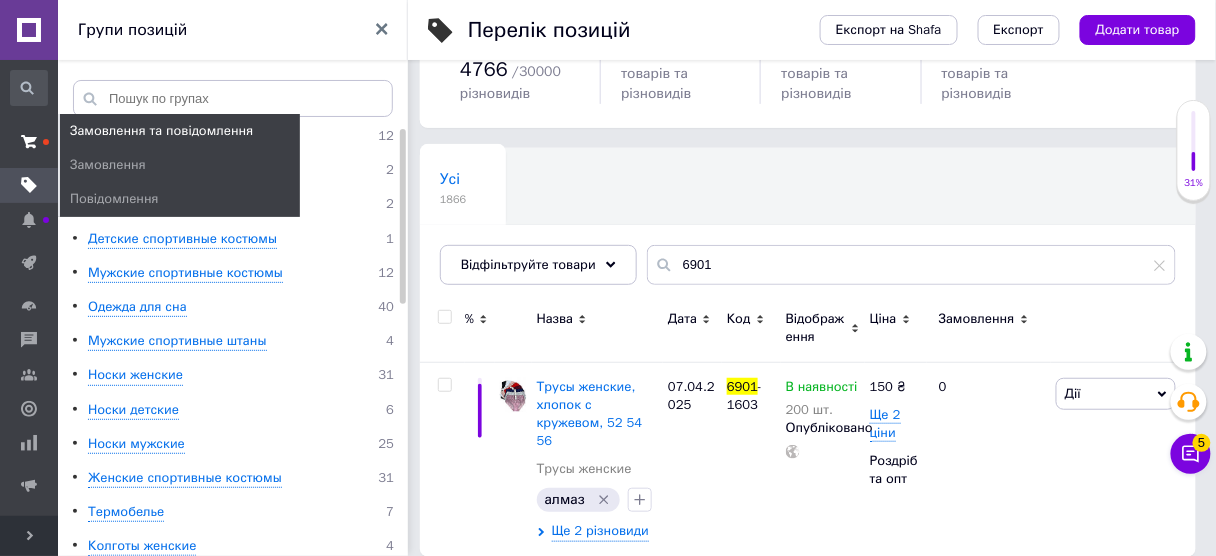 click at bounding box center (29, 142) 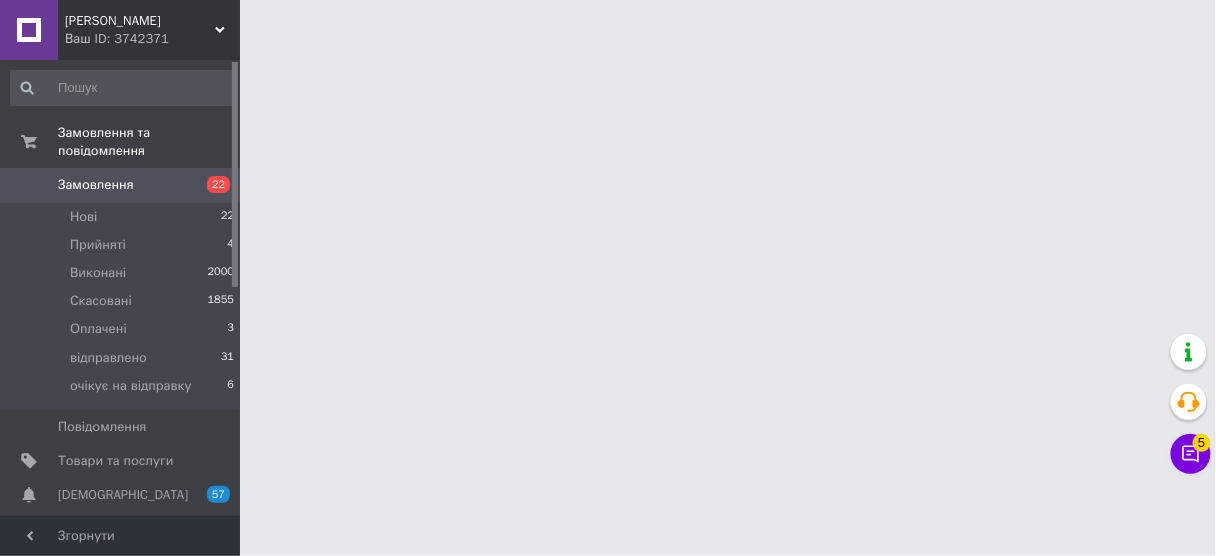 scroll, scrollTop: 0, scrollLeft: 0, axis: both 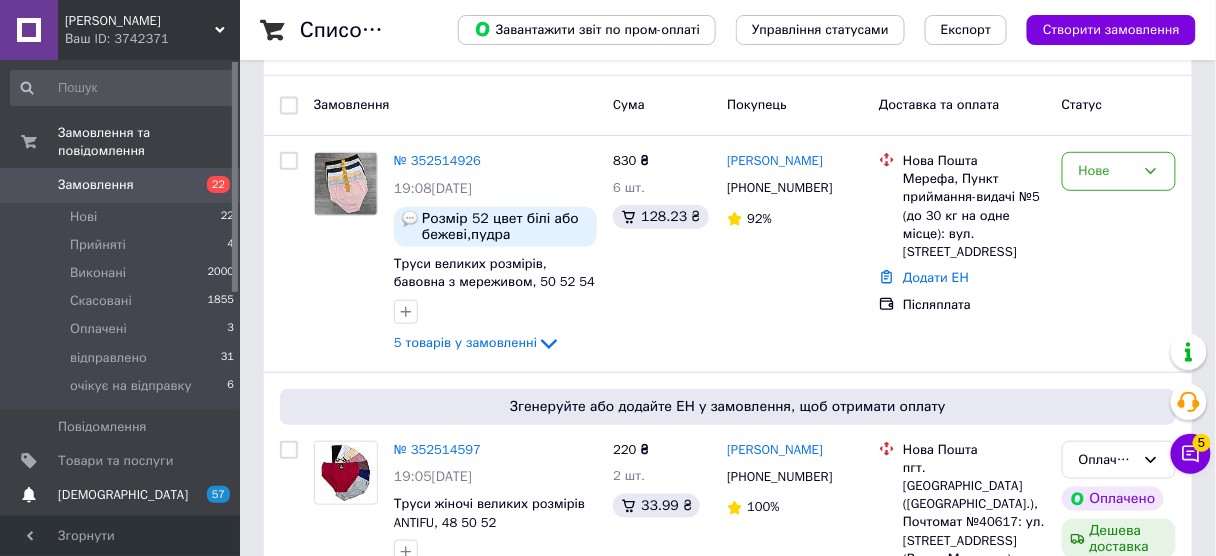 click on "57 0" at bounding box center (212, 495) 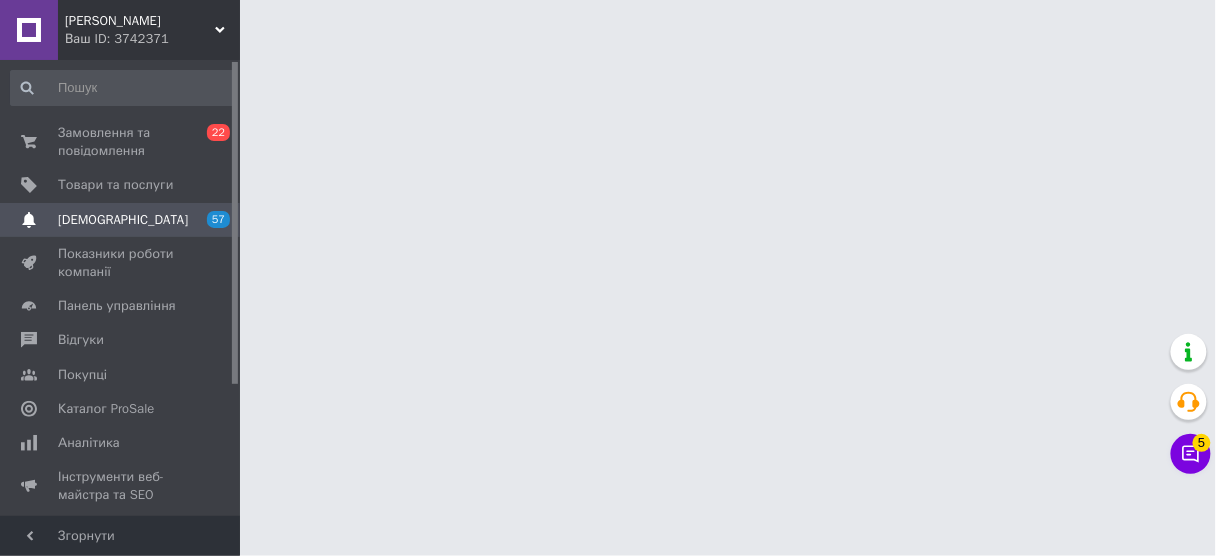 scroll, scrollTop: 0, scrollLeft: 0, axis: both 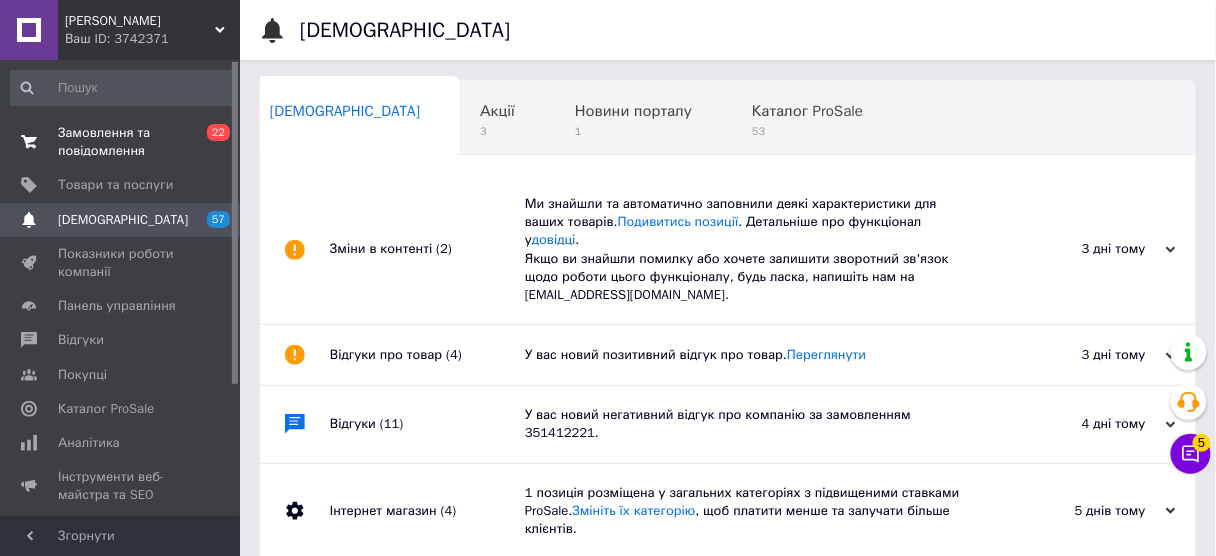 click on "Замовлення та повідомлення" at bounding box center [121, 142] 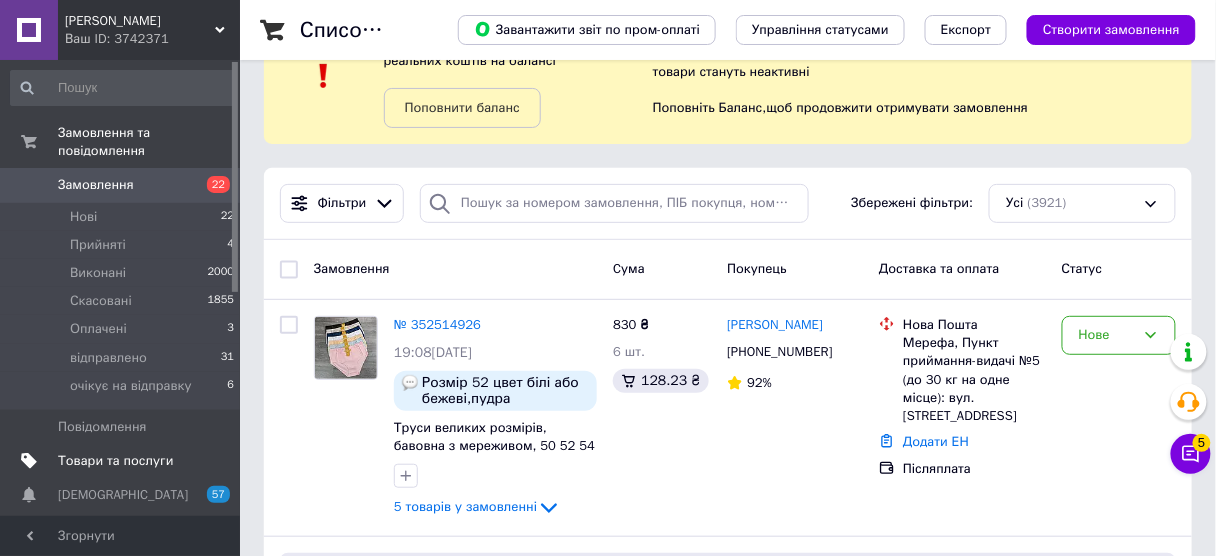 scroll, scrollTop: 80, scrollLeft: 0, axis: vertical 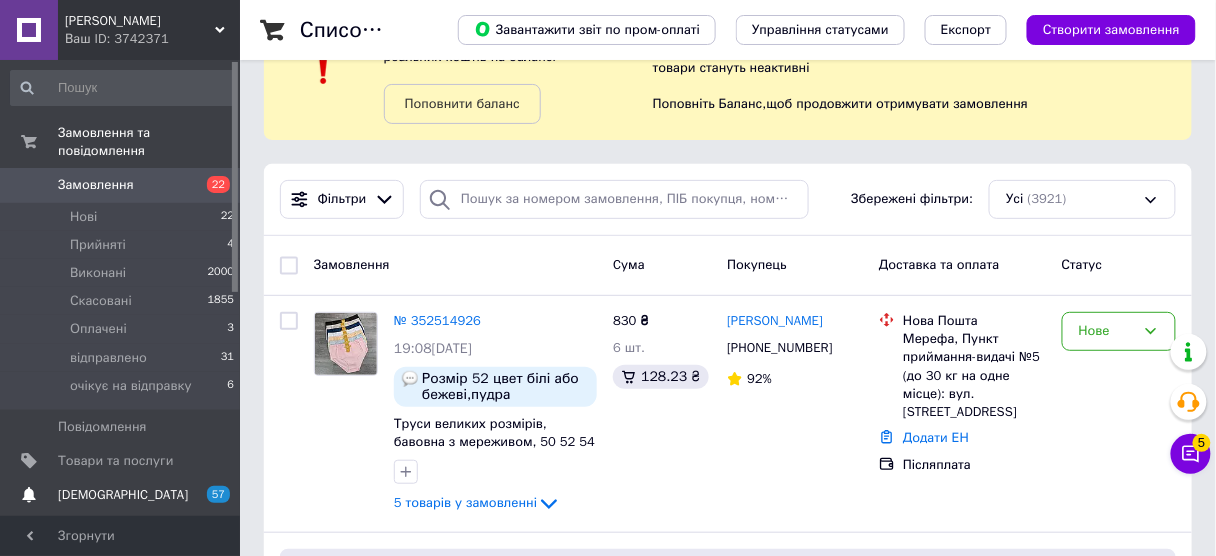 click on "[DEMOGRAPHIC_DATA]" at bounding box center (123, 495) 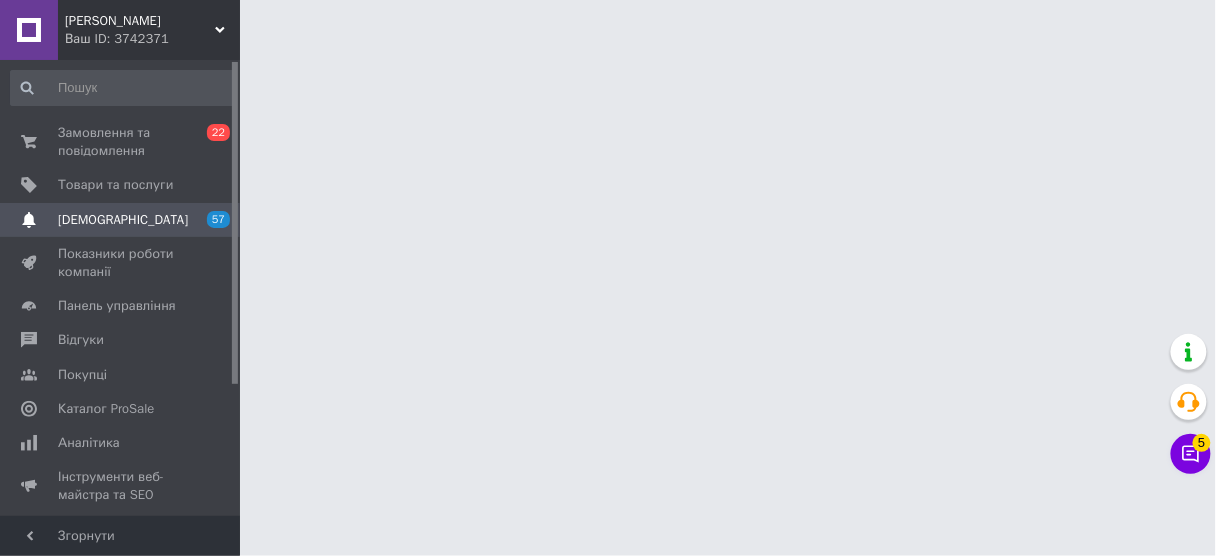scroll, scrollTop: 0, scrollLeft: 0, axis: both 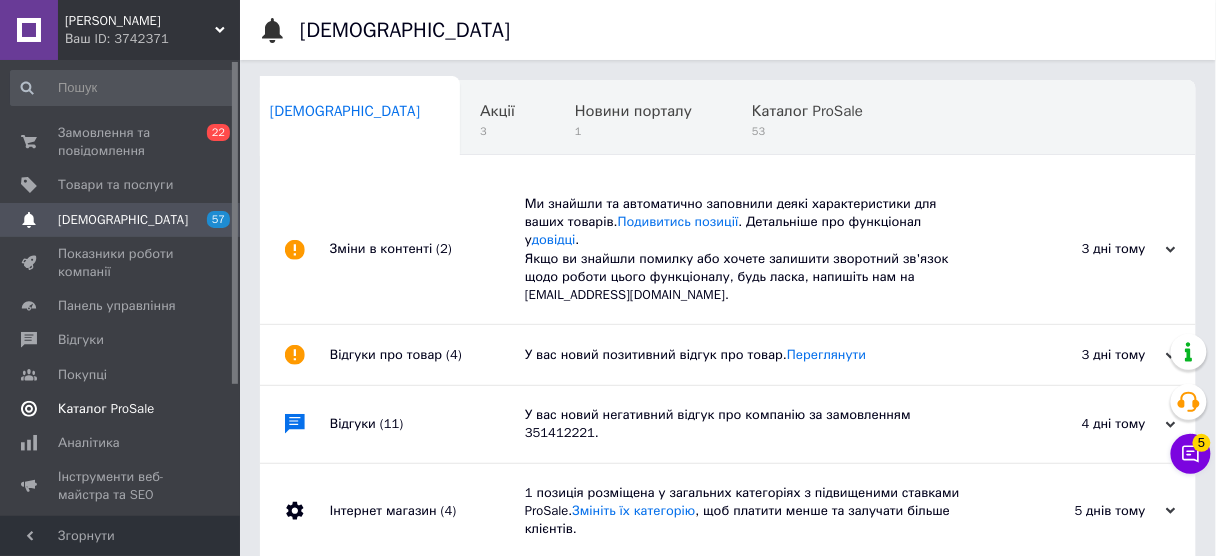 click on "Каталог ProSale" at bounding box center [123, 409] 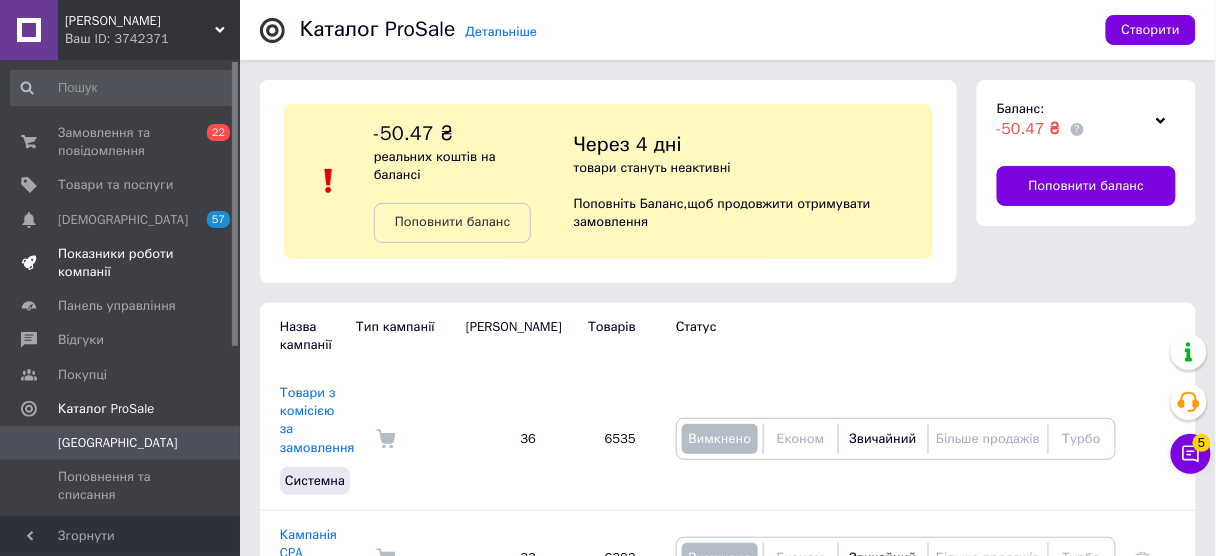 click on "Показники роботи компанії" at bounding box center (121, 263) 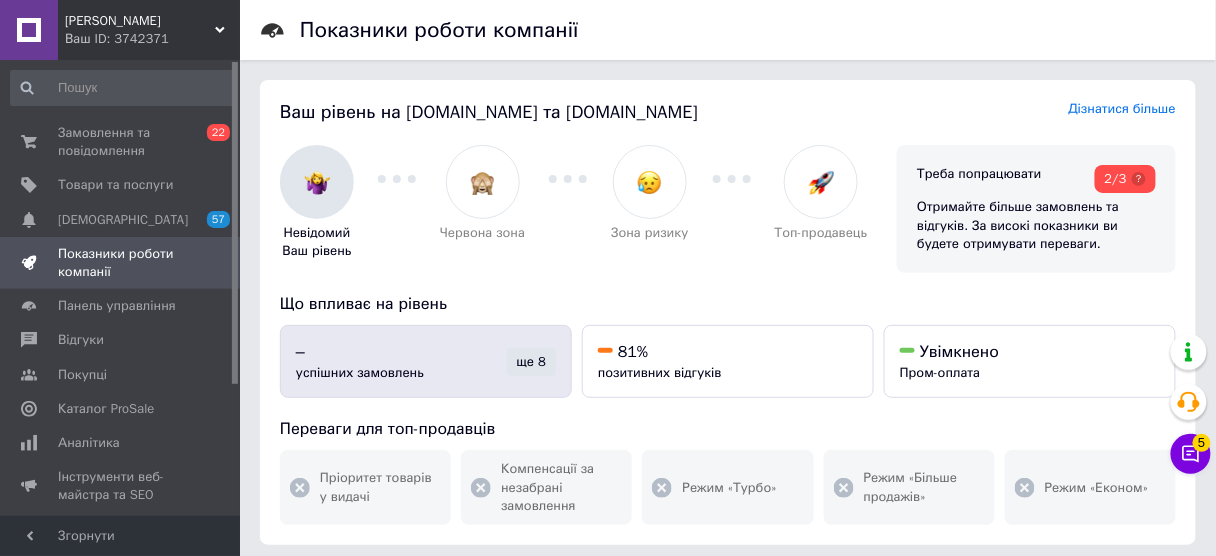 click on "ще 8" at bounding box center [531, 362] 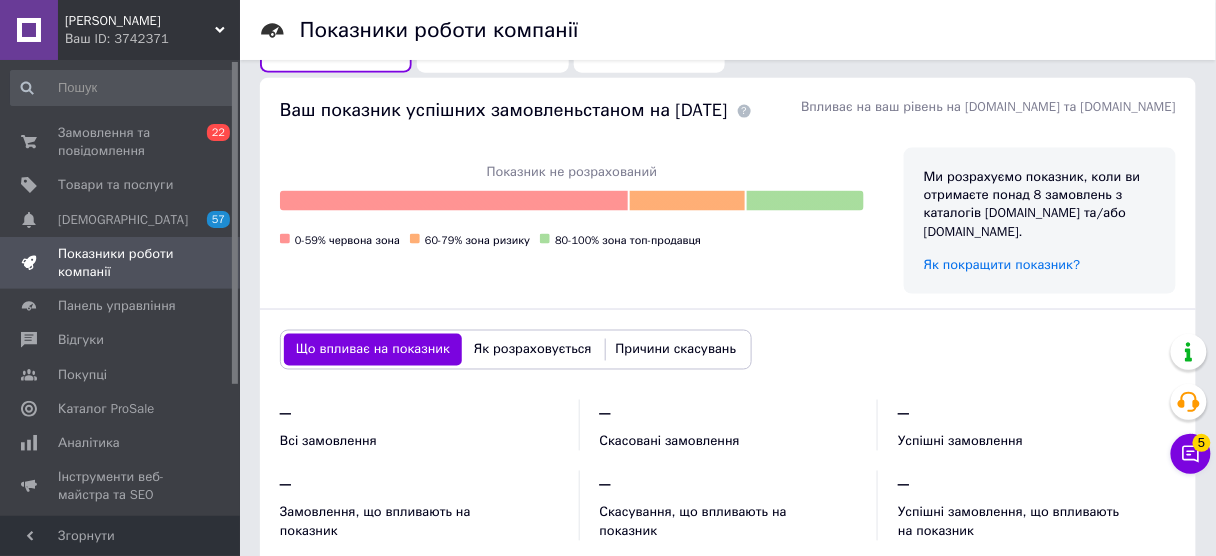 scroll, scrollTop: 621, scrollLeft: 0, axis: vertical 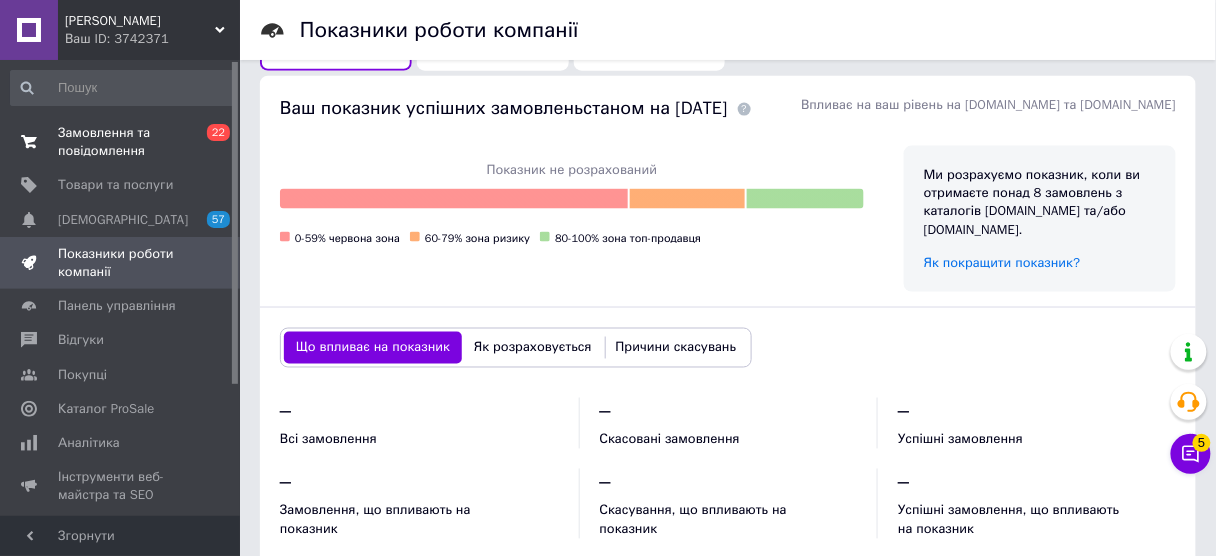 click on "Замовлення та повідомлення" at bounding box center (121, 142) 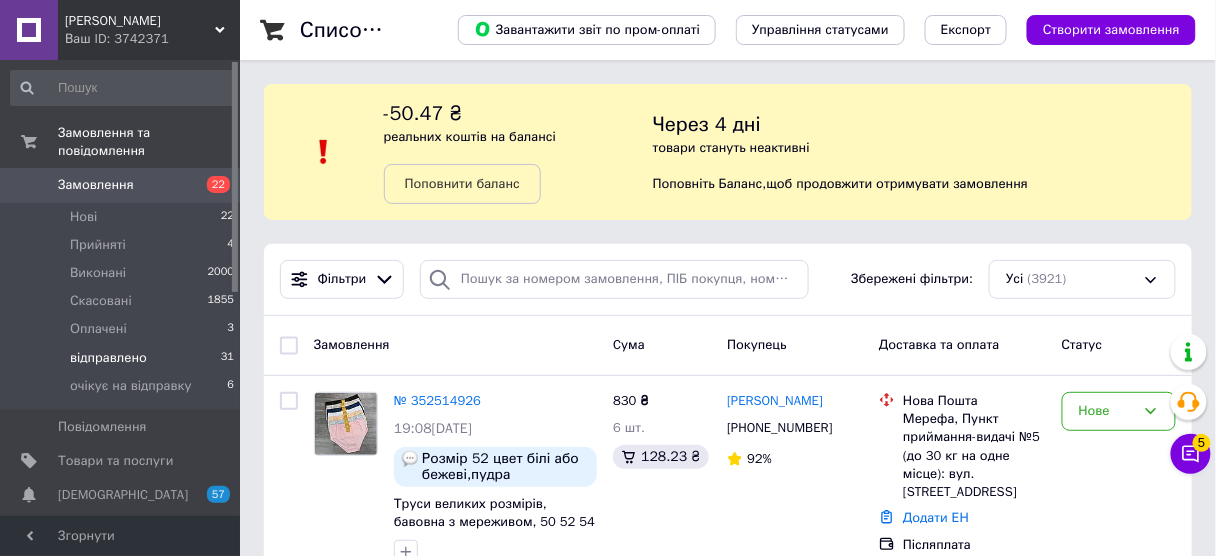 click on "відправлено 31" at bounding box center (123, 358) 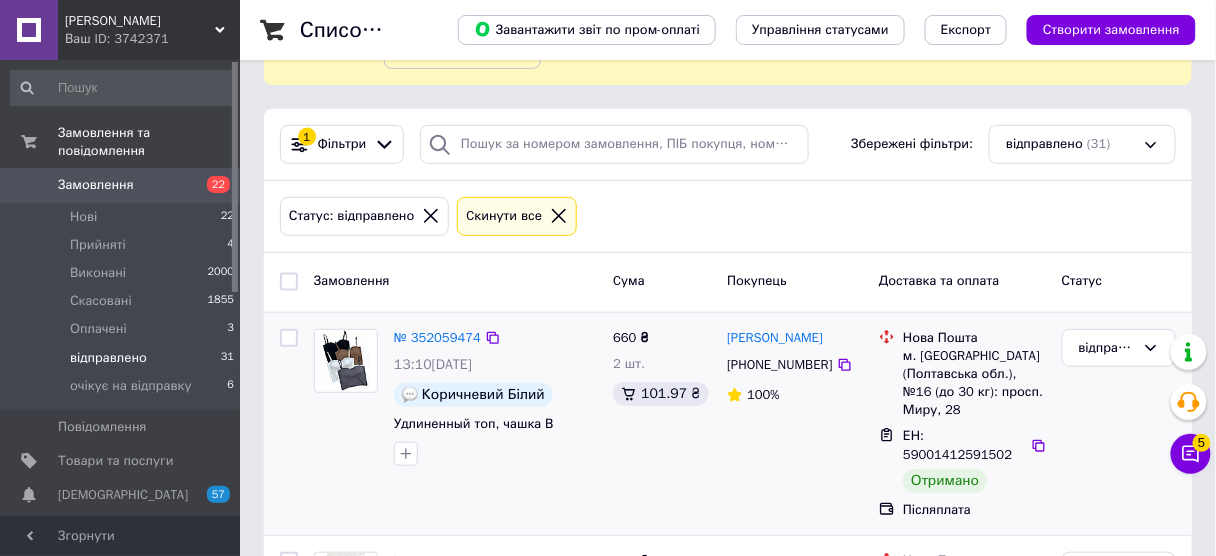 scroll, scrollTop: 240, scrollLeft: 0, axis: vertical 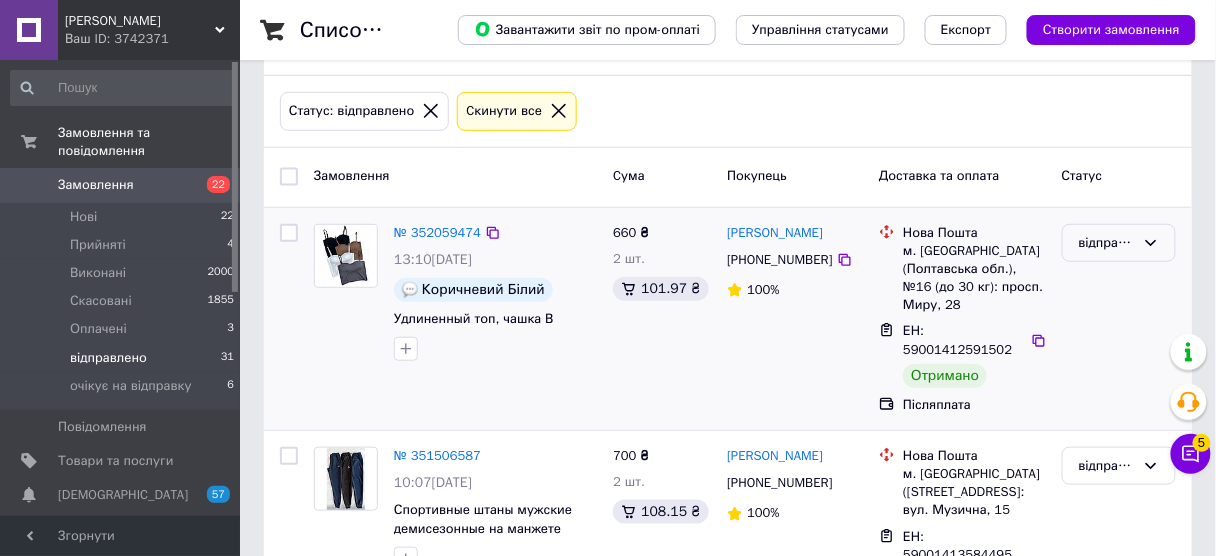click on "відправлено" at bounding box center (1107, 243) 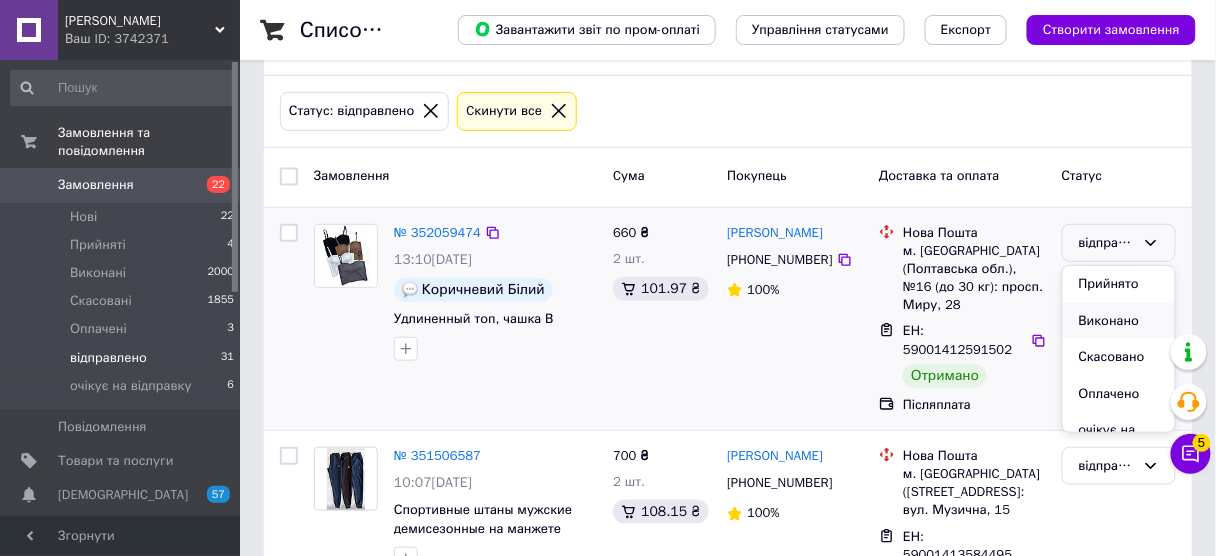 click on "Виконано" at bounding box center [1119, 321] 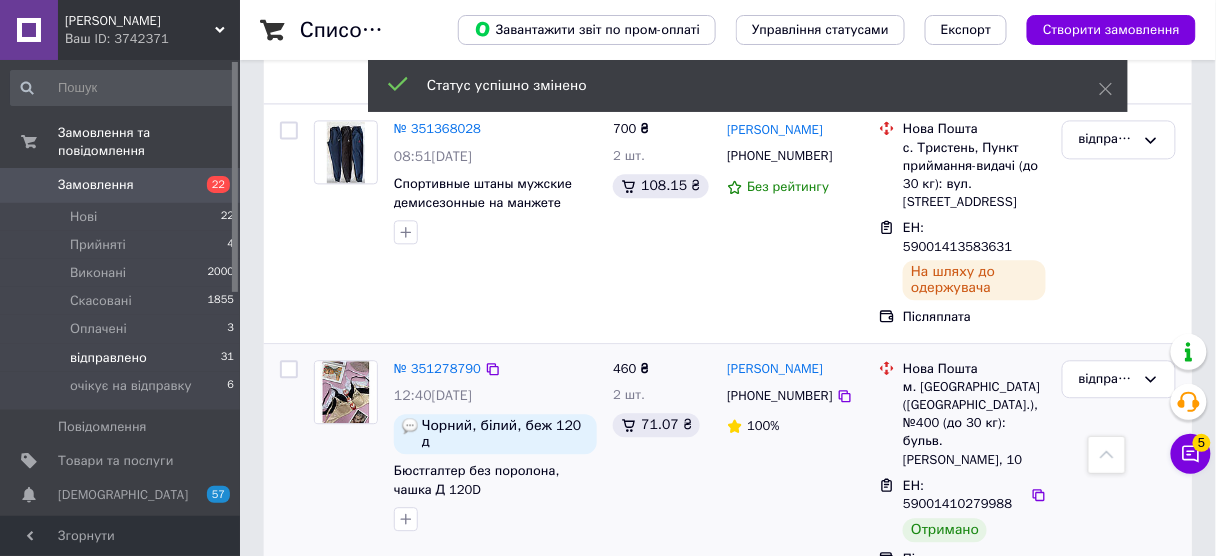 scroll, scrollTop: 1040, scrollLeft: 0, axis: vertical 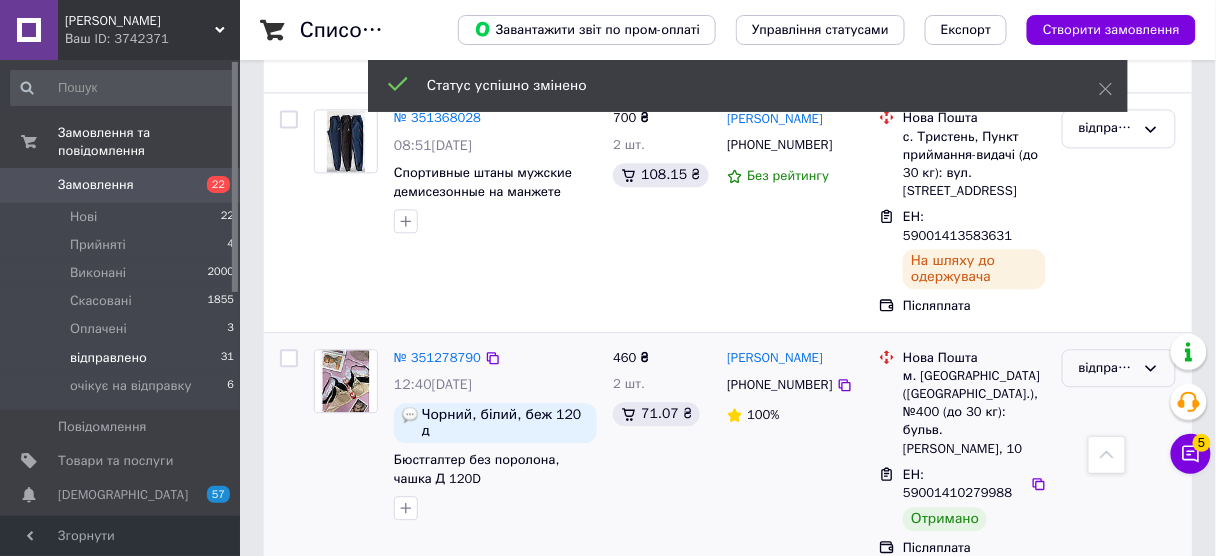 click on "відправлено" at bounding box center [1107, 368] 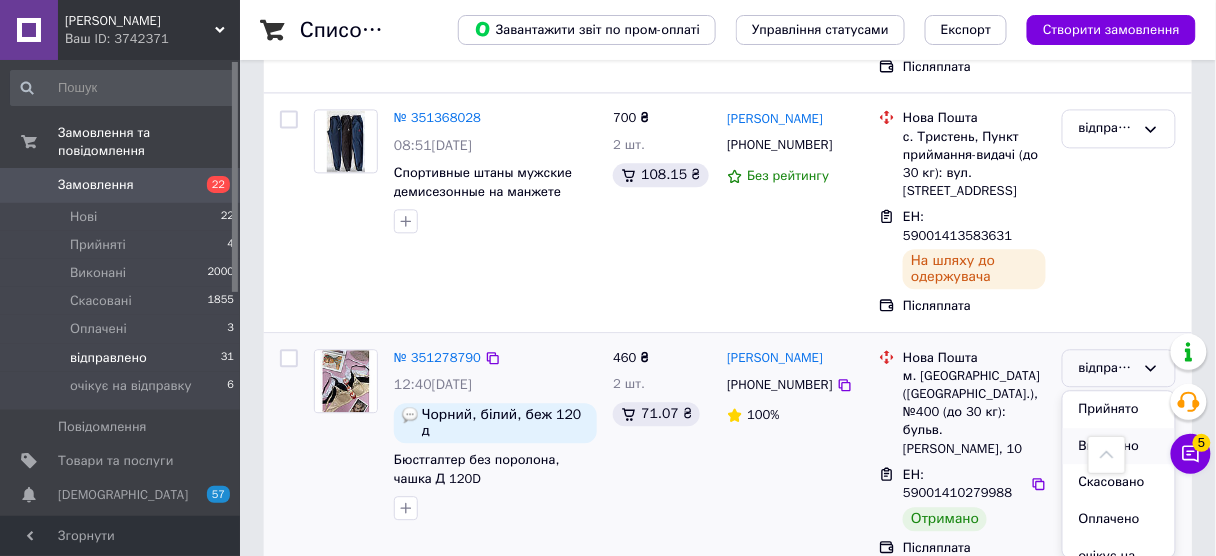 click on "Виконано" at bounding box center [1119, 446] 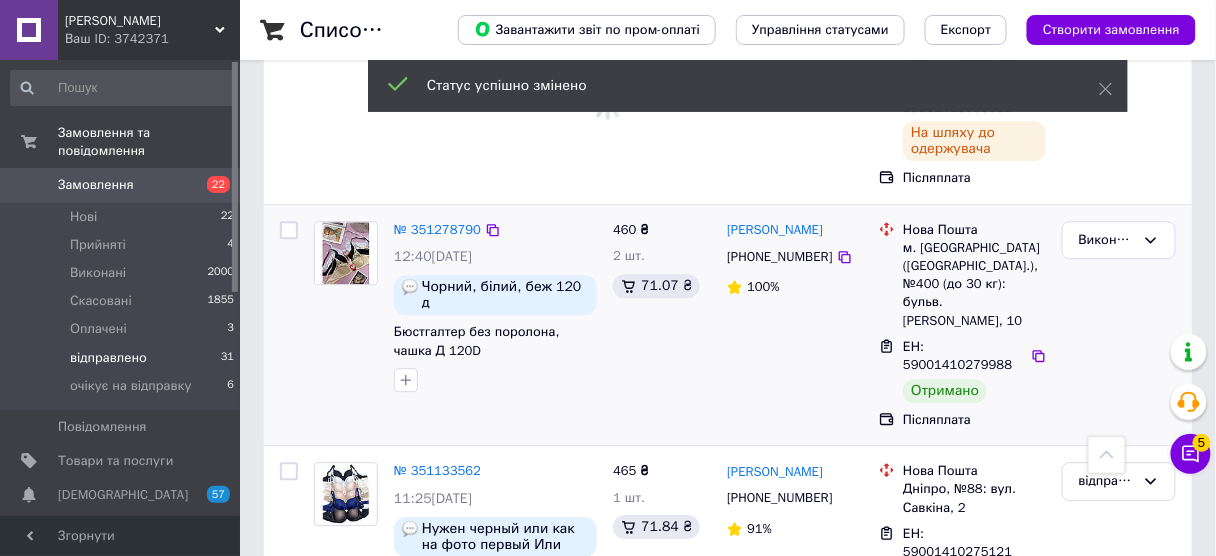 scroll, scrollTop: 1200, scrollLeft: 0, axis: vertical 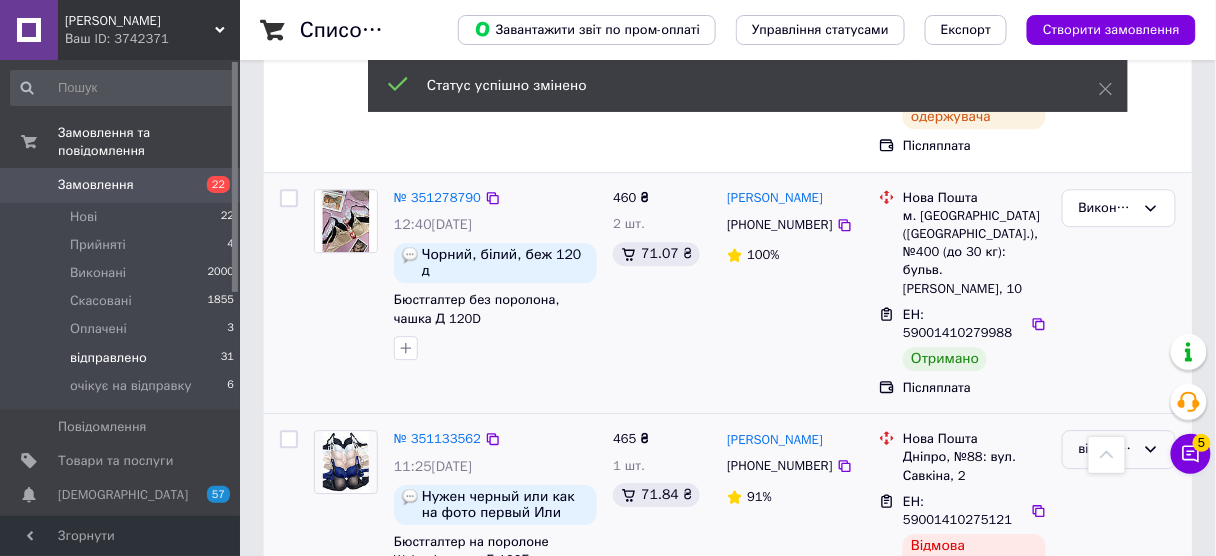 click on "відправлено" at bounding box center (1107, 449) 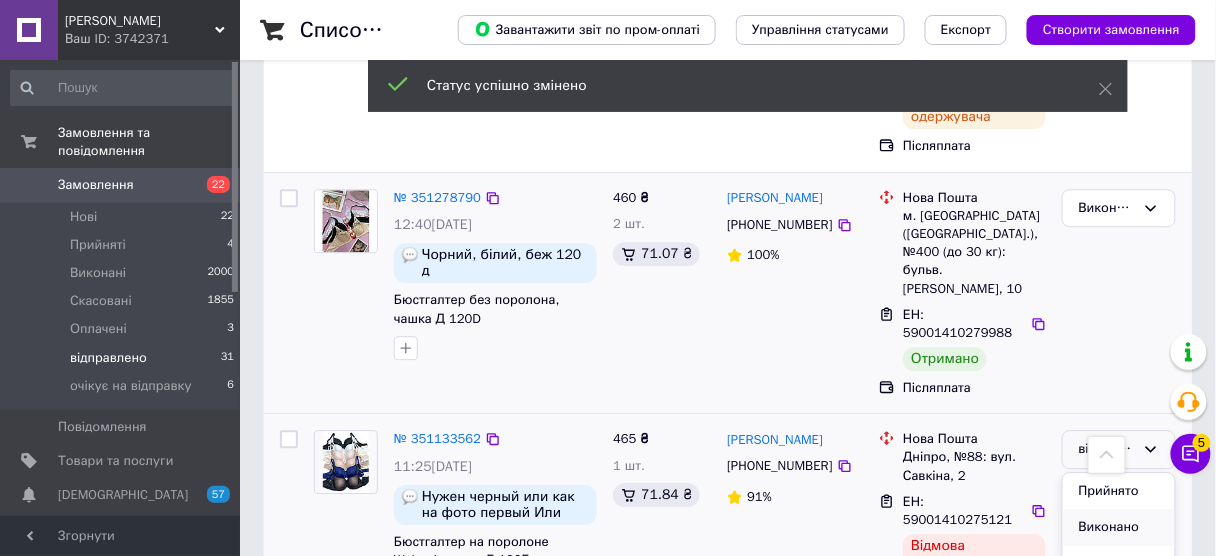 click on "Виконано" at bounding box center (1119, 527) 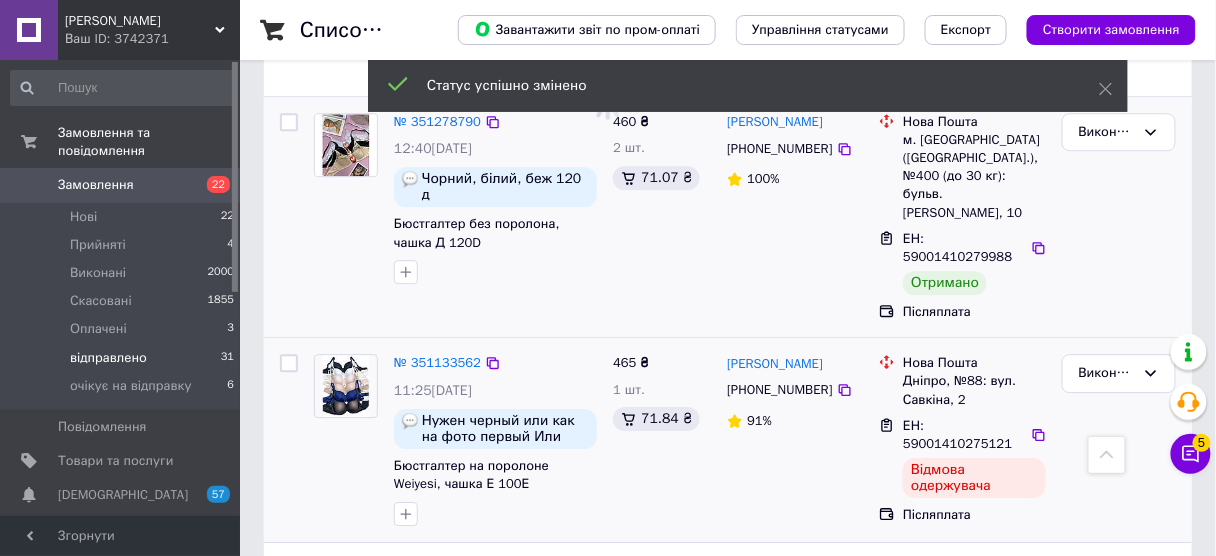 scroll, scrollTop: 1280, scrollLeft: 0, axis: vertical 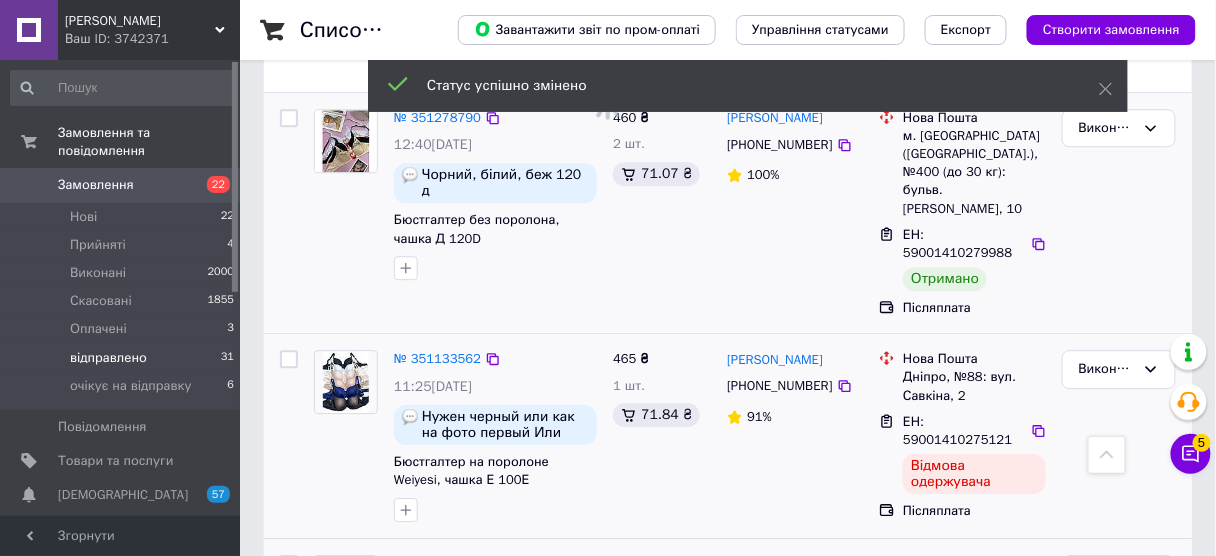 click on "відправлено" at bounding box center [1119, 650] 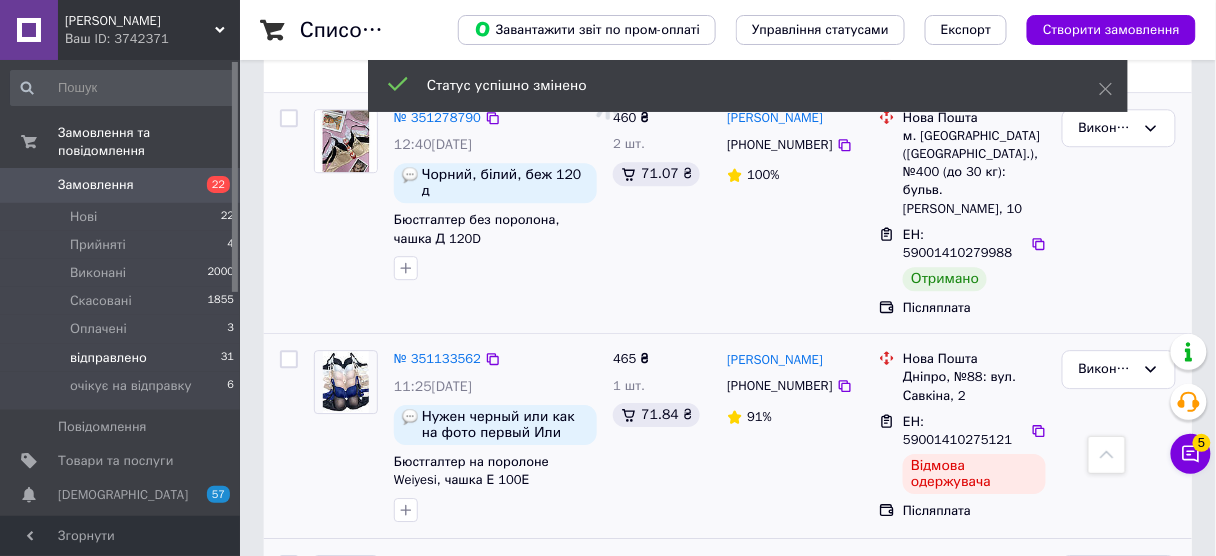click on "відправлено" at bounding box center (1119, 574) 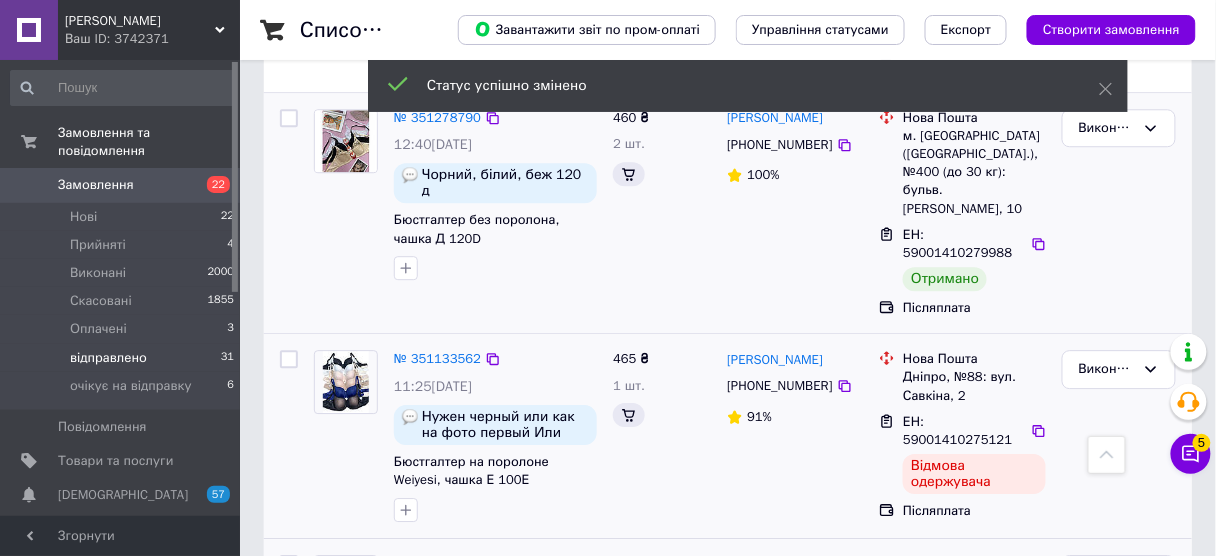 click on "Виконано" at bounding box center (1119, 652) 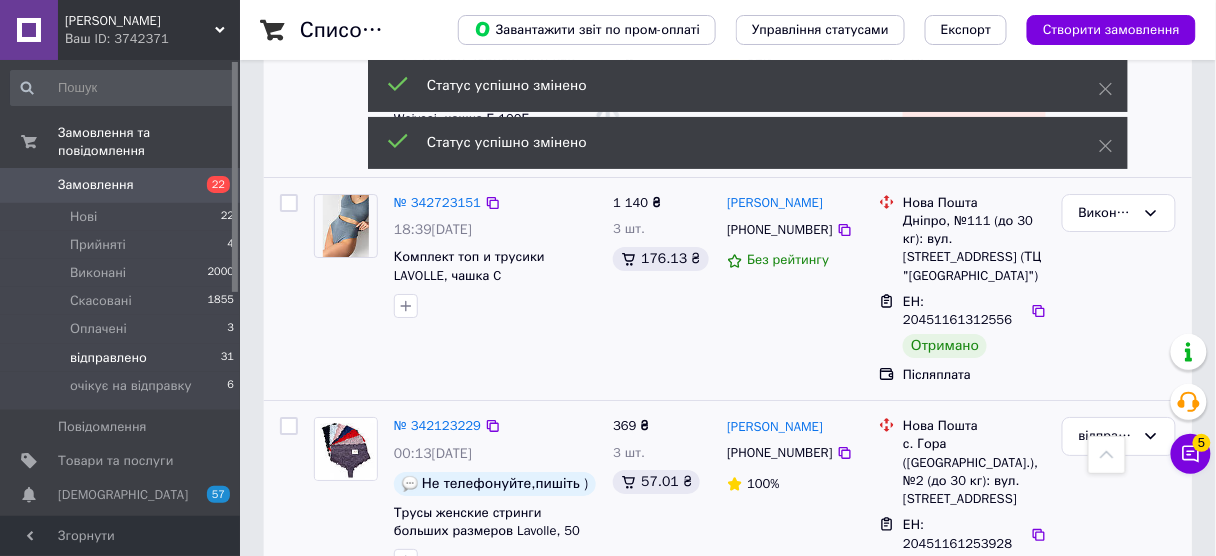 scroll, scrollTop: 1680, scrollLeft: 0, axis: vertical 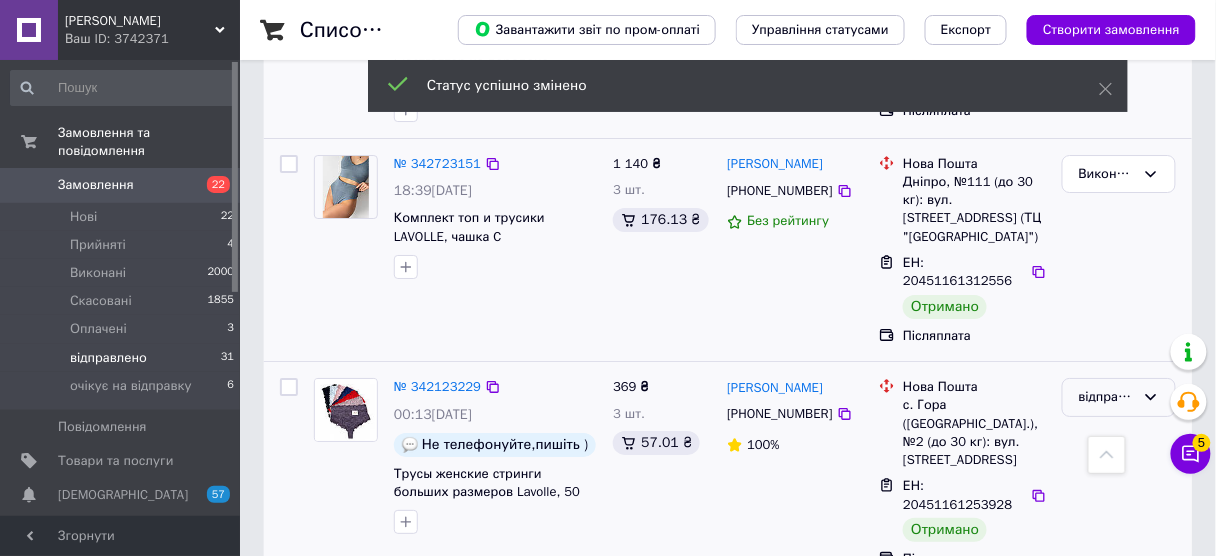 click on "відправлено" at bounding box center (1107, 397) 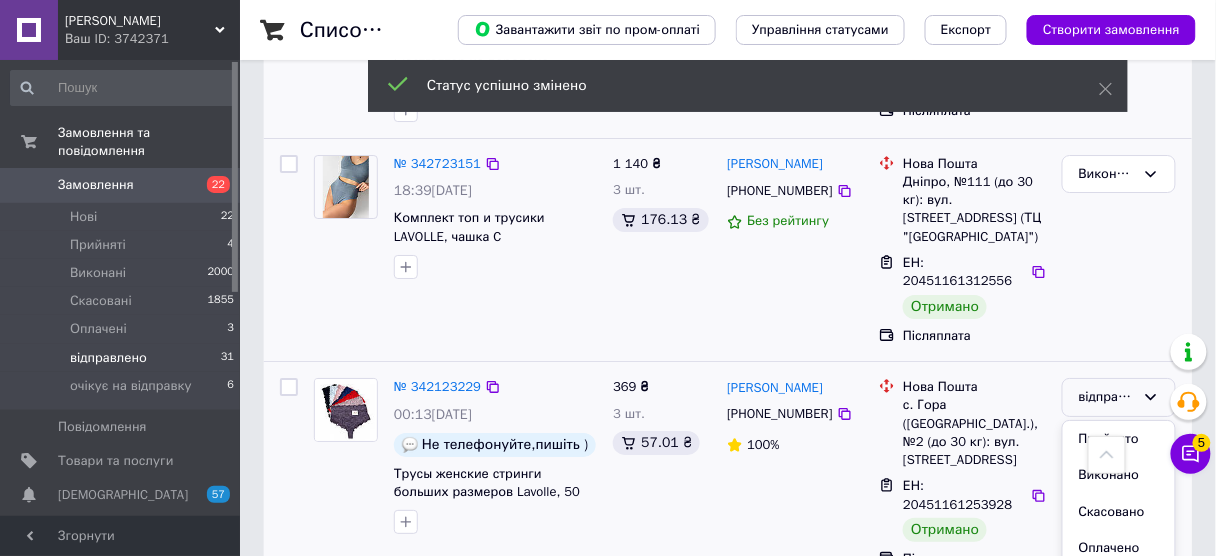 click on "Виконано" at bounding box center (1119, 475) 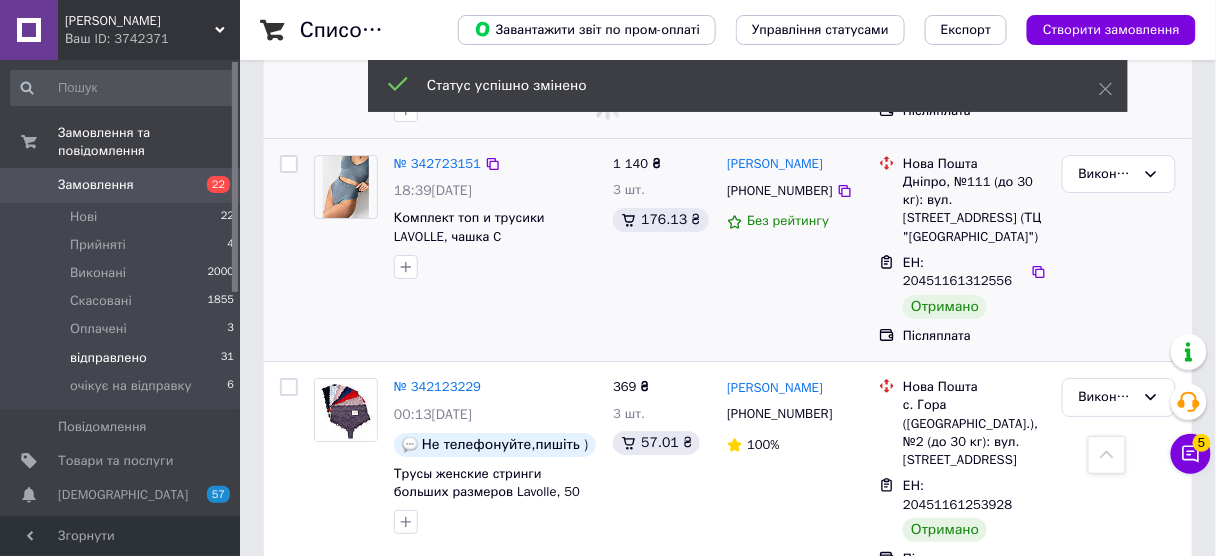 click on "відправлено" at bounding box center (1119, 620) 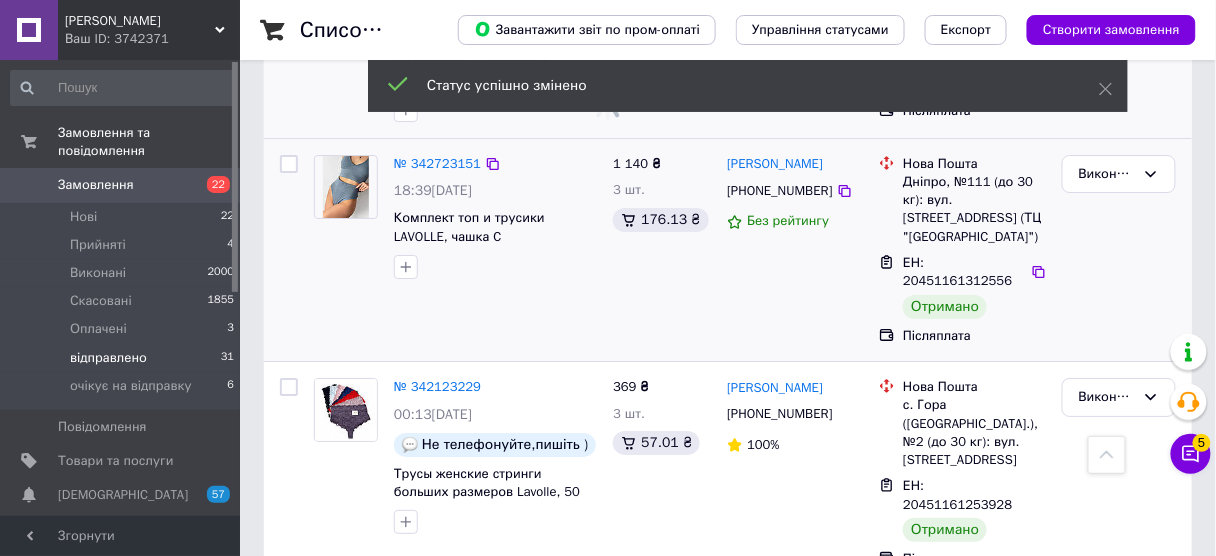click on "Виконано" at bounding box center [1119, 699] 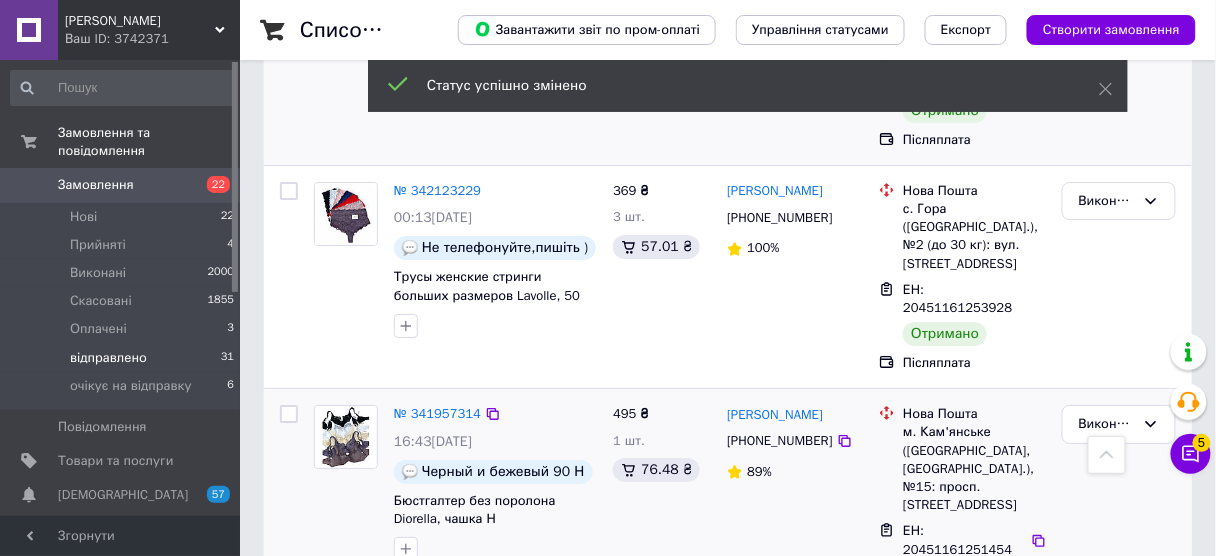 click on "відправлено" at bounding box center [1107, 666] 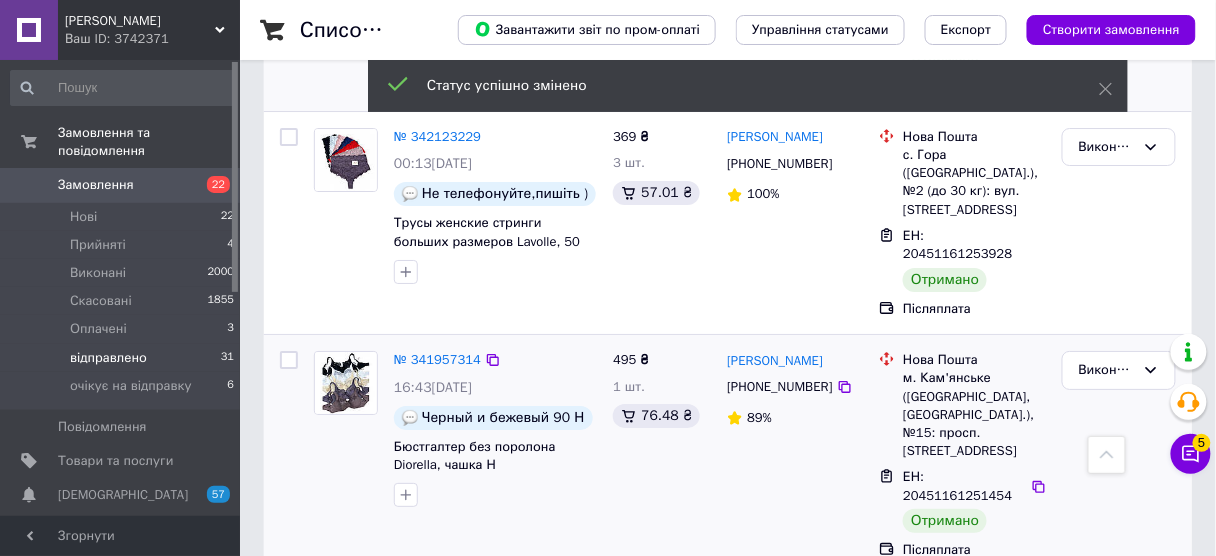 scroll, scrollTop: 1813, scrollLeft: 0, axis: vertical 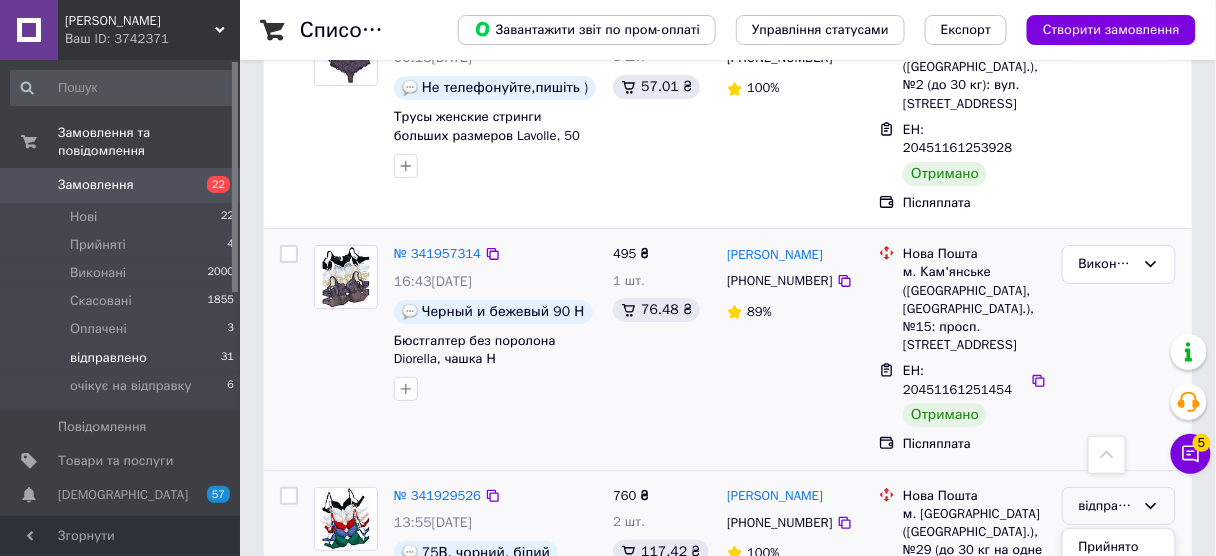 click on "Виконано" at bounding box center [1119, 584] 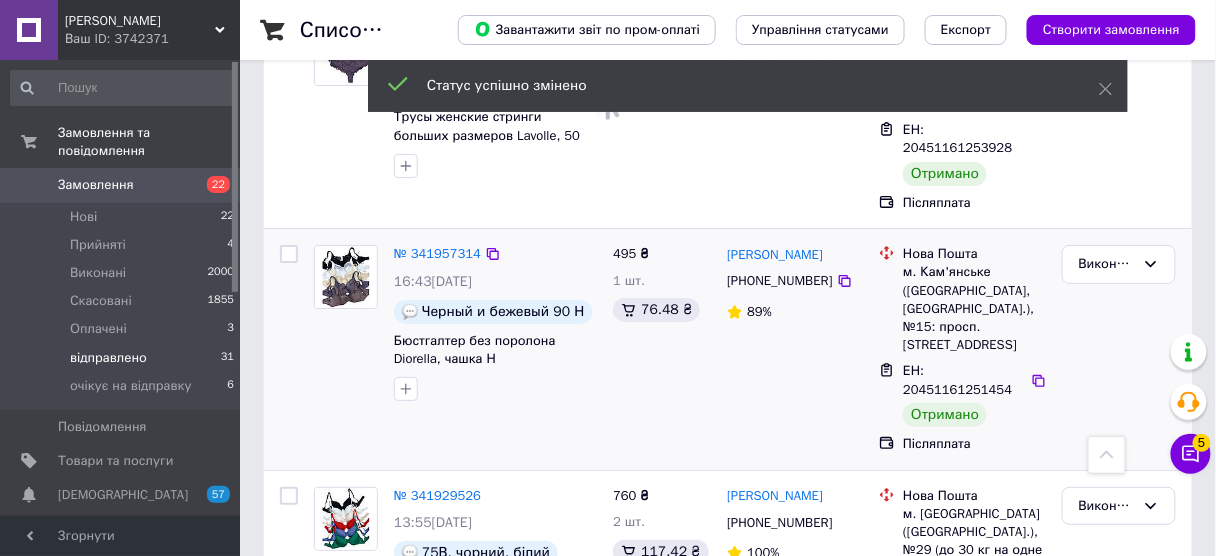 click on "Замовлення" at bounding box center (121, 185) 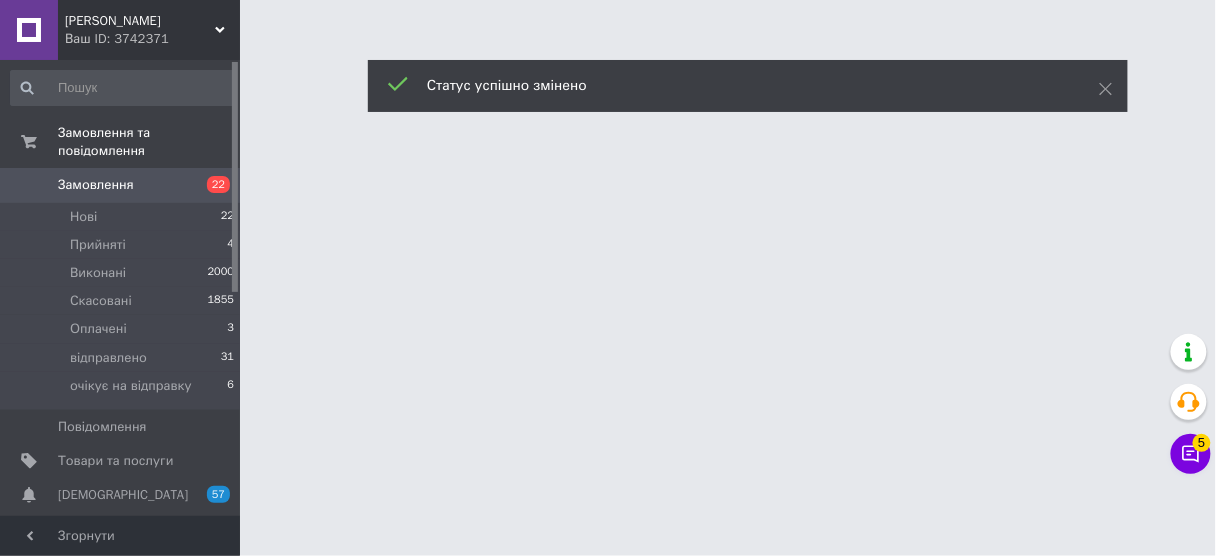scroll, scrollTop: 0, scrollLeft: 0, axis: both 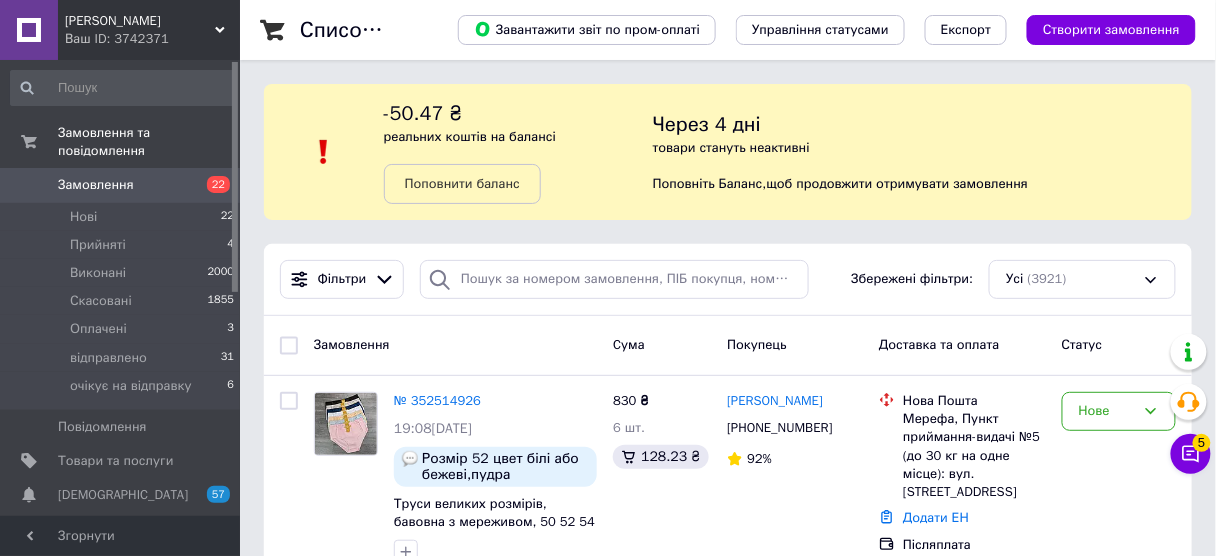 click on "Замовлення" at bounding box center (121, 185) 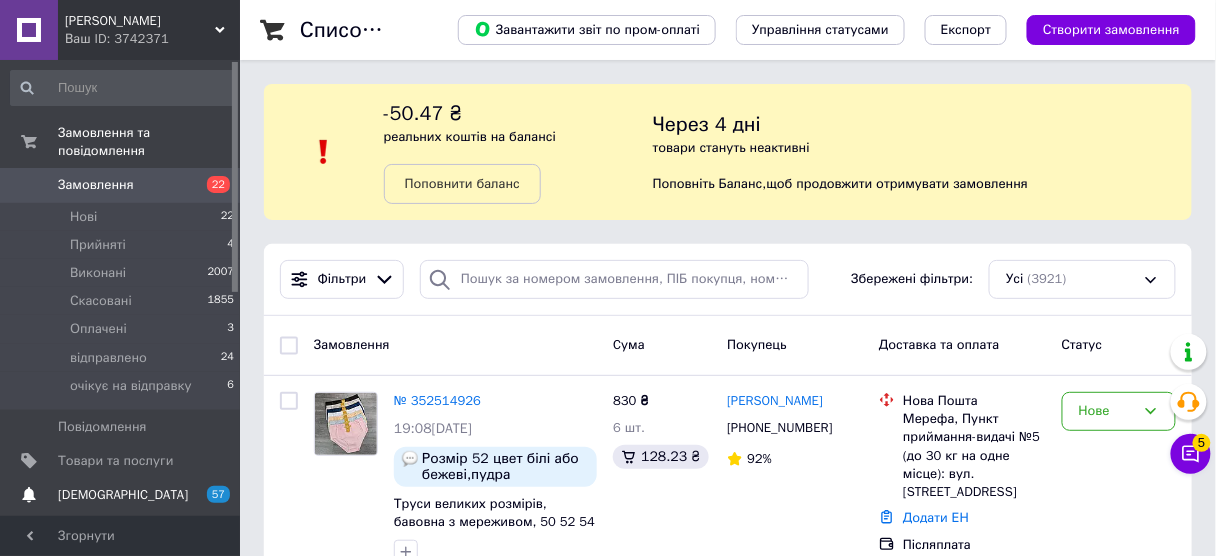 click on "[DEMOGRAPHIC_DATA]" at bounding box center (121, 495) 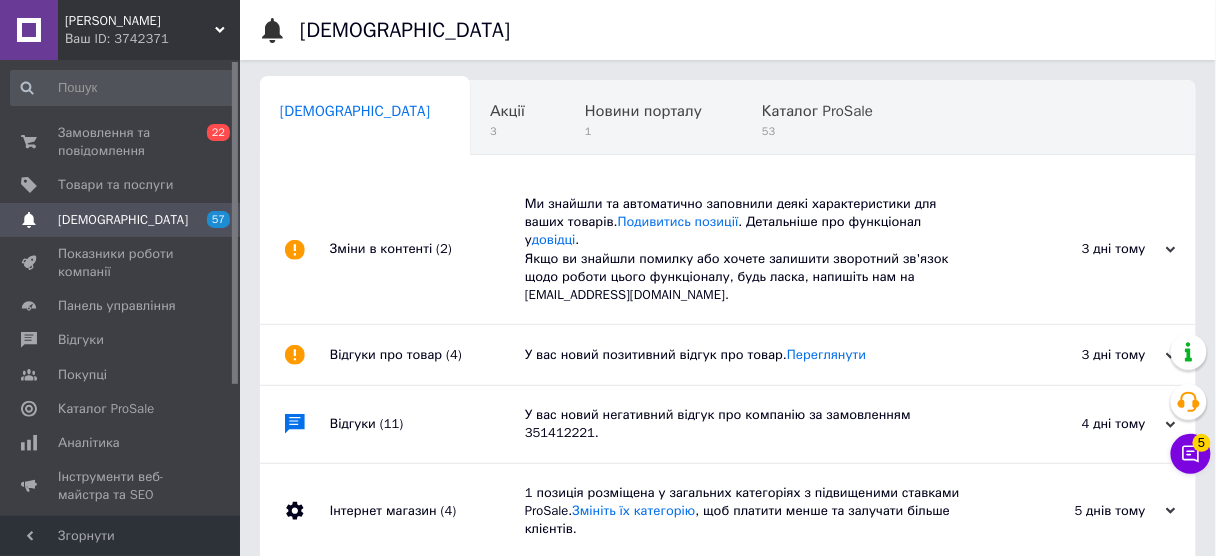 scroll, scrollTop: 0, scrollLeft: 10, axis: horizontal 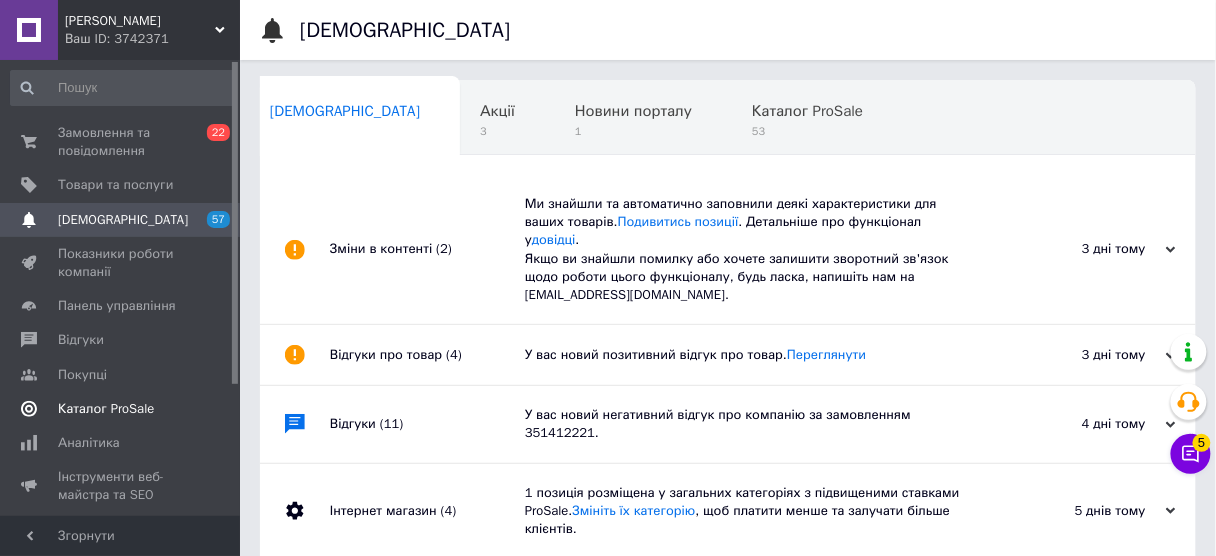click on "Каталог ProSale" at bounding box center [121, 409] 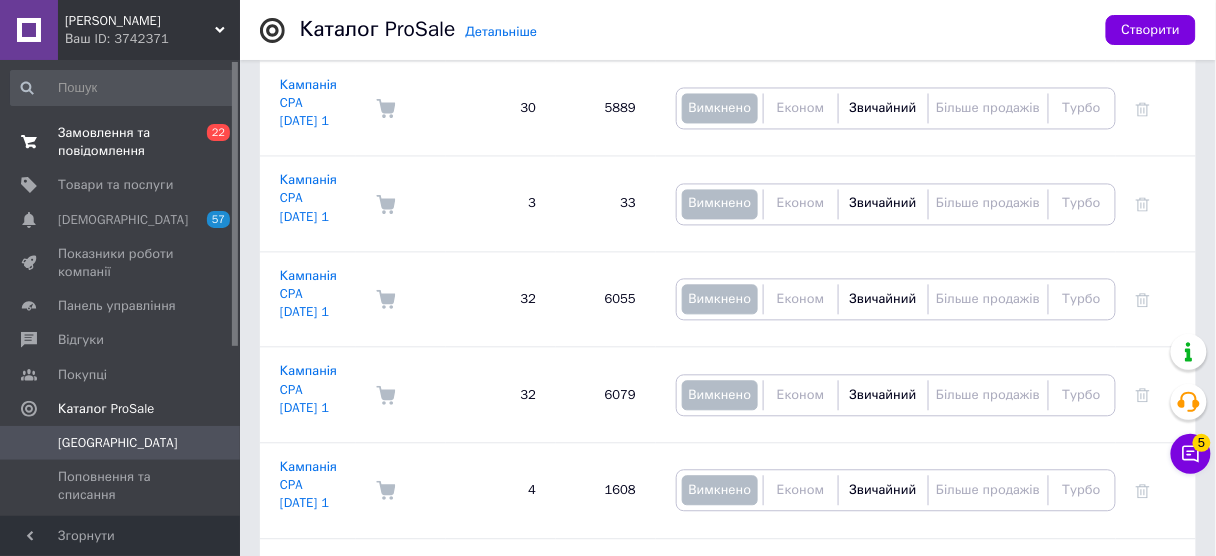 scroll, scrollTop: 880, scrollLeft: 0, axis: vertical 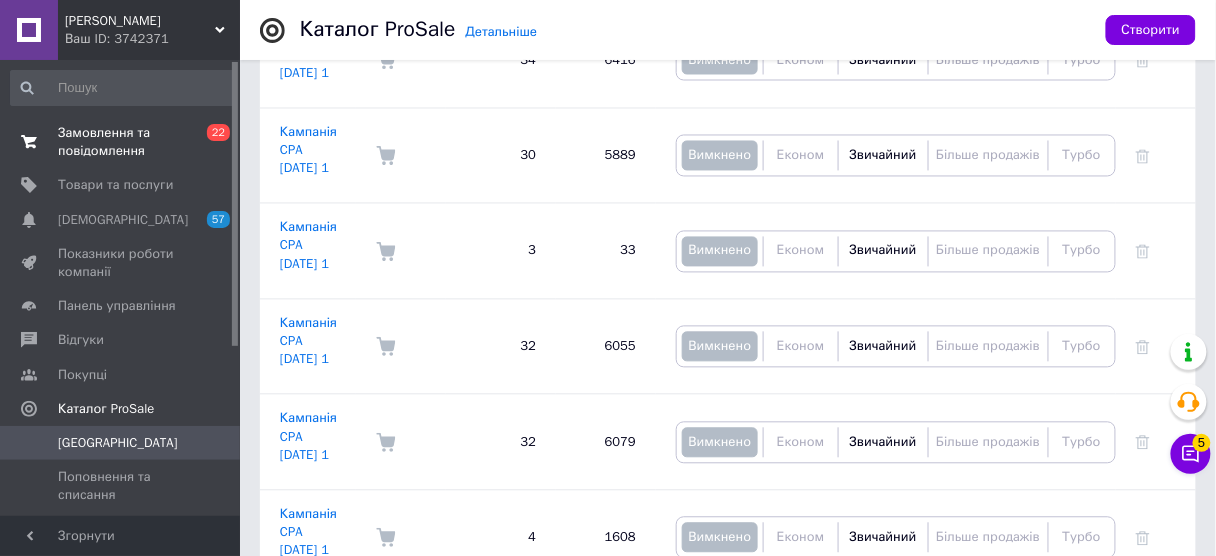 click on "Замовлення та повідомлення 0 22" at bounding box center (123, 142) 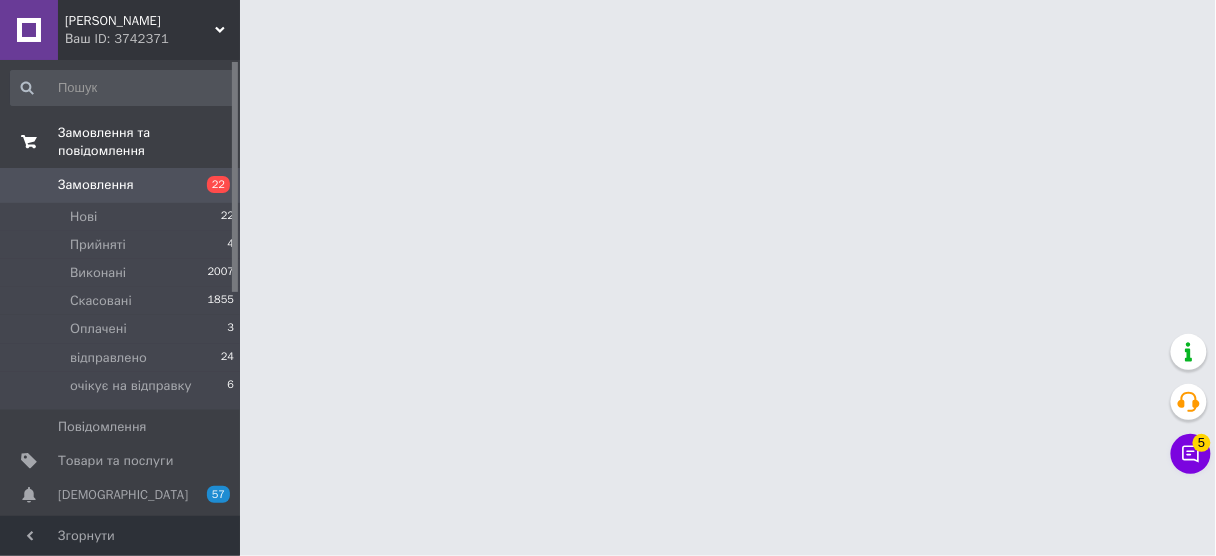 scroll, scrollTop: 0, scrollLeft: 0, axis: both 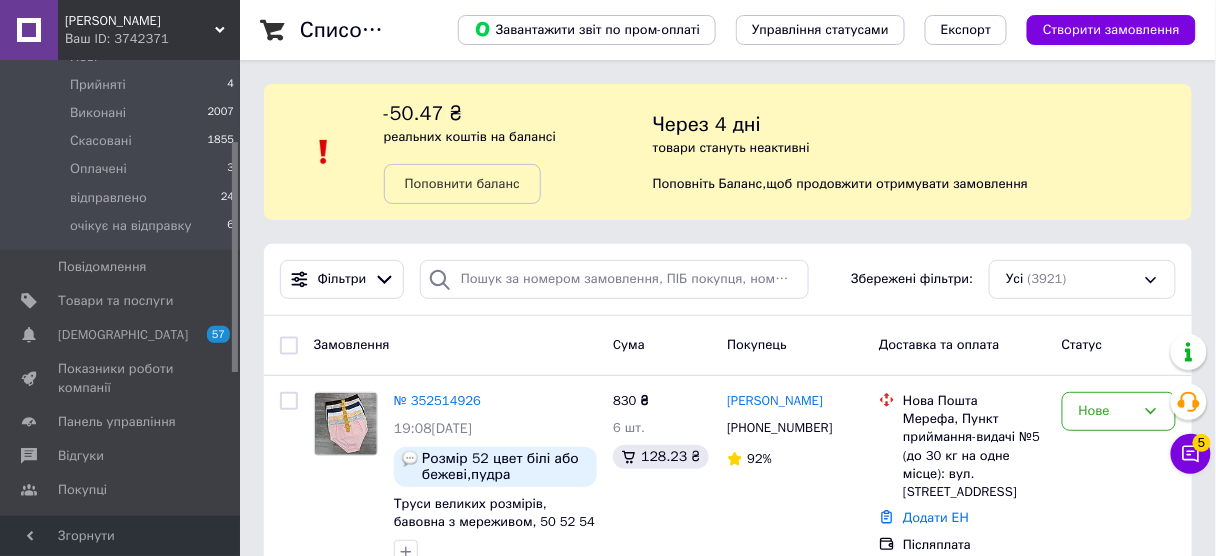 click at bounding box center (212, 524) 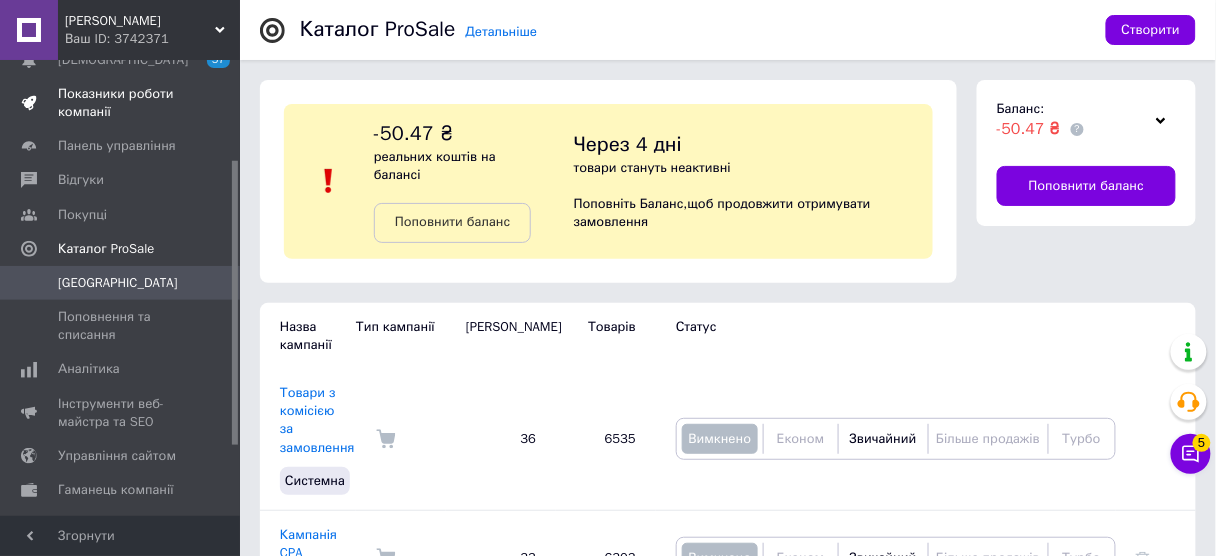 click on "Показники роботи компанії" at bounding box center (121, 103) 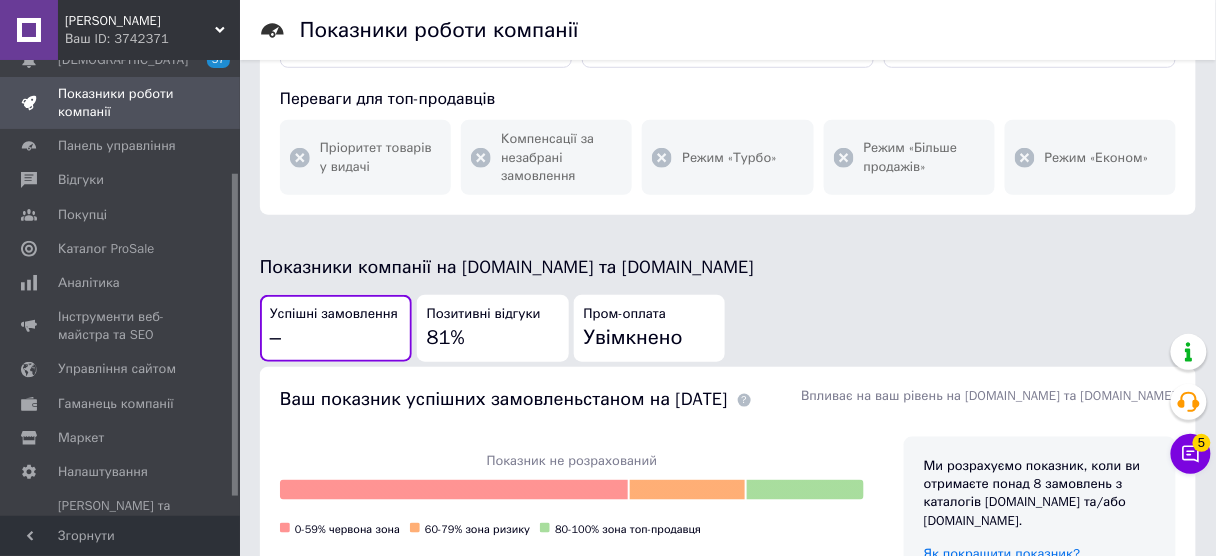 scroll, scrollTop: 400, scrollLeft: 0, axis: vertical 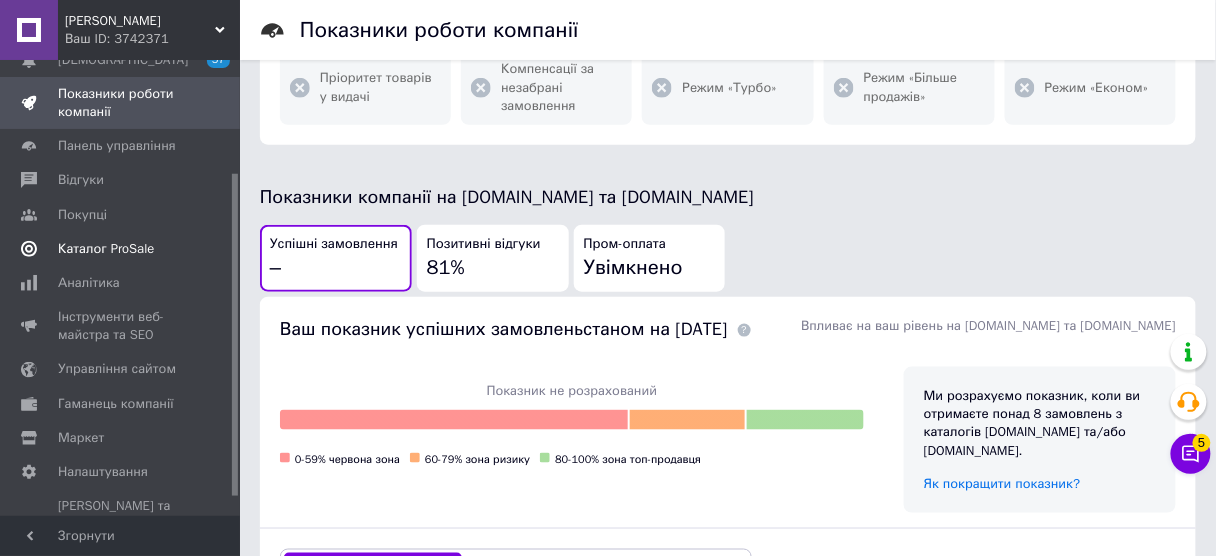 click on "Каталог ProSale" at bounding box center [106, 249] 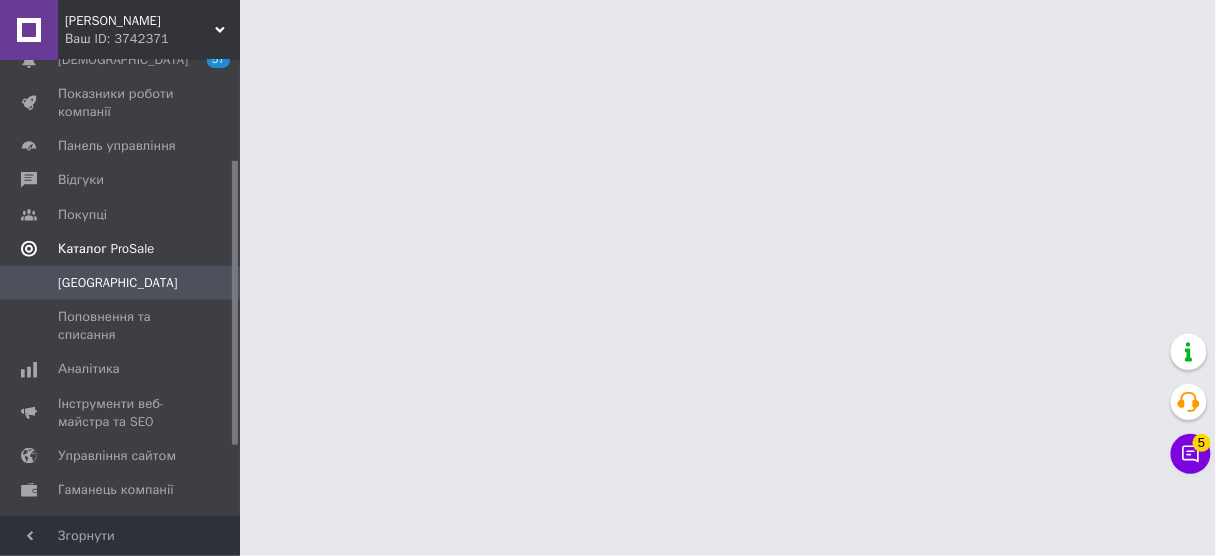 scroll, scrollTop: 0, scrollLeft: 0, axis: both 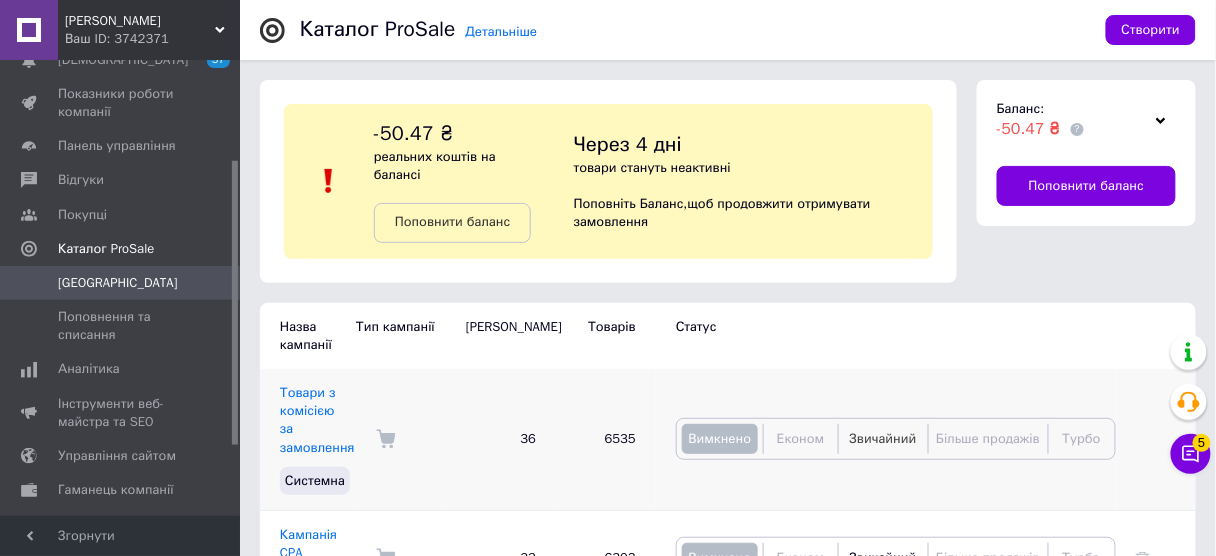 click on "Звичайний" at bounding box center (883, 438) 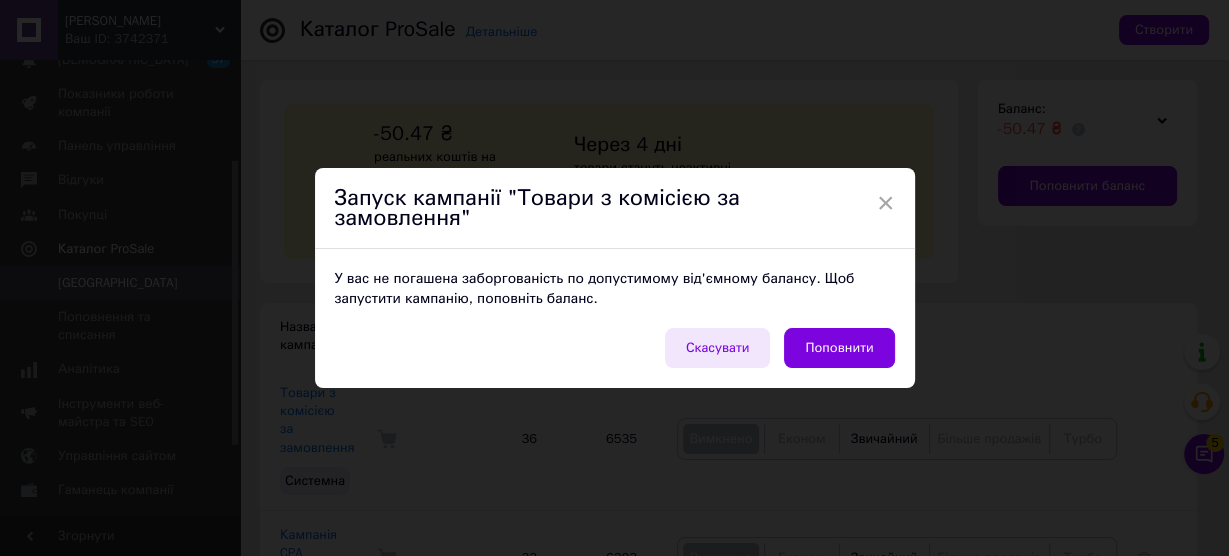 click on "Скасувати" at bounding box center [718, 348] 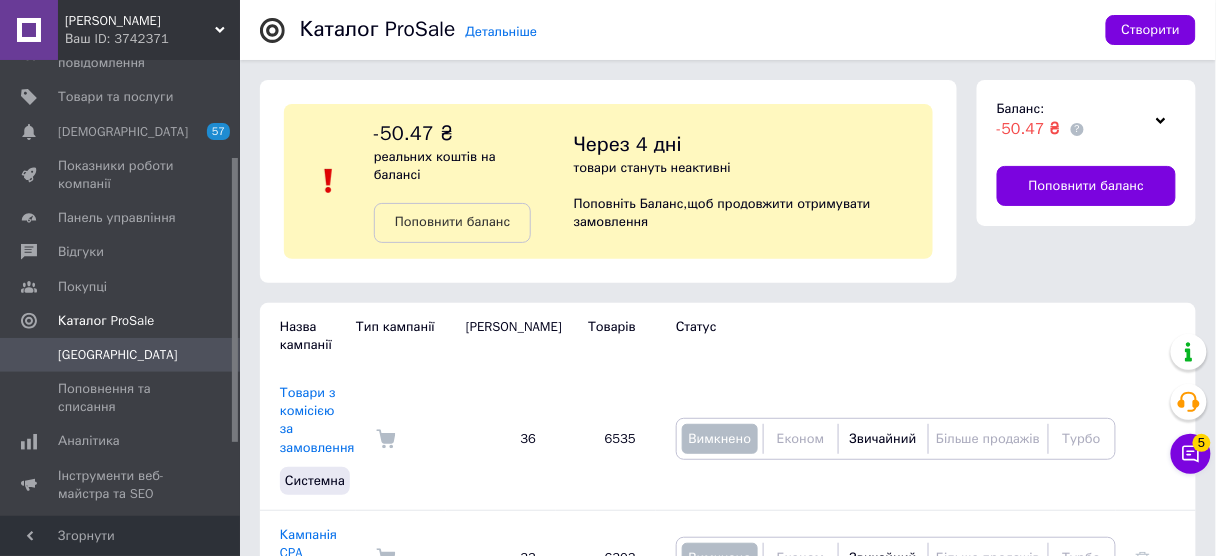 scroll, scrollTop: 0, scrollLeft: 0, axis: both 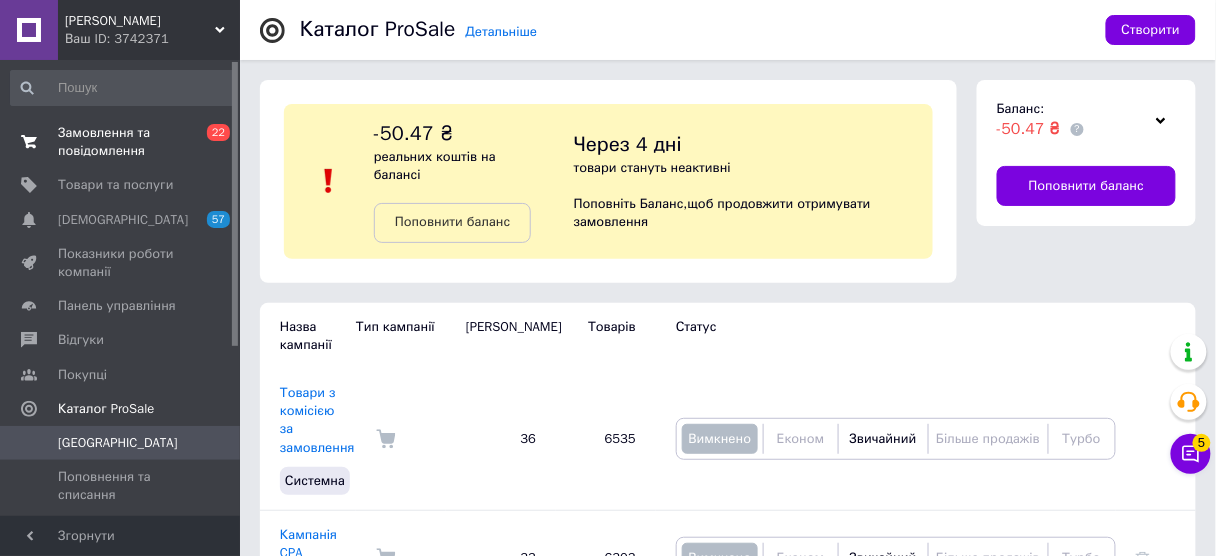 click on "Замовлення та повідомлення" at bounding box center (121, 142) 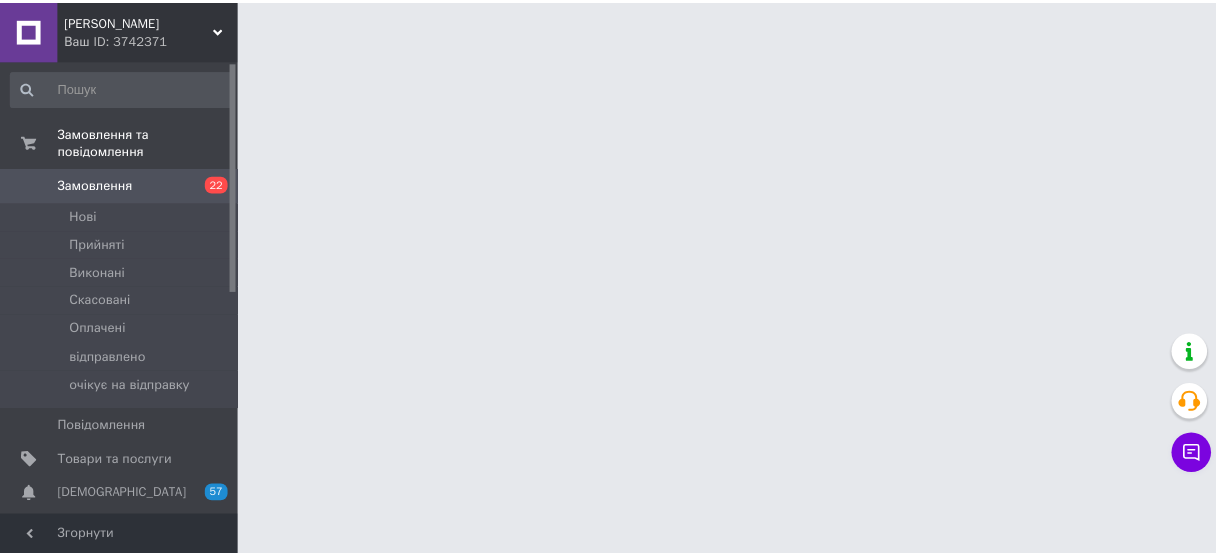 scroll, scrollTop: 0, scrollLeft: 0, axis: both 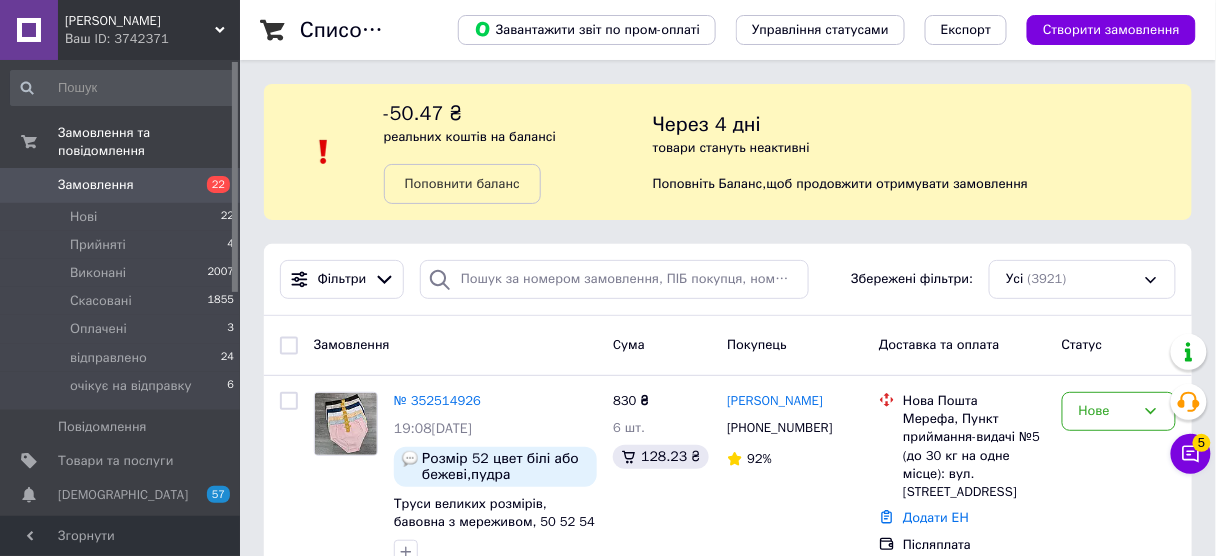 click on "Фільтри Збережені фільтри: Усі (3921)" at bounding box center [728, 280] 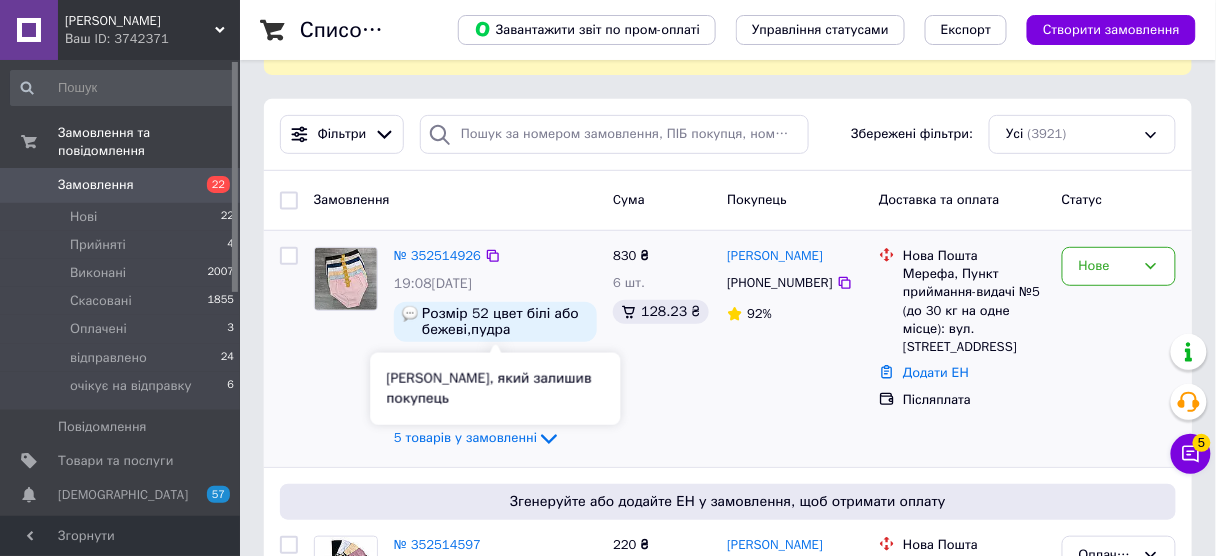 scroll, scrollTop: 160, scrollLeft: 0, axis: vertical 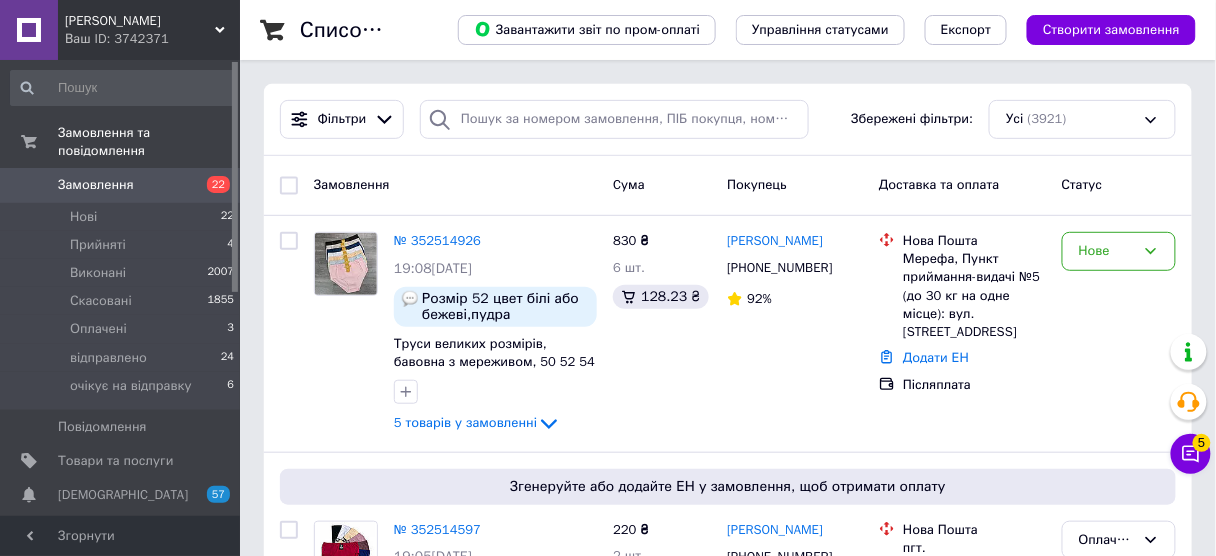 click on "Фільтри Збережені фільтри: Усі (3921)" at bounding box center [728, 120] 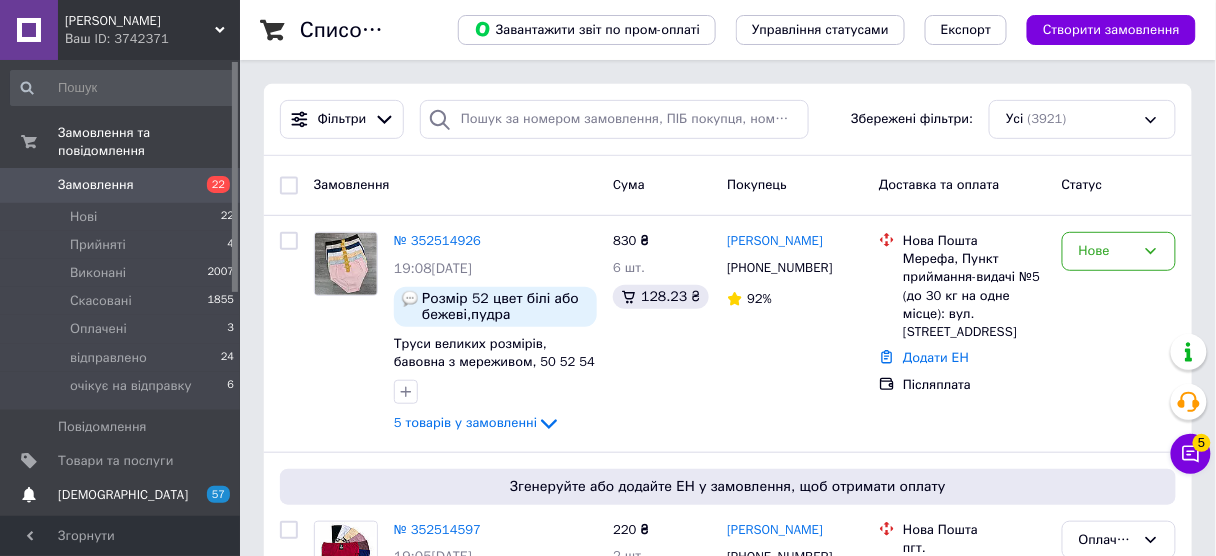 click on "Сповіщення 57 0" at bounding box center (123, 495) 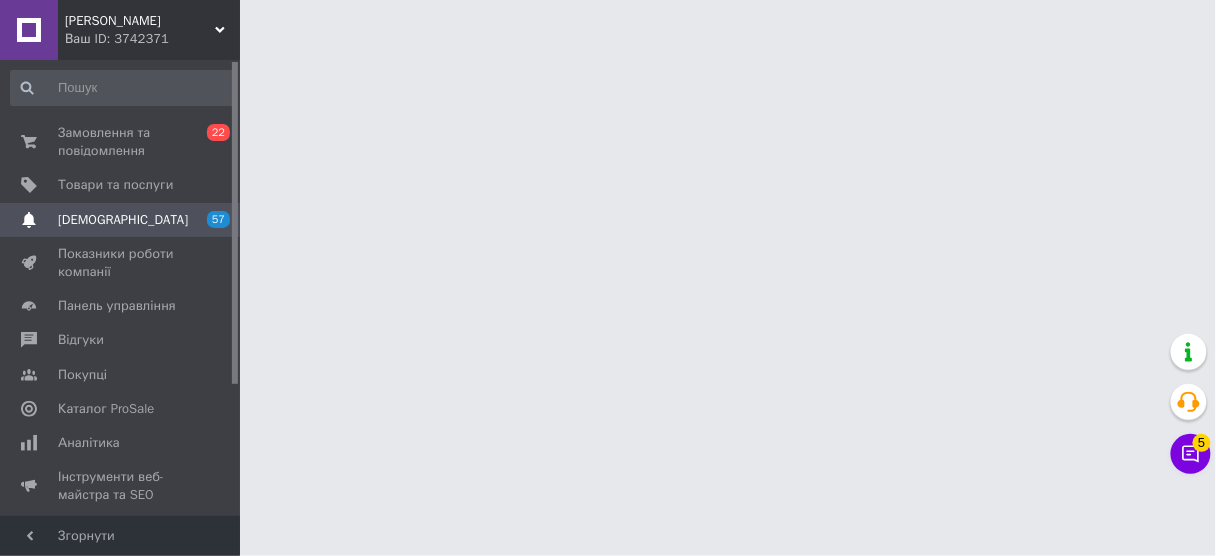 scroll, scrollTop: 0, scrollLeft: 0, axis: both 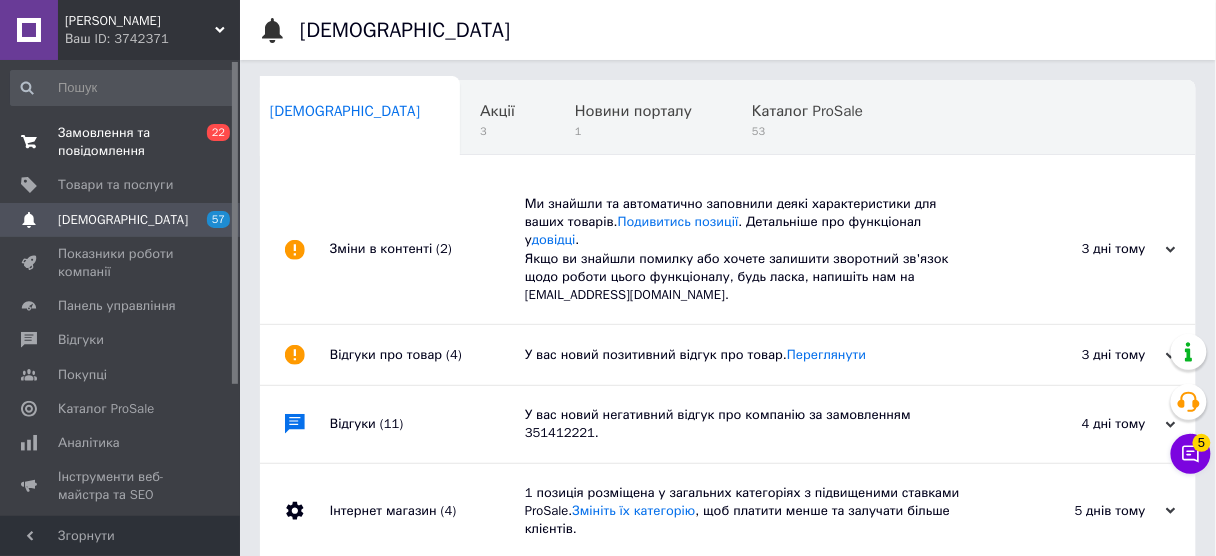 click on "0 22" at bounding box center [212, 142] 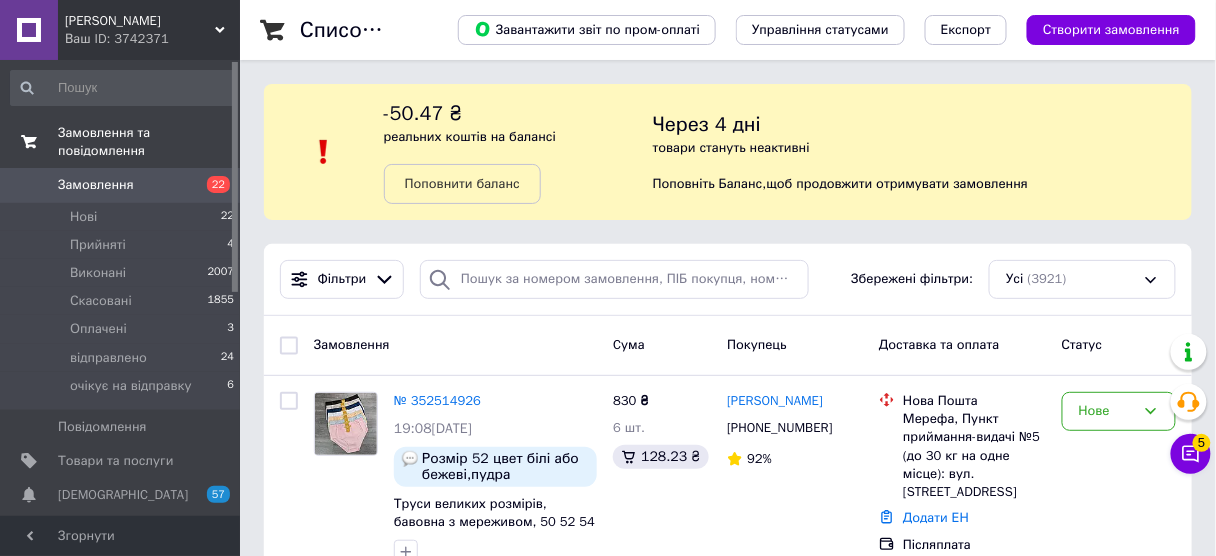 click on "Замовлення" at bounding box center (96, 185) 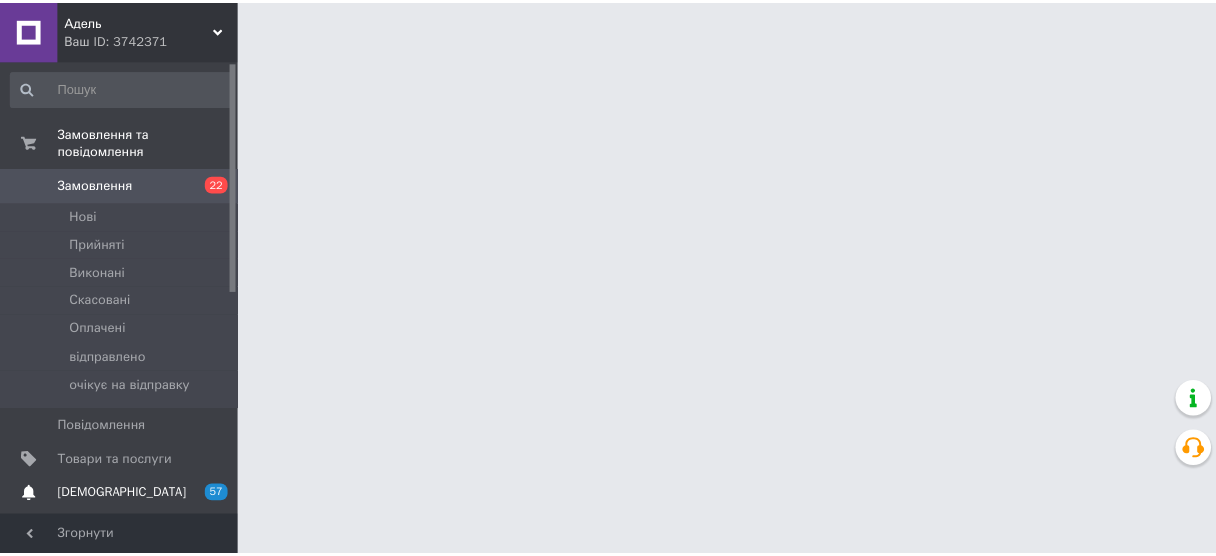 scroll, scrollTop: 0, scrollLeft: 0, axis: both 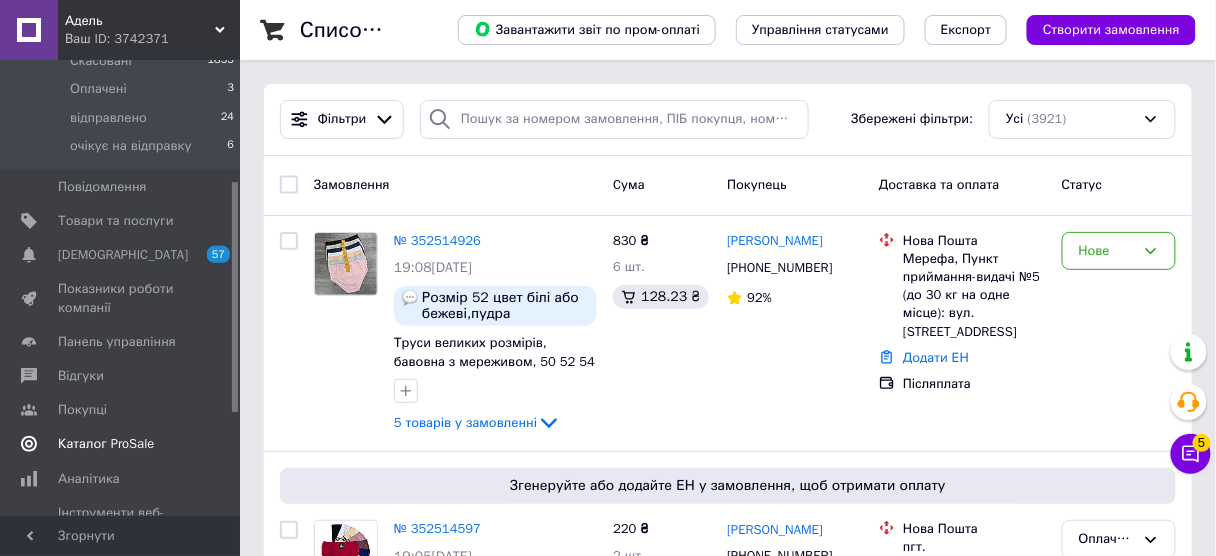 click on "Каталог ProSale" at bounding box center [106, 444] 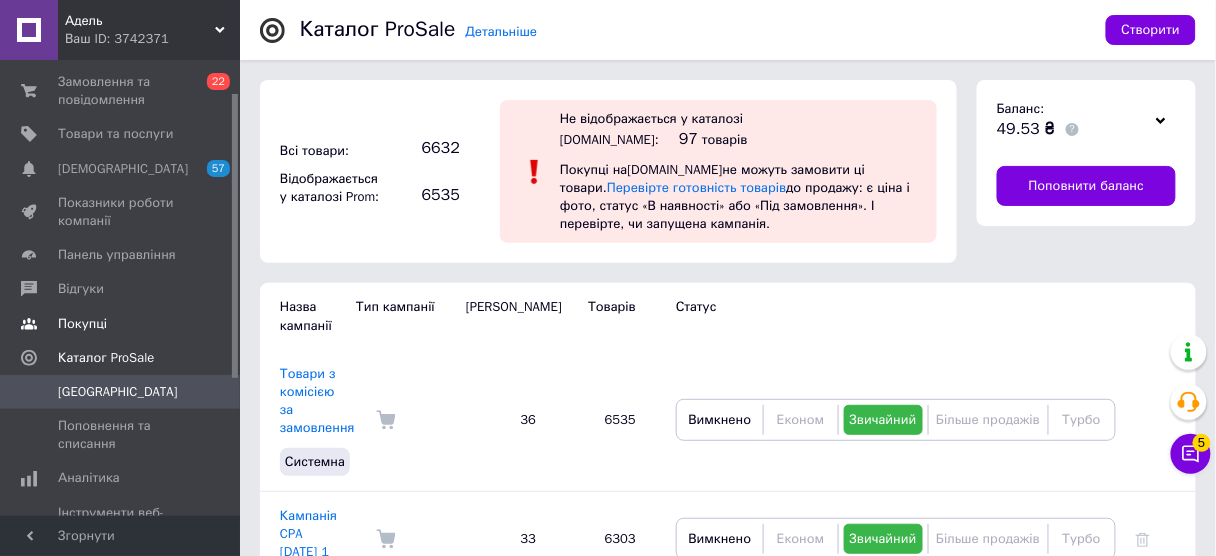 scroll, scrollTop: 0, scrollLeft: 0, axis: both 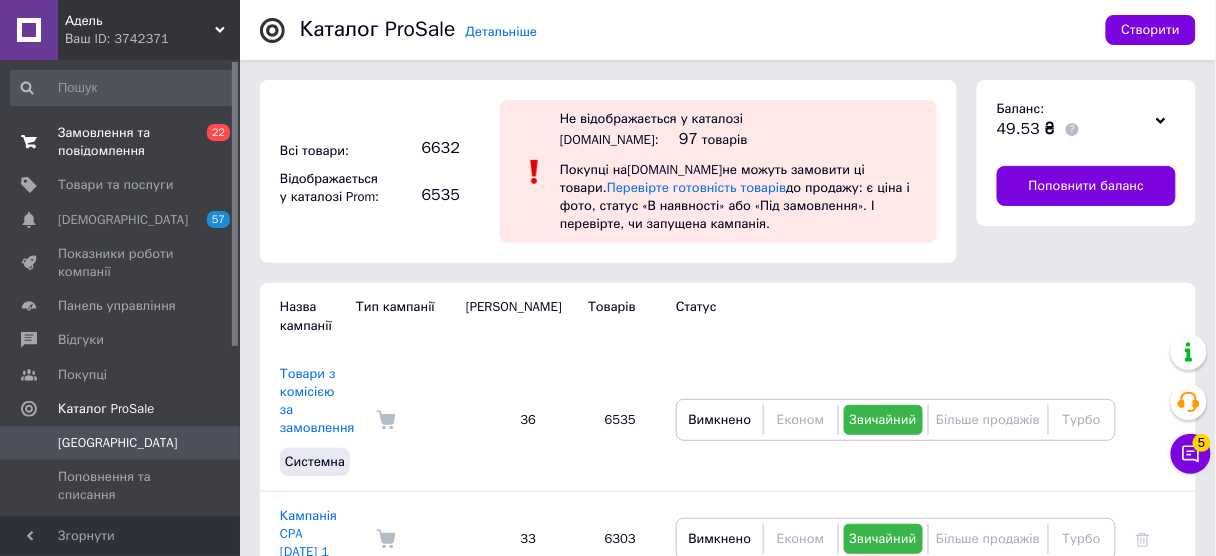 click on "Замовлення та повідомлення" at bounding box center (121, 142) 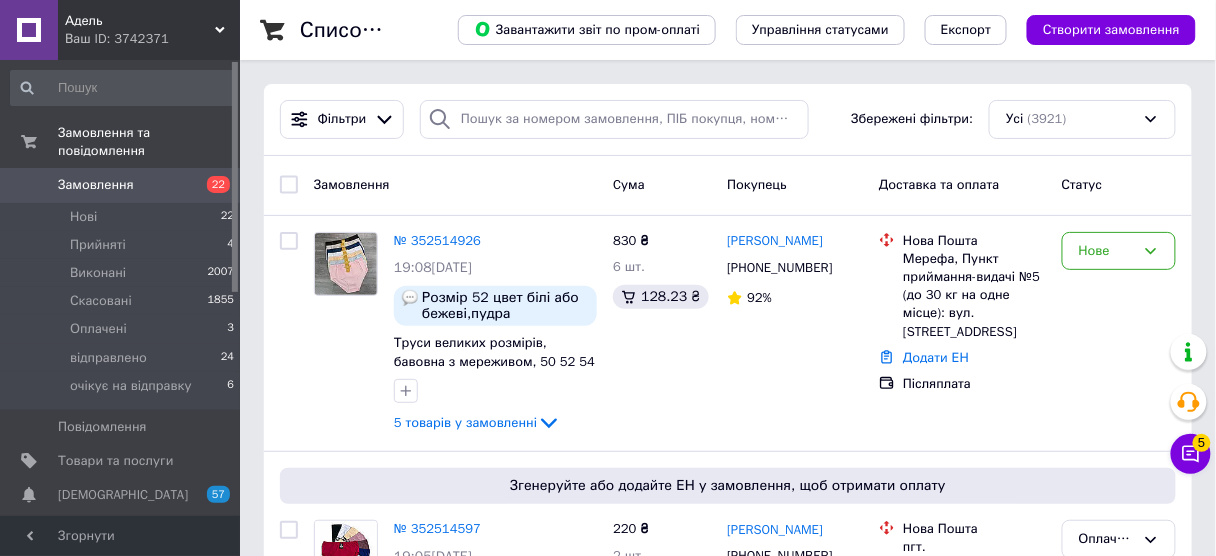 click on "Список замовлень   Завантажити звіт по пром-оплаті Управління статусами Експорт Створити замовлення Фільтри Збережені фільтри: Усі (3921) Замовлення Cума Покупець Доставка та оплата Статус № 352514926 19:08[DATE] Розмір 52 цвет білі або бежеві,пудра  Труси великих розмірів, бавовна з мереживом, 50 52 54 52 5 товарів у замовленні 830 ₴ 6 шт. 128.23 ₴ [PERSON_NAME] [PHONE_NUMBER] 92% Нова Пошта Мерефа, Пункт приймання-видачі №5 (до 30 кг на одне місце): вул. [STREET_ADDRESS] Додати ЕН Післяплата Нове Згенеруйте або додайте ЕН у замовлення, щоб отримати оплату № 352514597 19:05[DATE] 220 ₴ 2 шт. 100% 100%" at bounding box center (728, 2335) 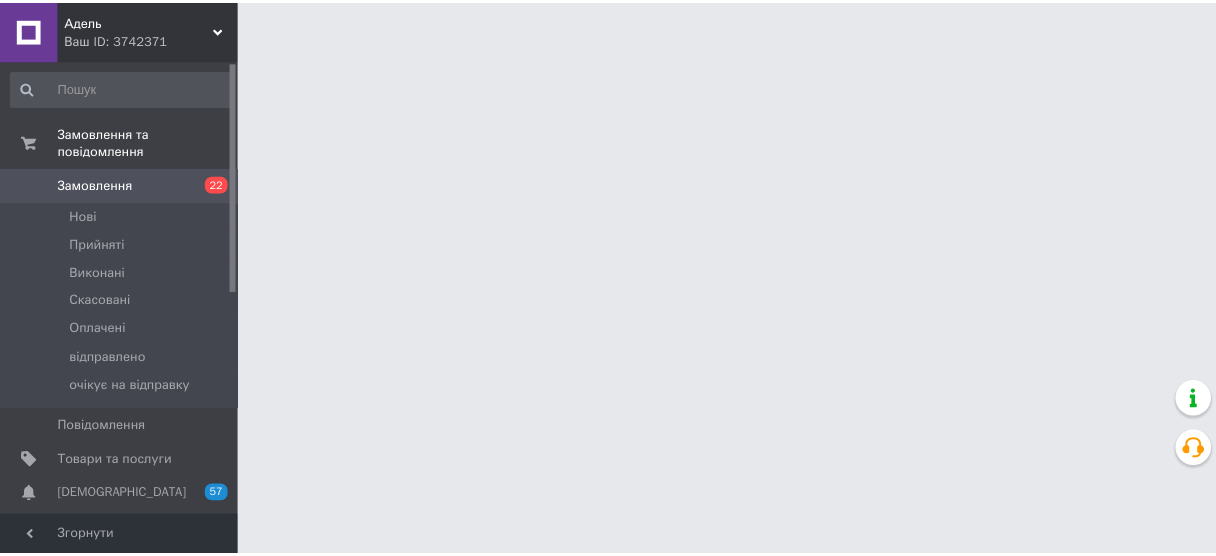 scroll, scrollTop: 0, scrollLeft: 0, axis: both 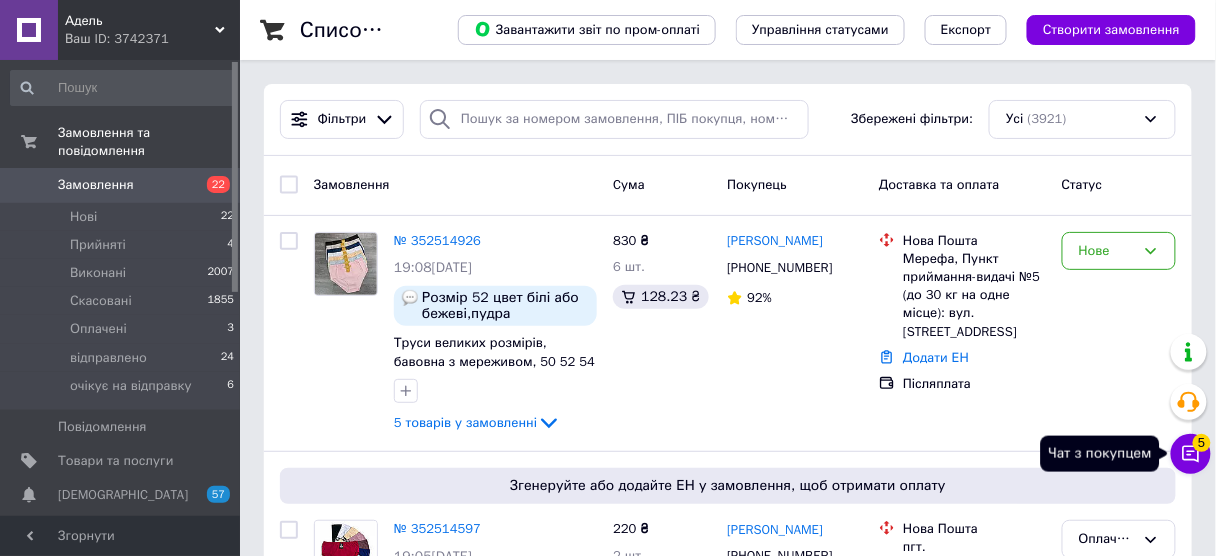 click 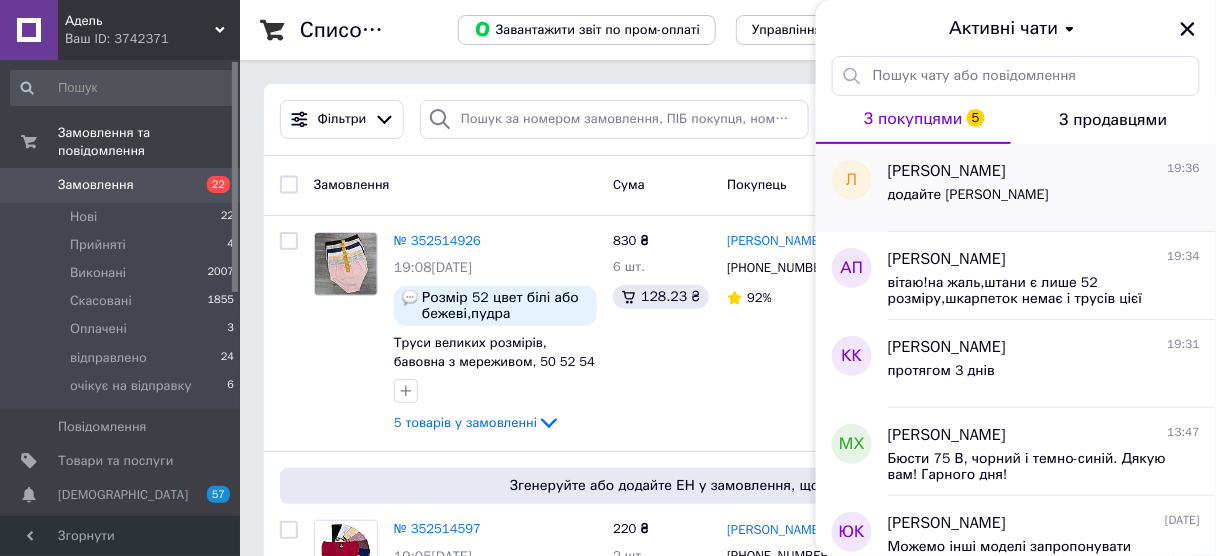 click on "додайте [PERSON_NAME]" at bounding box center [1044, 199] 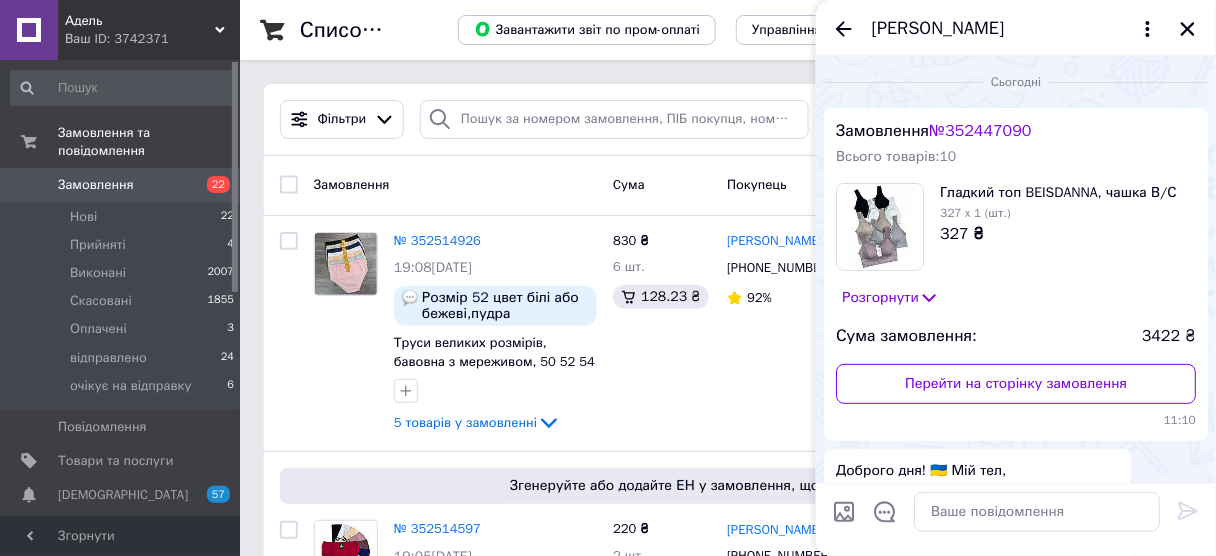 scroll, scrollTop: 423, scrollLeft: 0, axis: vertical 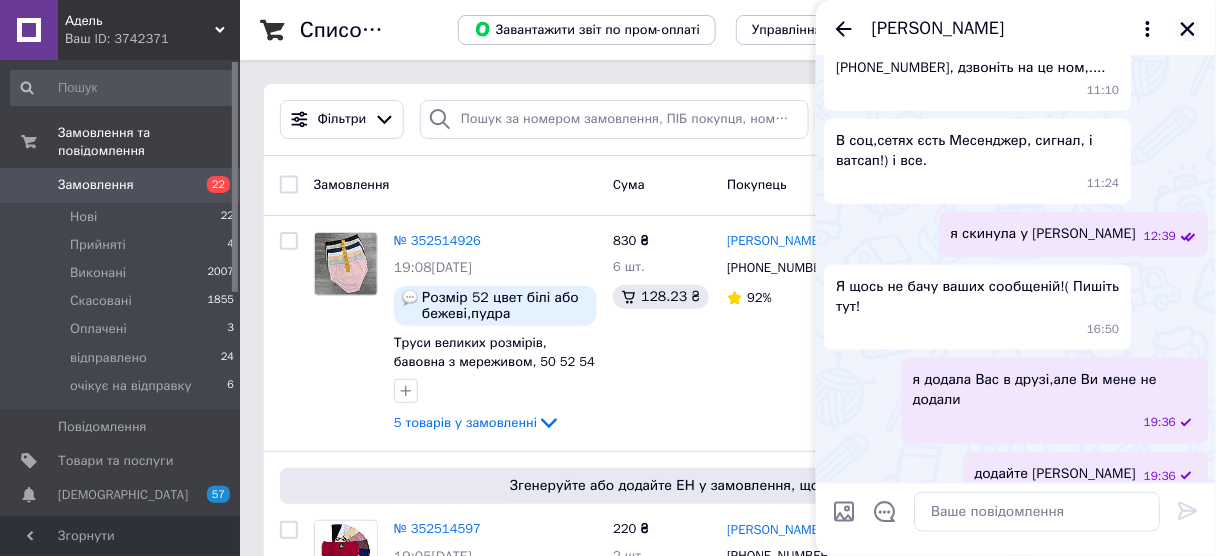 click 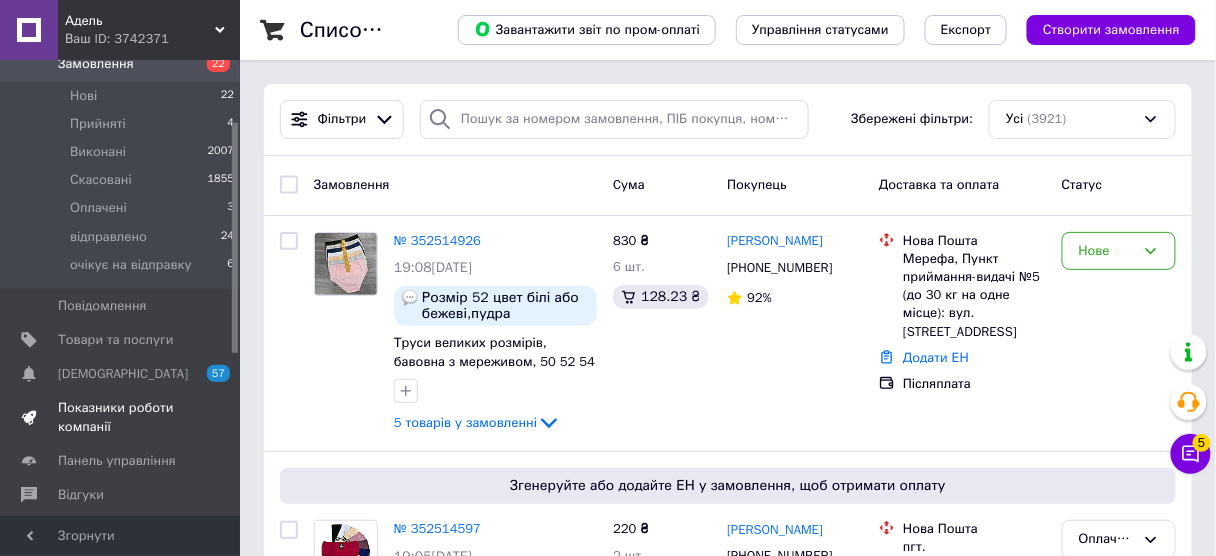 scroll, scrollTop: 160, scrollLeft: 0, axis: vertical 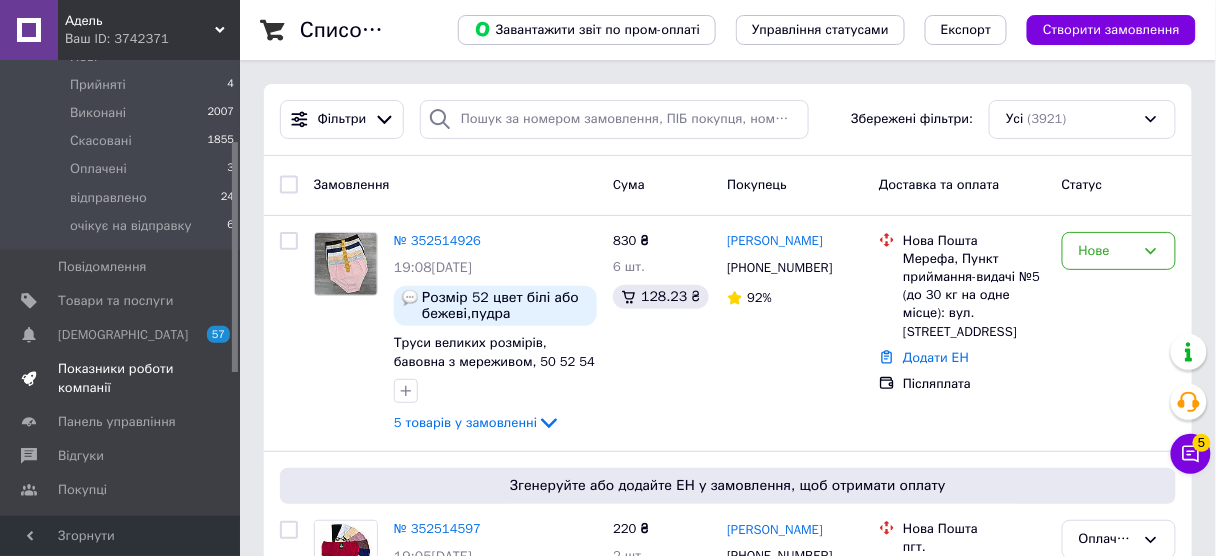 click on "Показники роботи компанії" at bounding box center [121, 378] 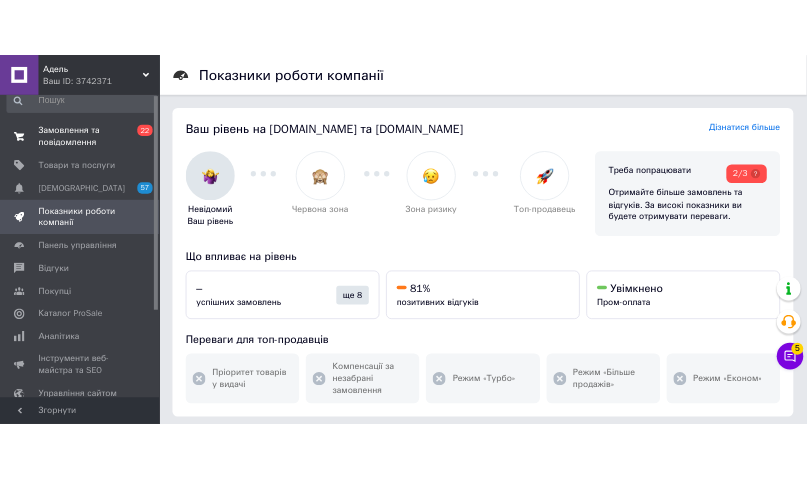 scroll, scrollTop: 0, scrollLeft: 0, axis: both 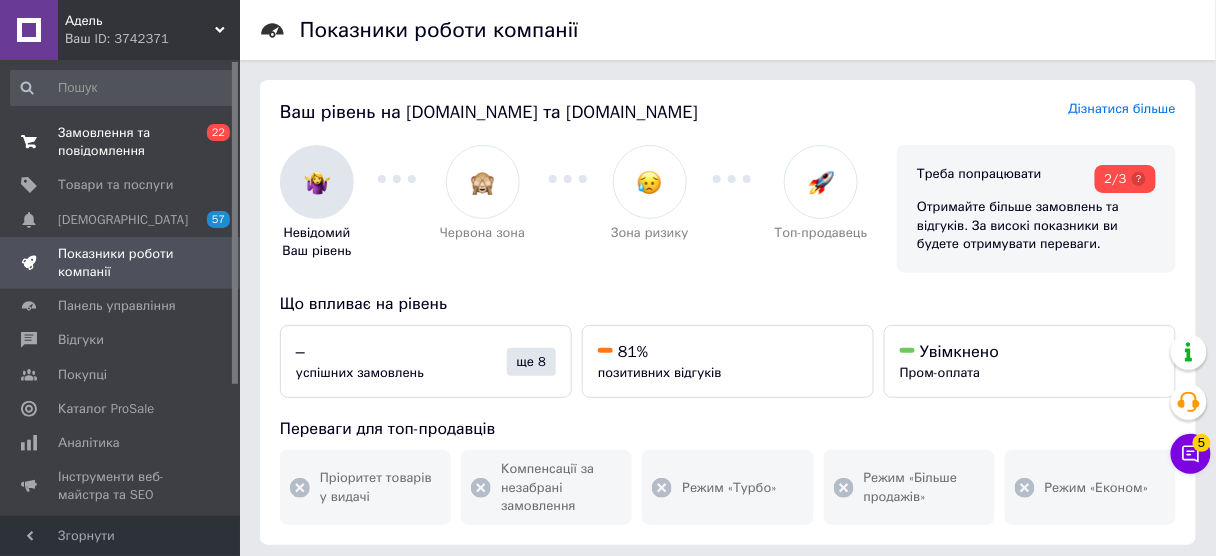 click on "Замовлення та повідомлення" at bounding box center (121, 142) 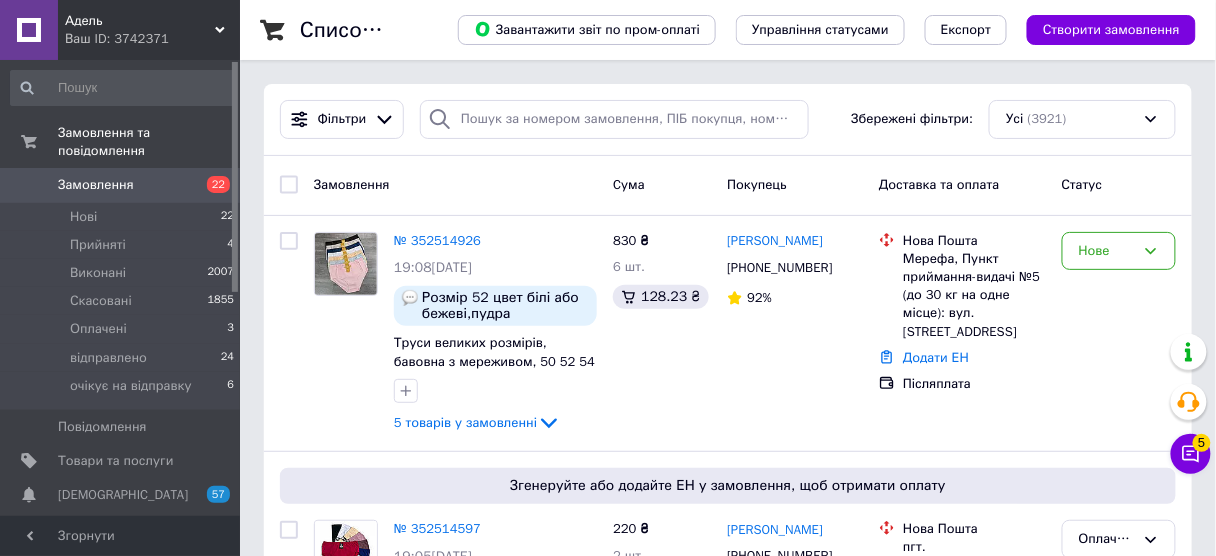 click on "Замовлення" at bounding box center (96, 185) 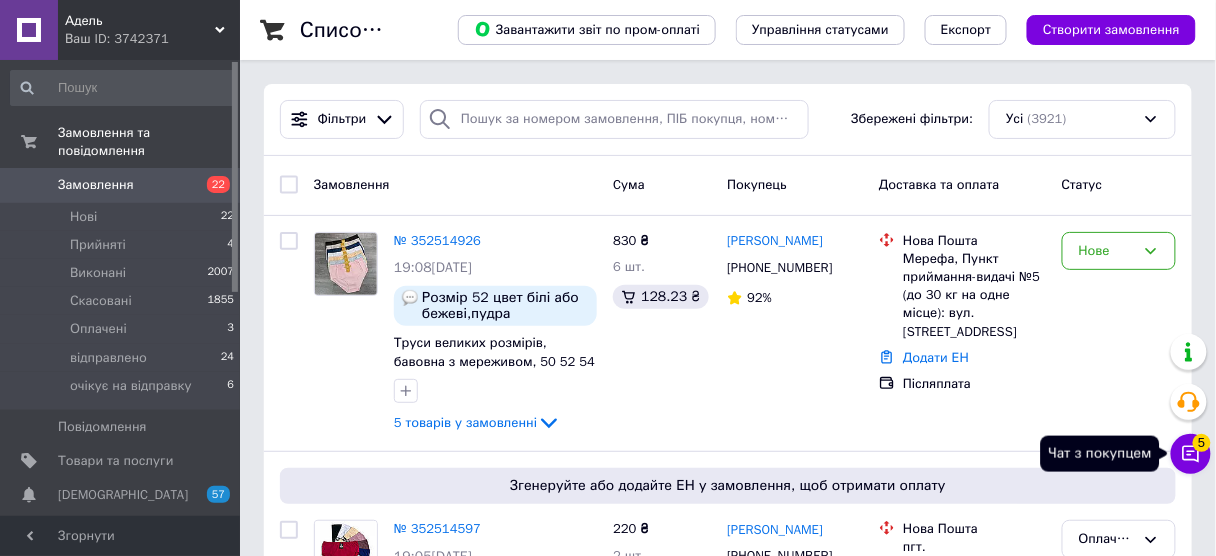 click 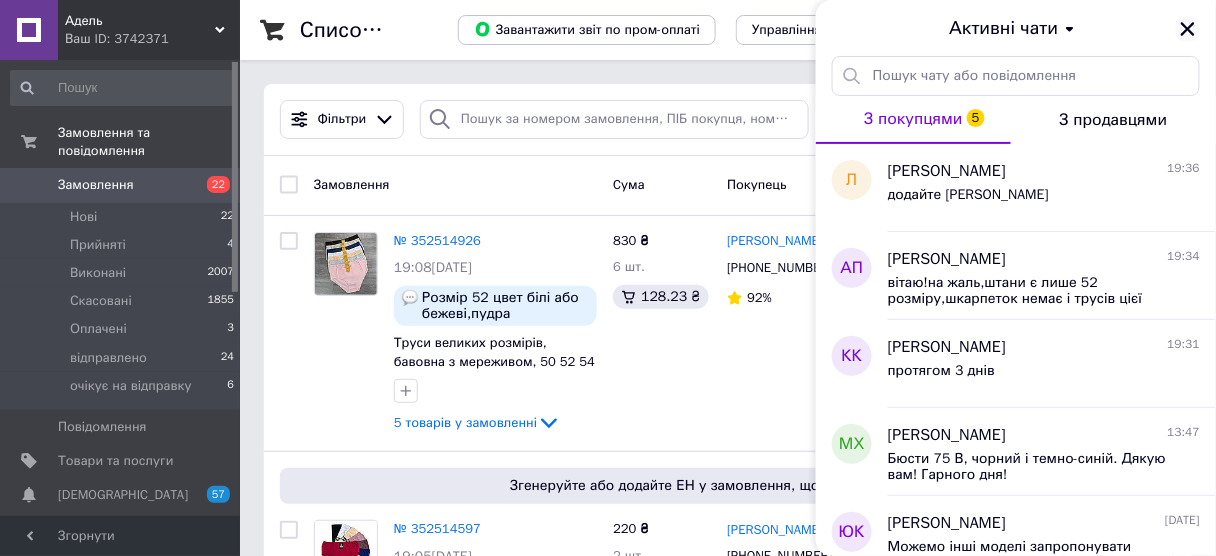 click 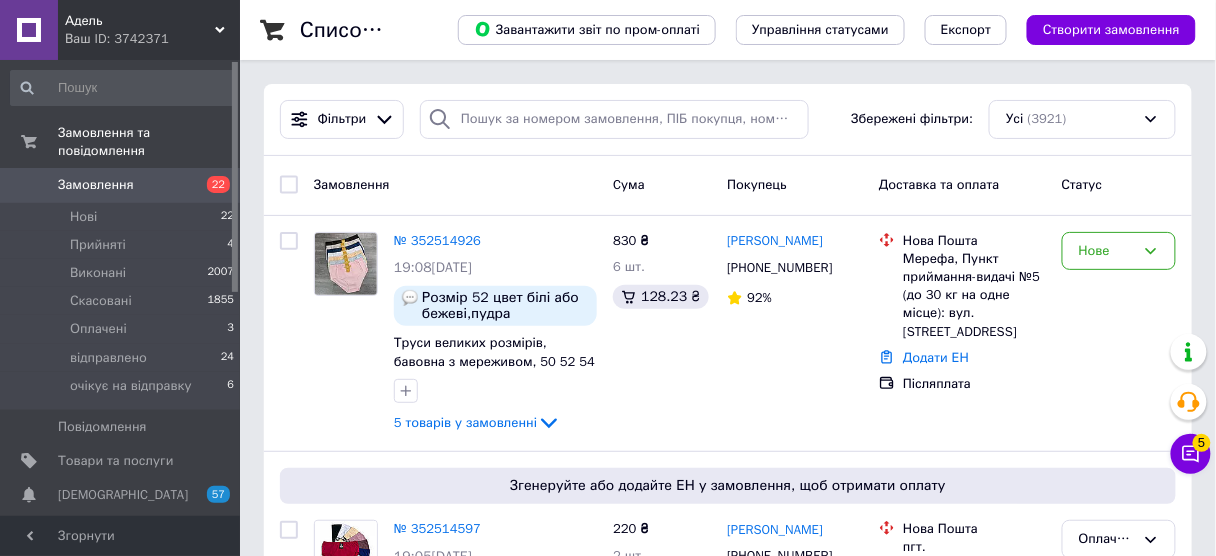 click on "Замовлення" at bounding box center [96, 185] 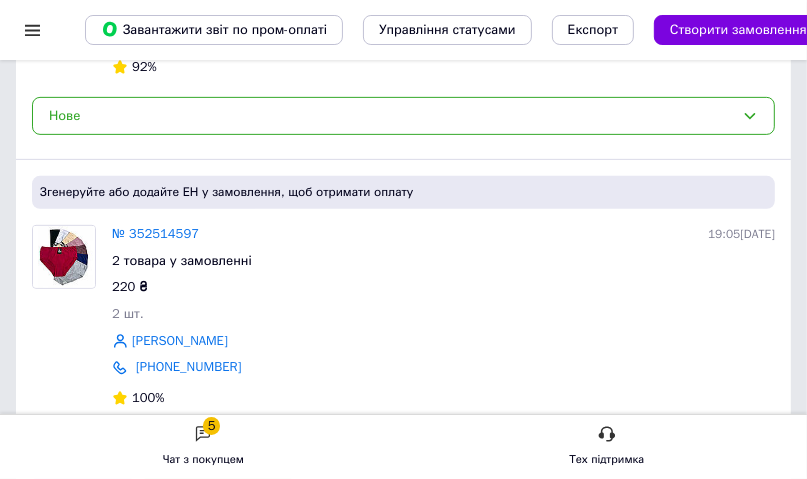 scroll, scrollTop: 419, scrollLeft: 0, axis: vertical 